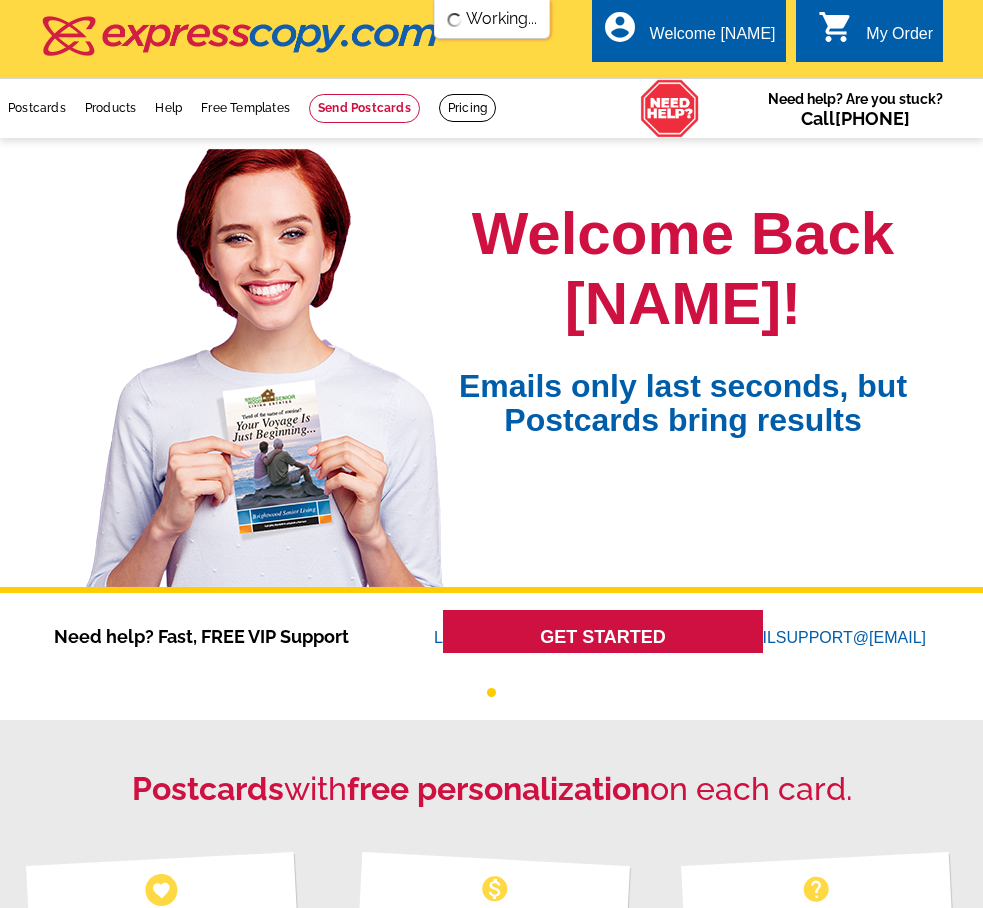 scroll, scrollTop: 0, scrollLeft: 0, axis: both 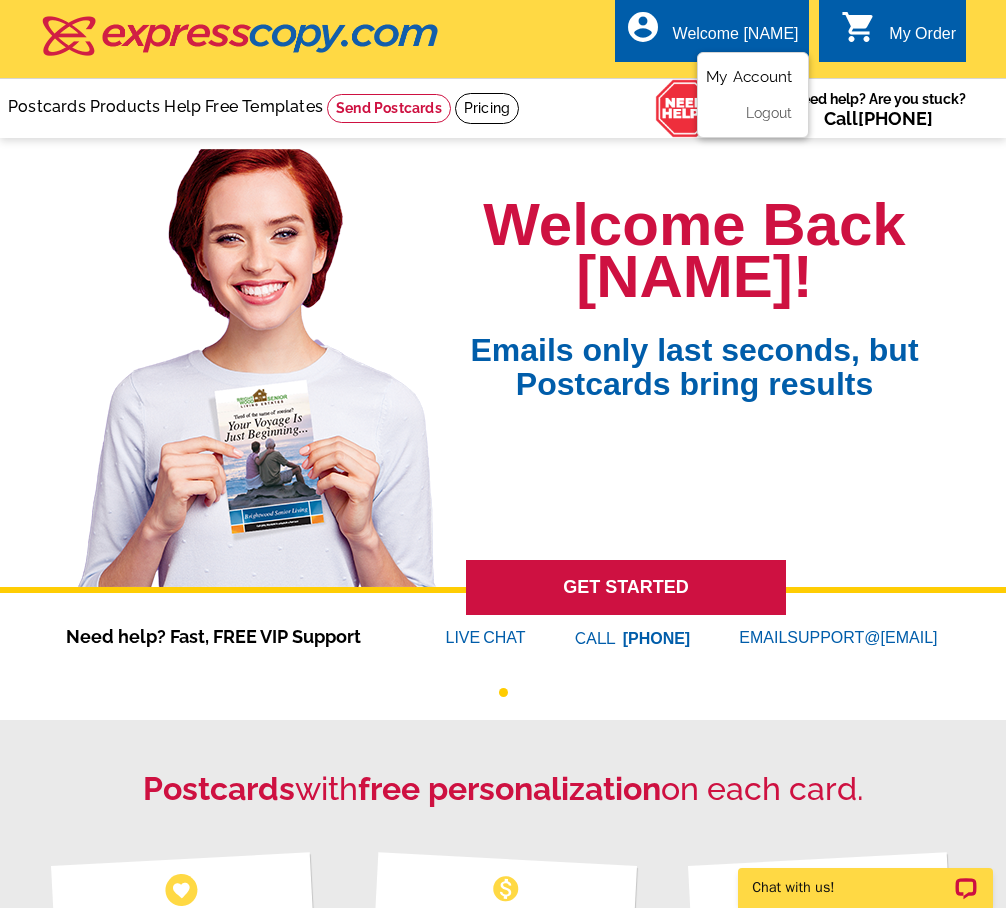 click on "My Account" at bounding box center (749, 77) 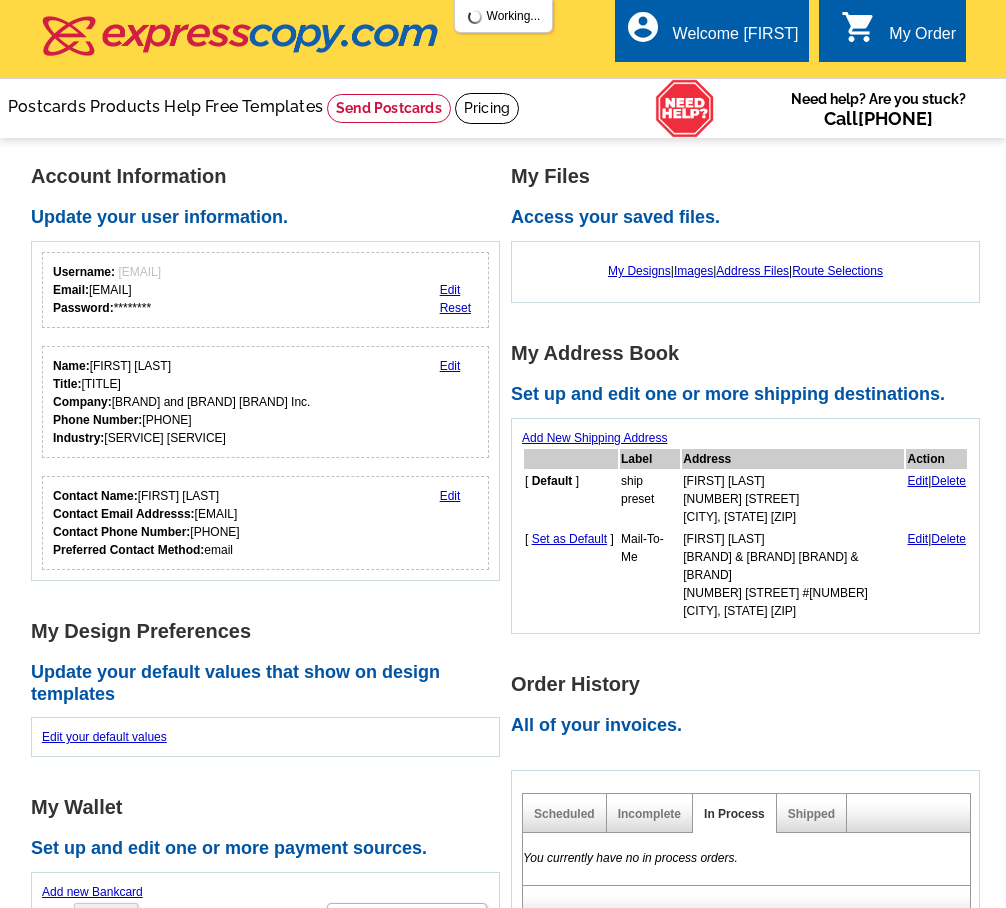 scroll, scrollTop: 0, scrollLeft: 0, axis: both 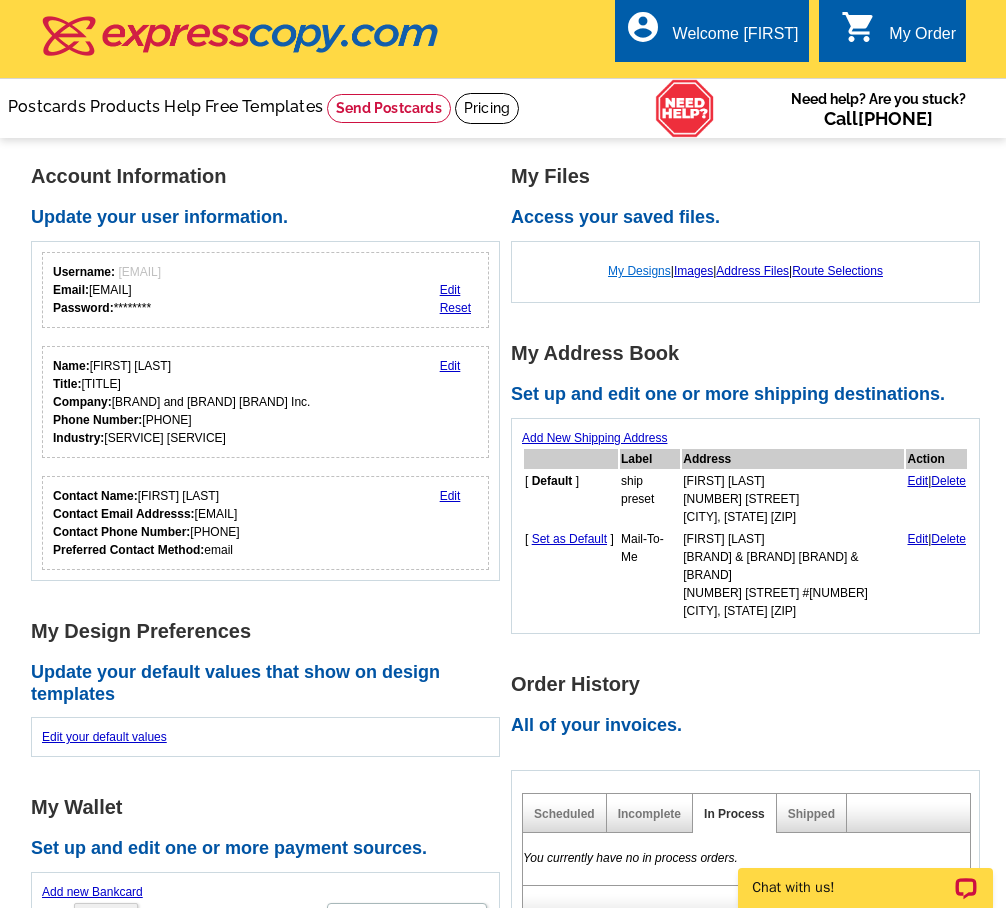 click on "My Designs" at bounding box center (639, 271) 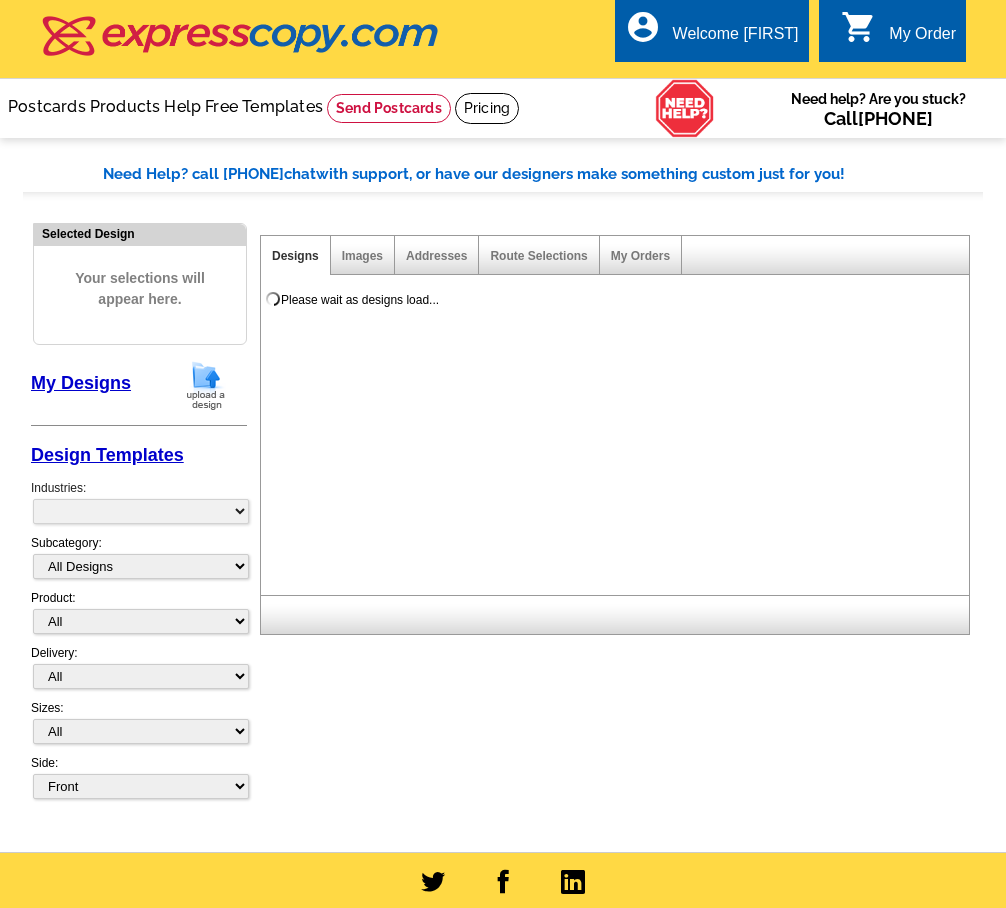scroll, scrollTop: 0, scrollLeft: 0, axis: both 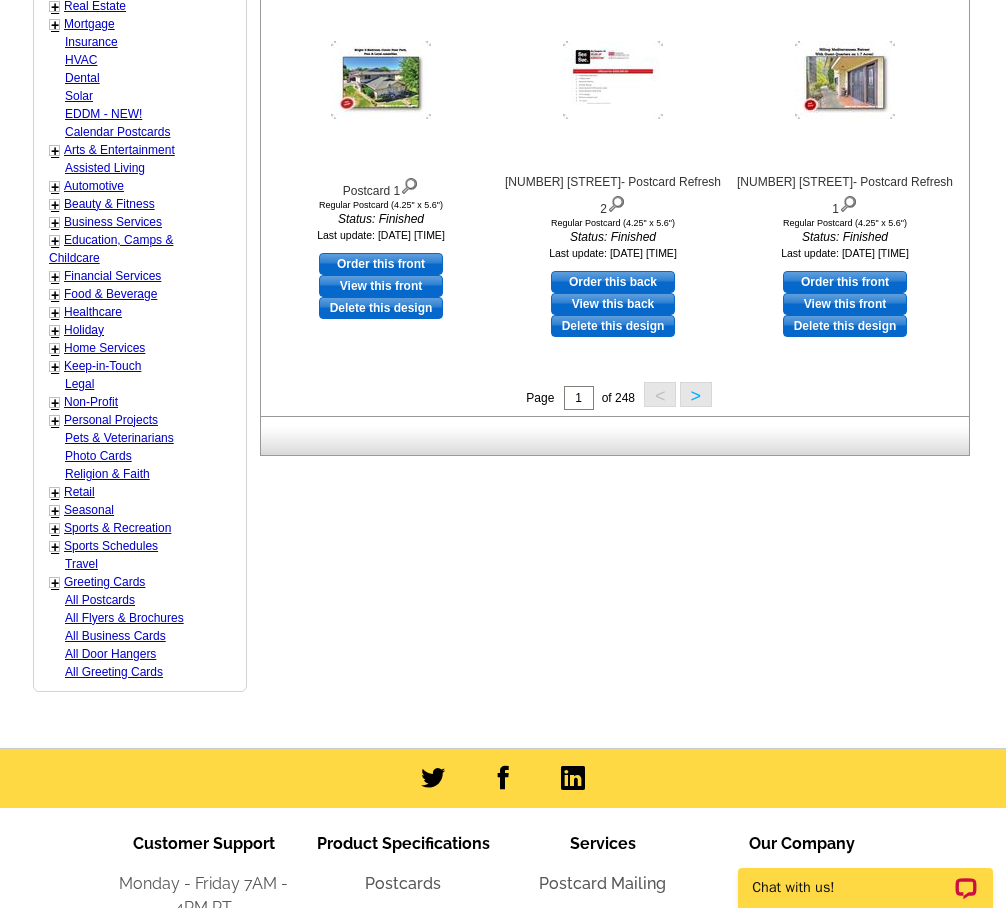 click on ">" at bounding box center [696, 394] 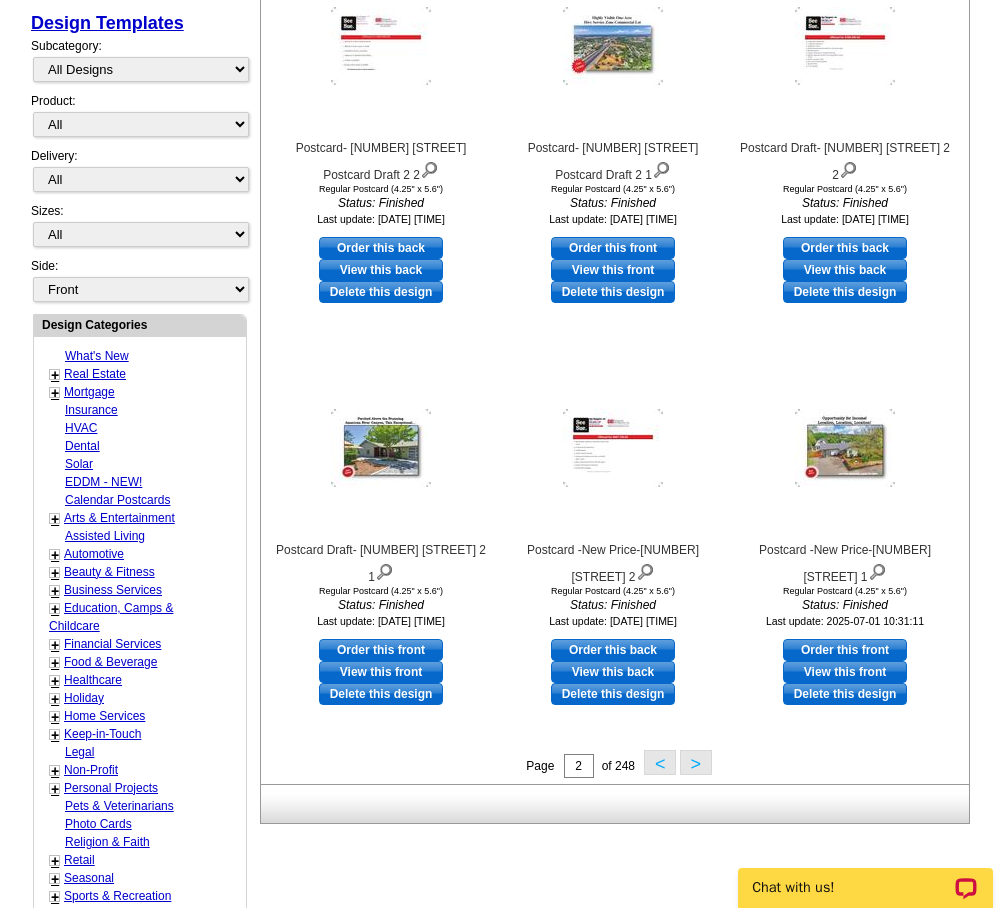 scroll, scrollTop: 789, scrollLeft: 0, axis: vertical 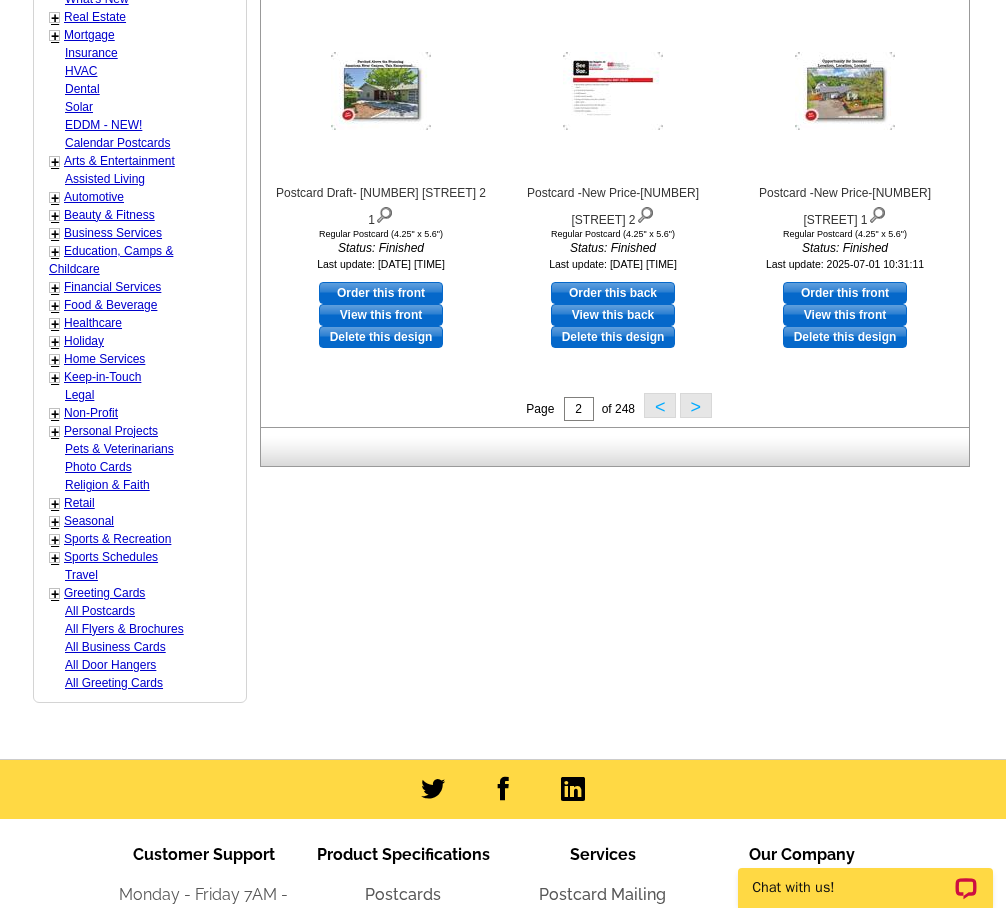 click on ">" at bounding box center (696, 405) 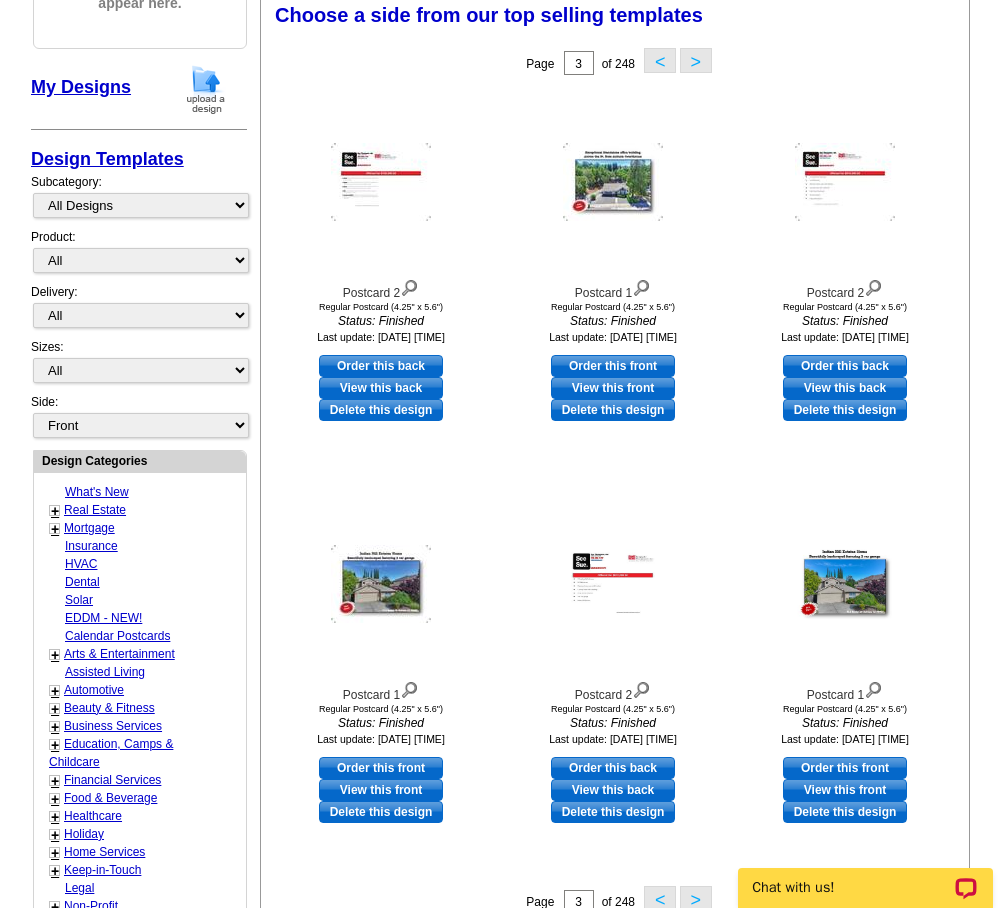 scroll, scrollTop: 289, scrollLeft: 0, axis: vertical 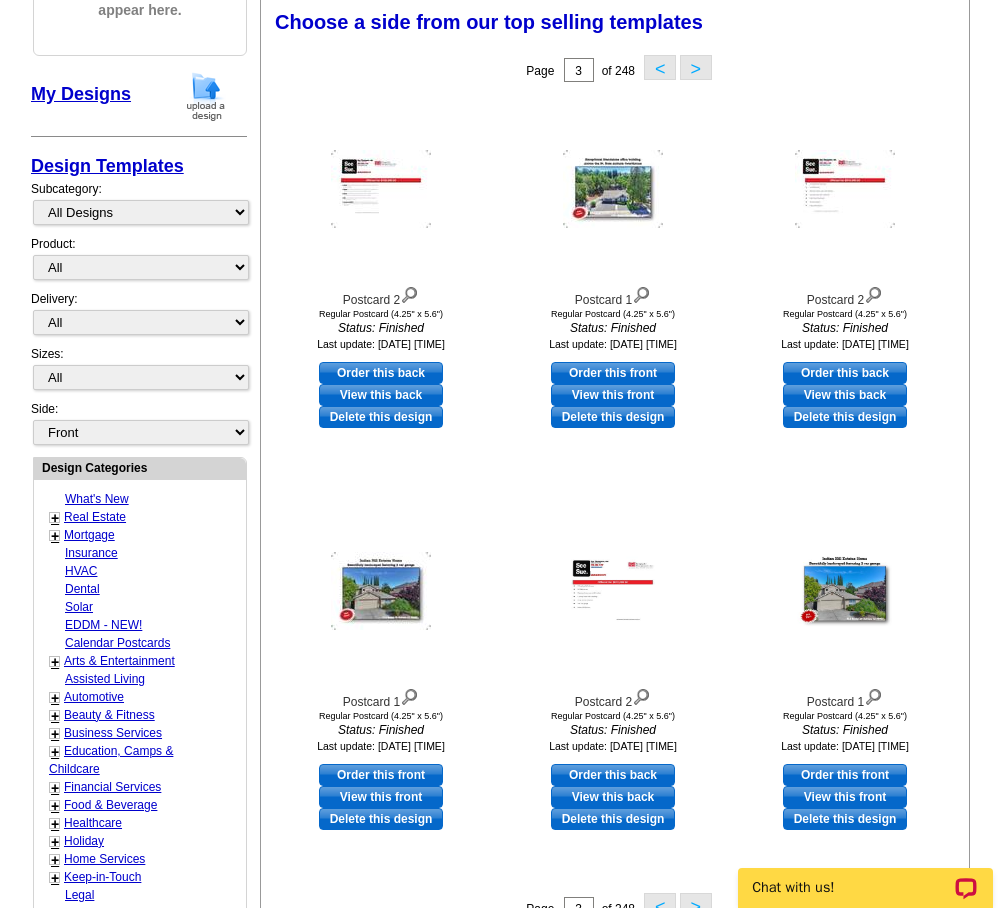 click on ">" at bounding box center [696, 67] 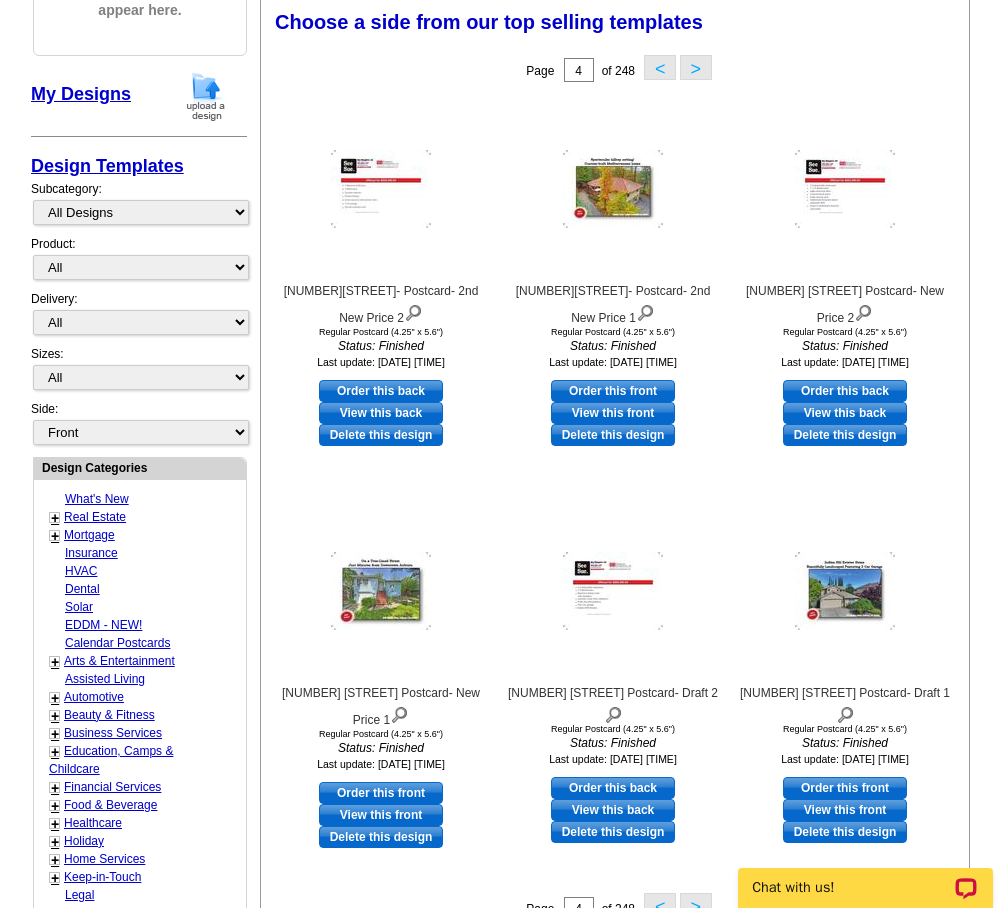 click on ">" at bounding box center (696, 67) 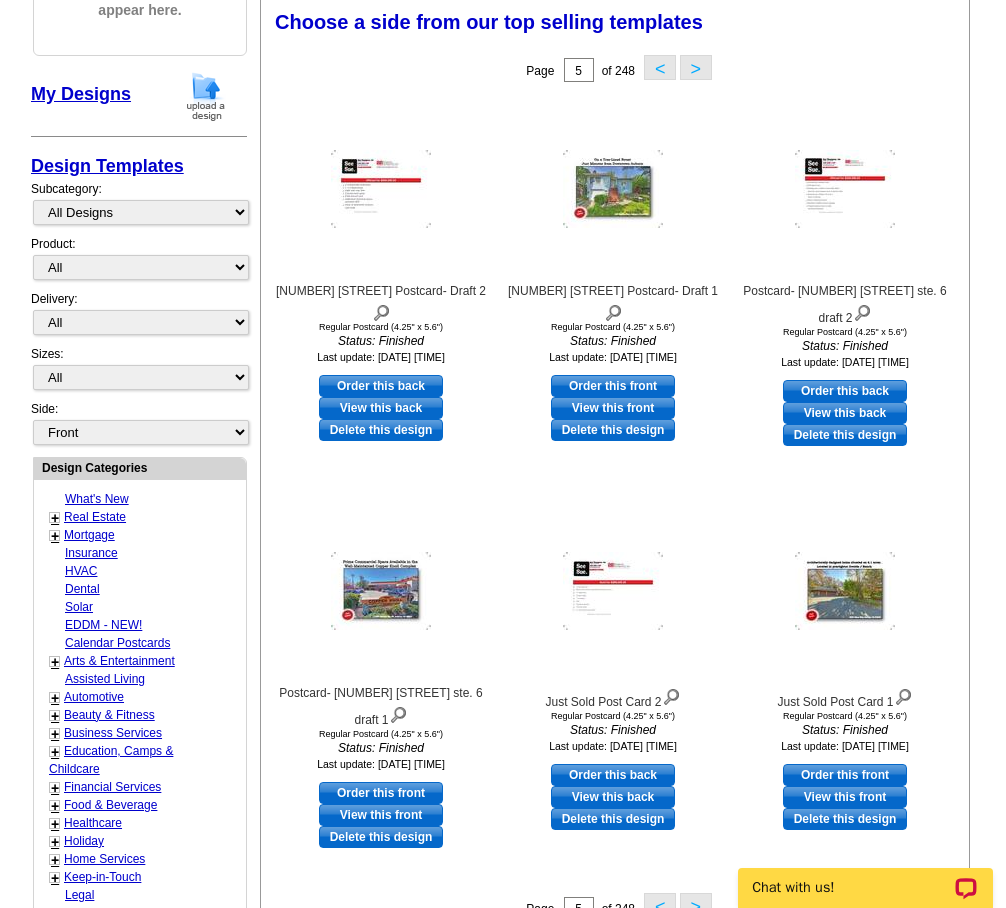 click on ">" at bounding box center [696, 67] 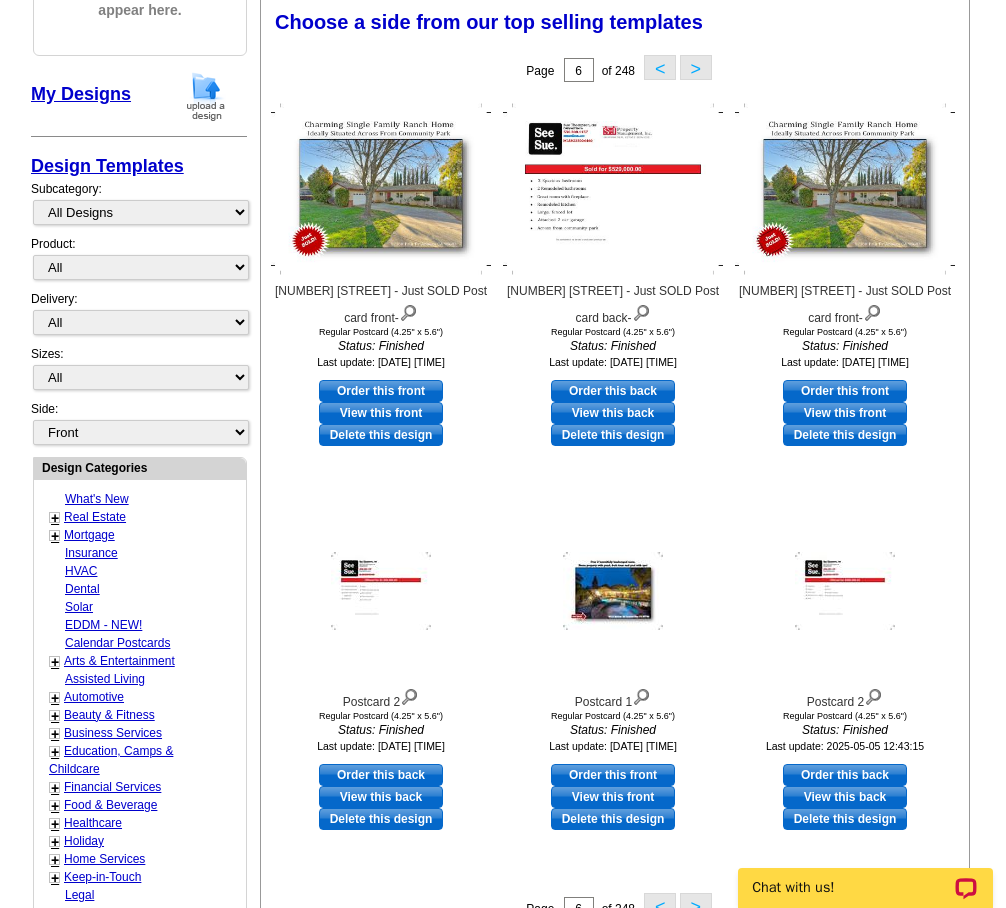 click on ">" at bounding box center (696, 67) 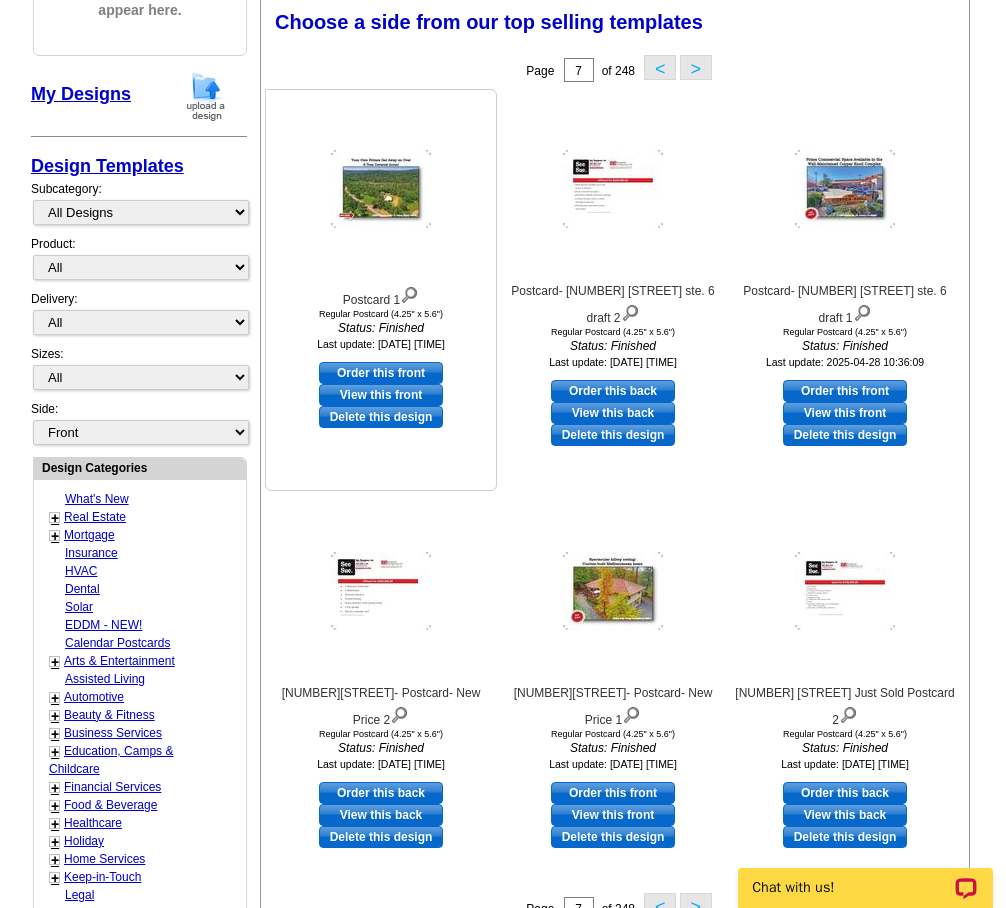 click at bounding box center [381, 189] 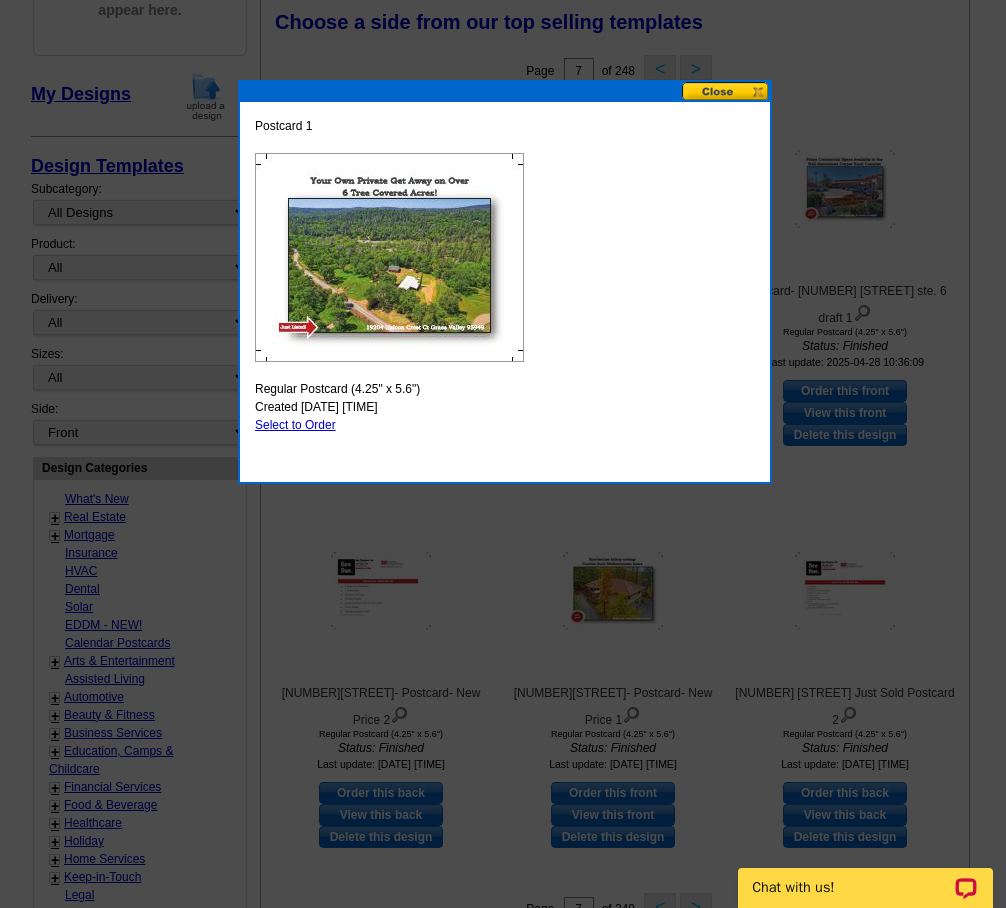 click at bounding box center [726, 91] 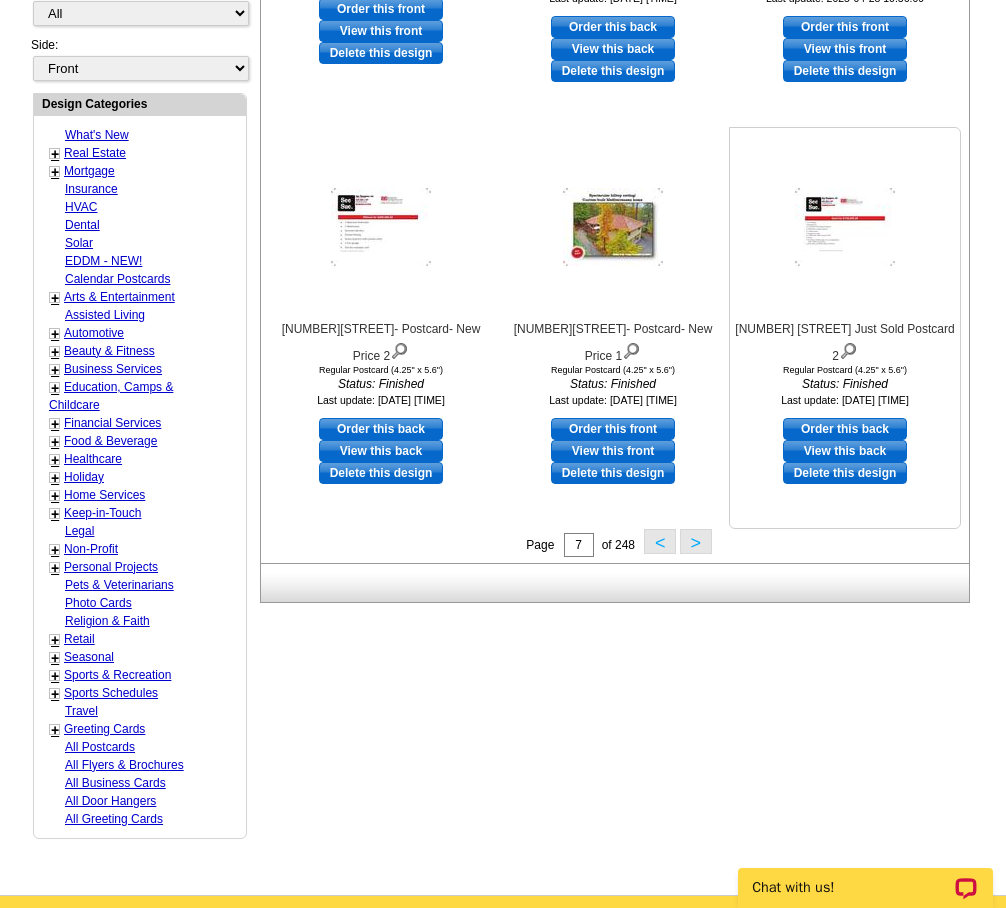 scroll, scrollTop: 689, scrollLeft: 0, axis: vertical 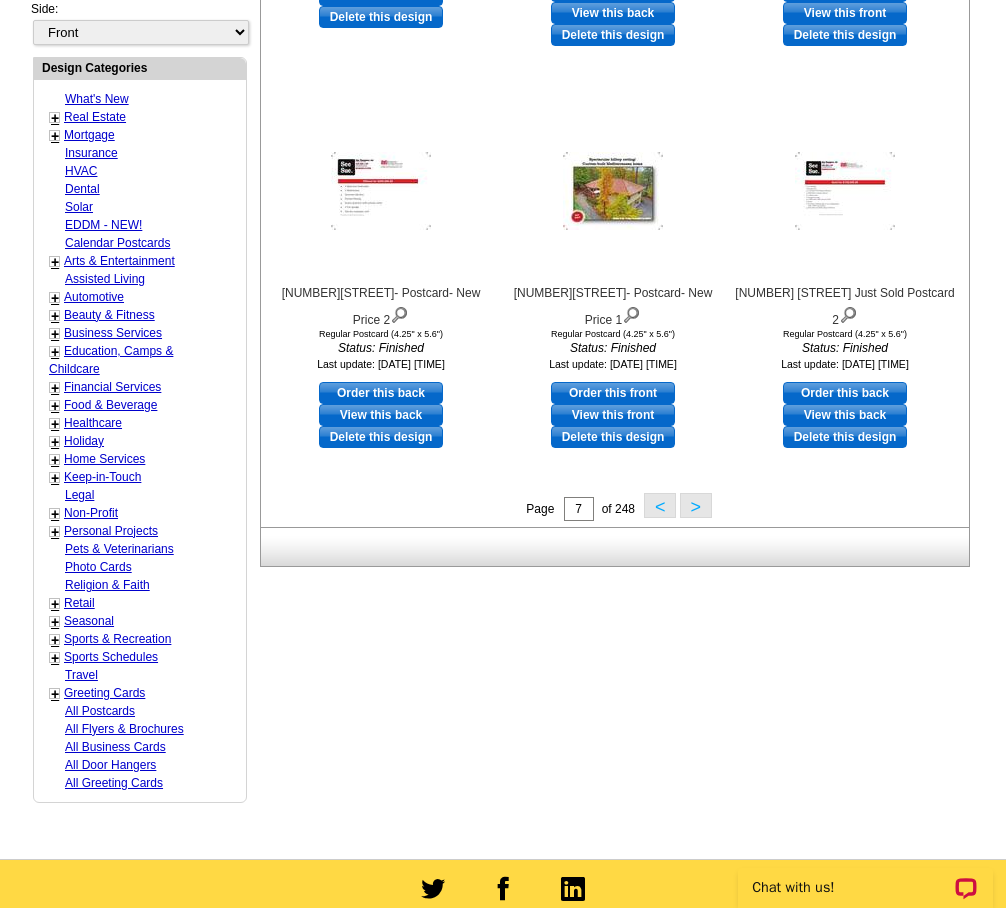 click on ">" at bounding box center [696, 505] 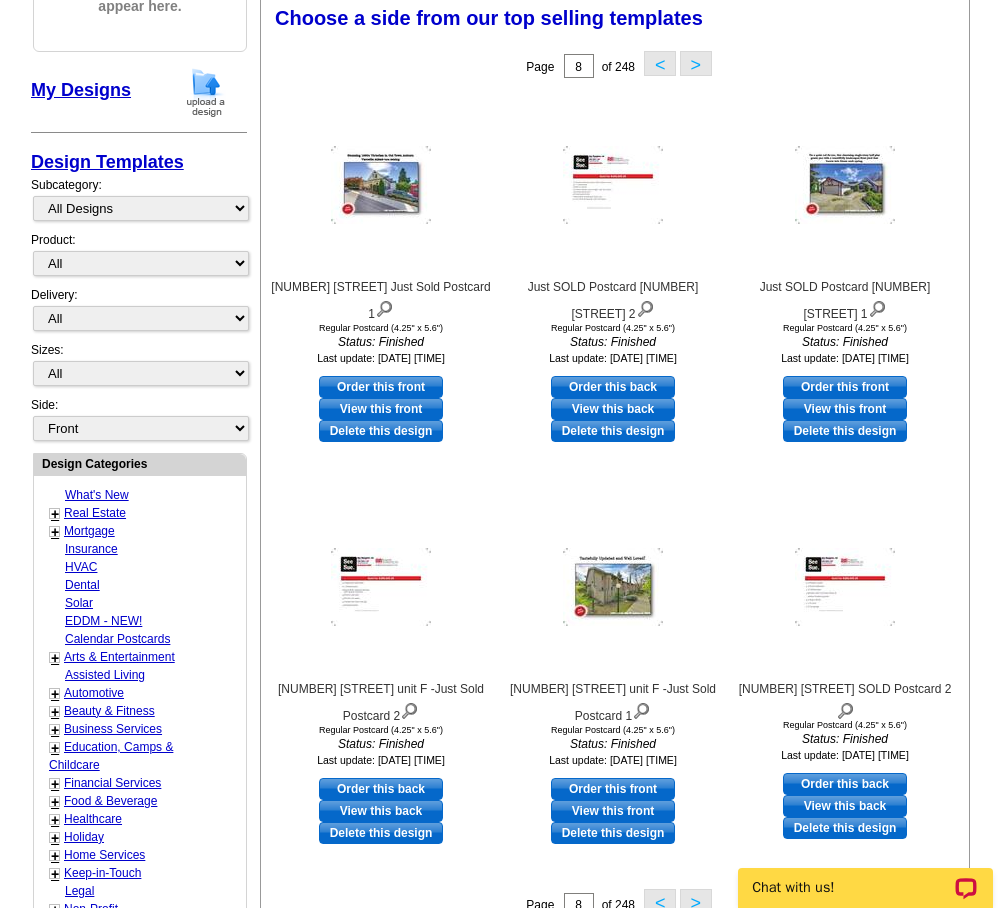 scroll, scrollTop: 289, scrollLeft: 0, axis: vertical 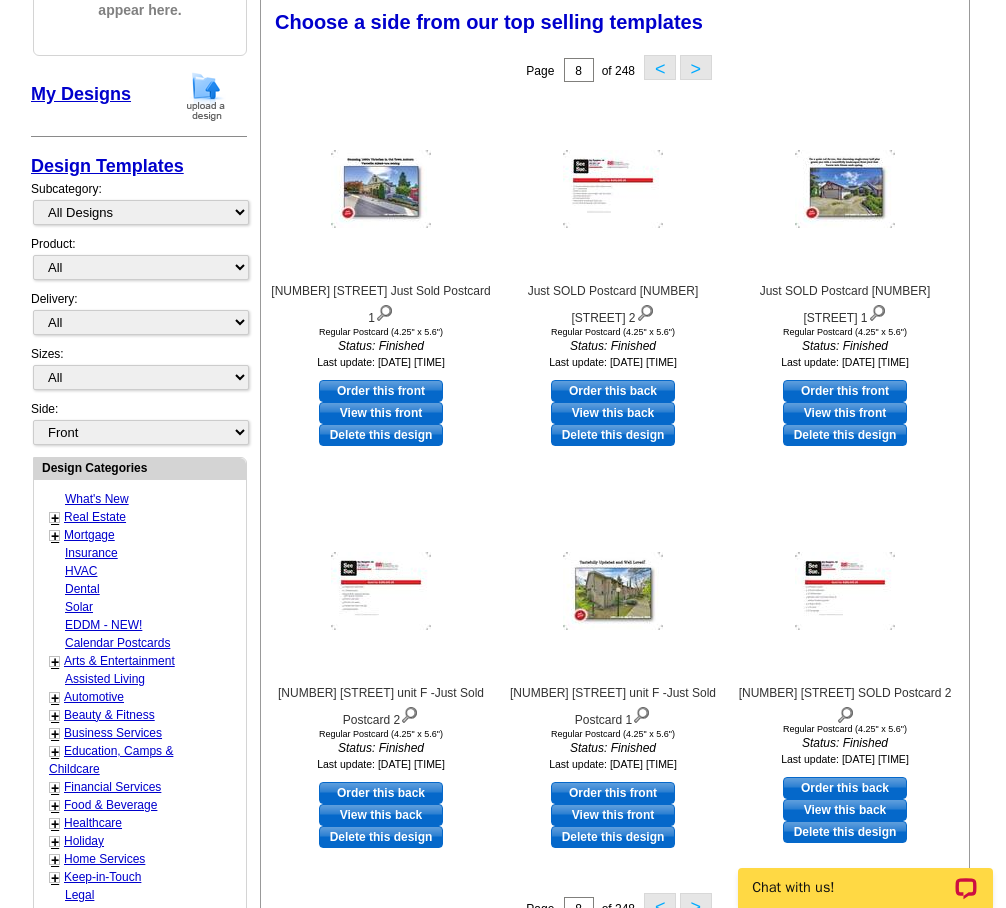 click on ">" at bounding box center [696, 67] 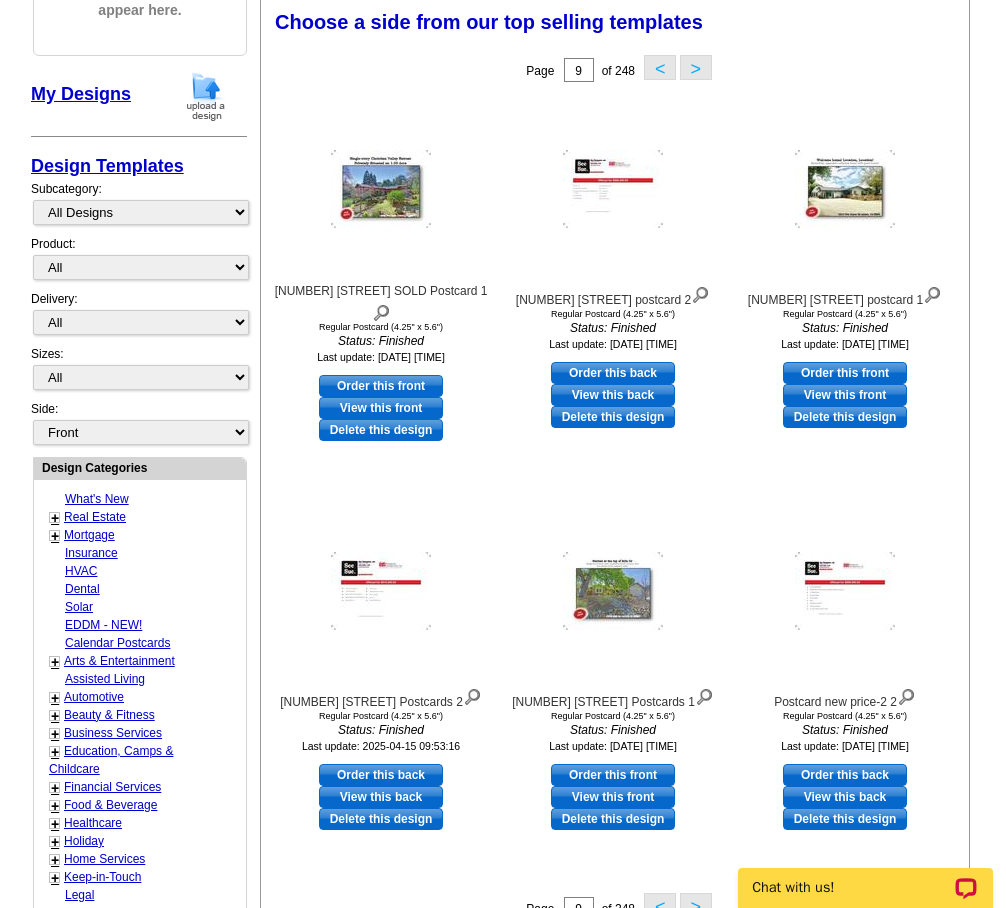 click on ">" at bounding box center (696, 67) 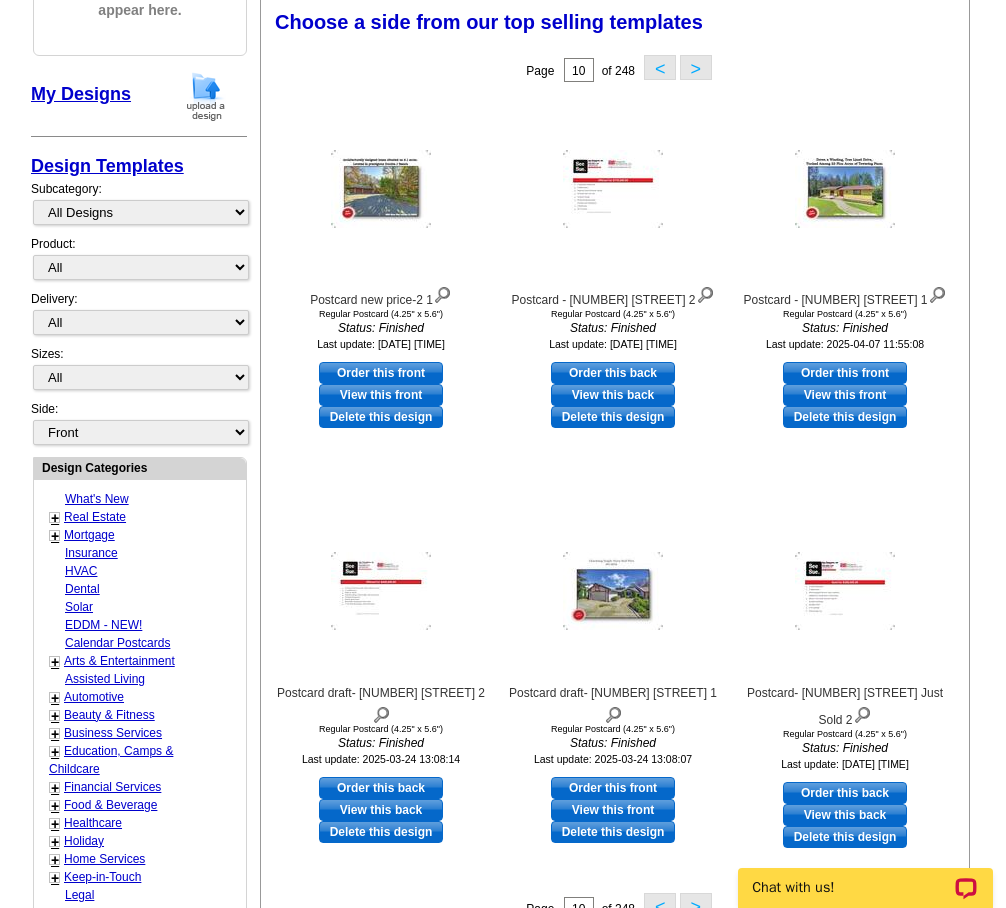 click on ">" at bounding box center [696, 67] 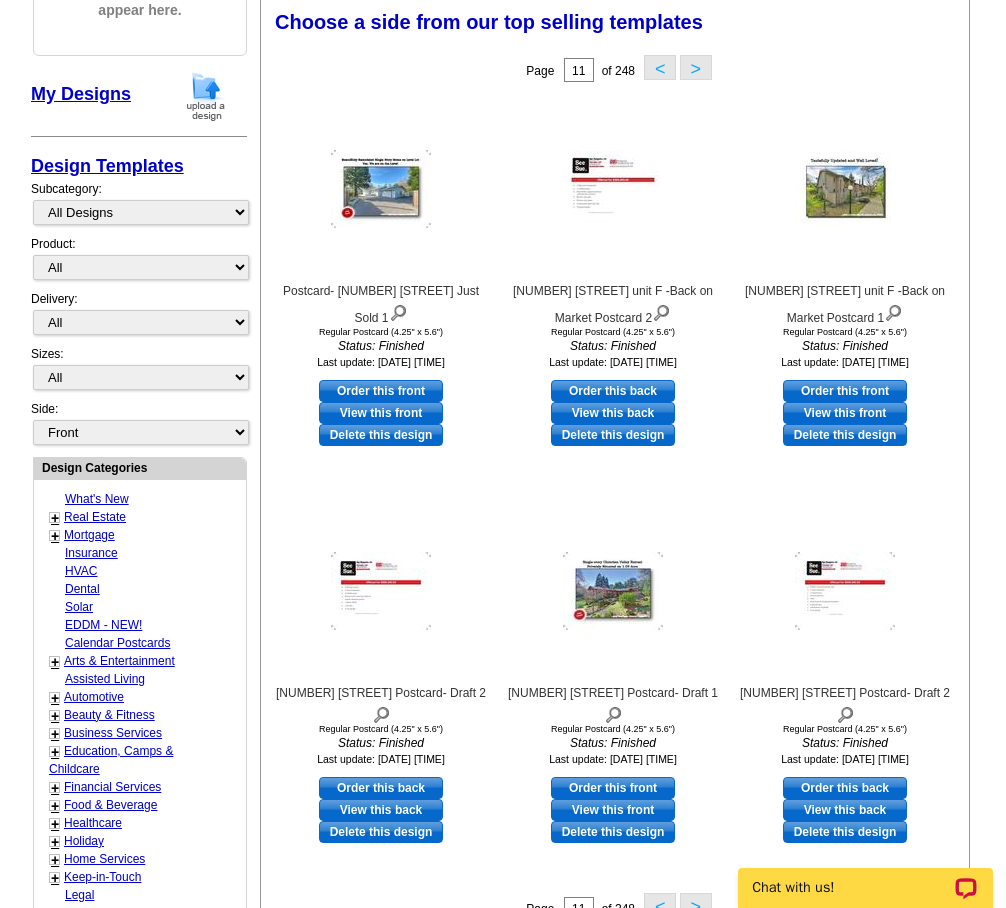 click on ">" at bounding box center [696, 67] 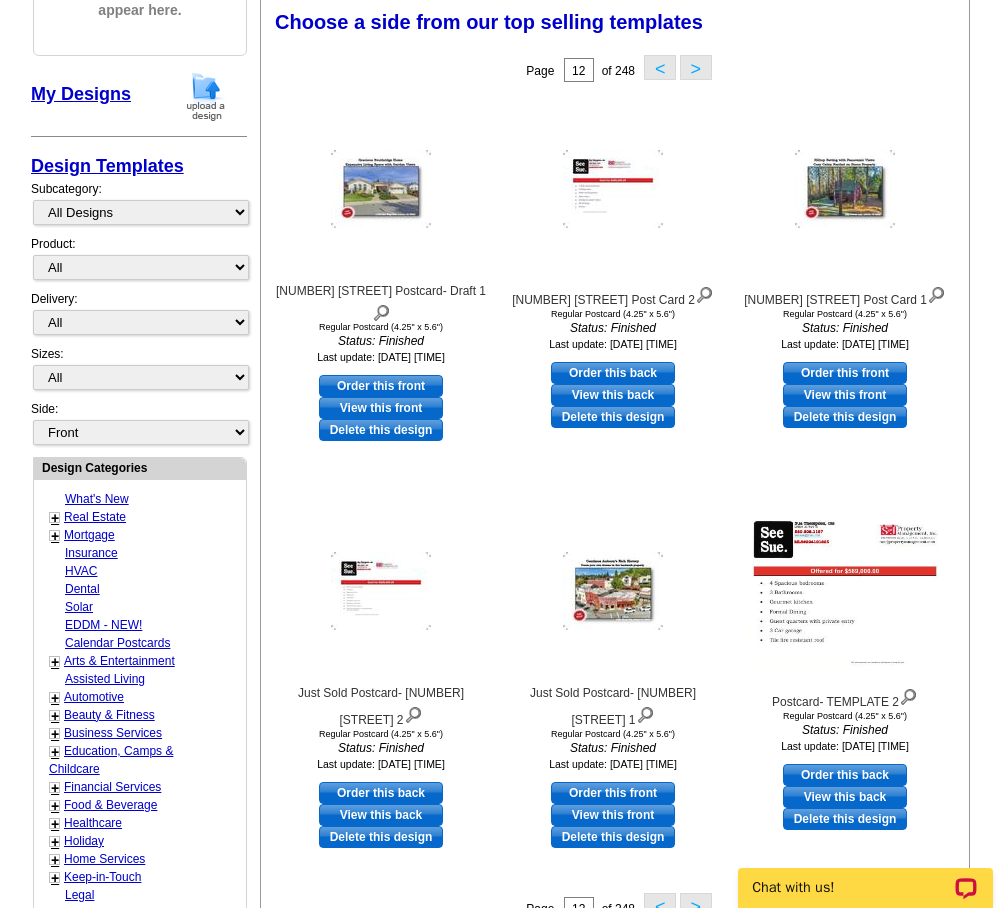 click on ">" at bounding box center (696, 67) 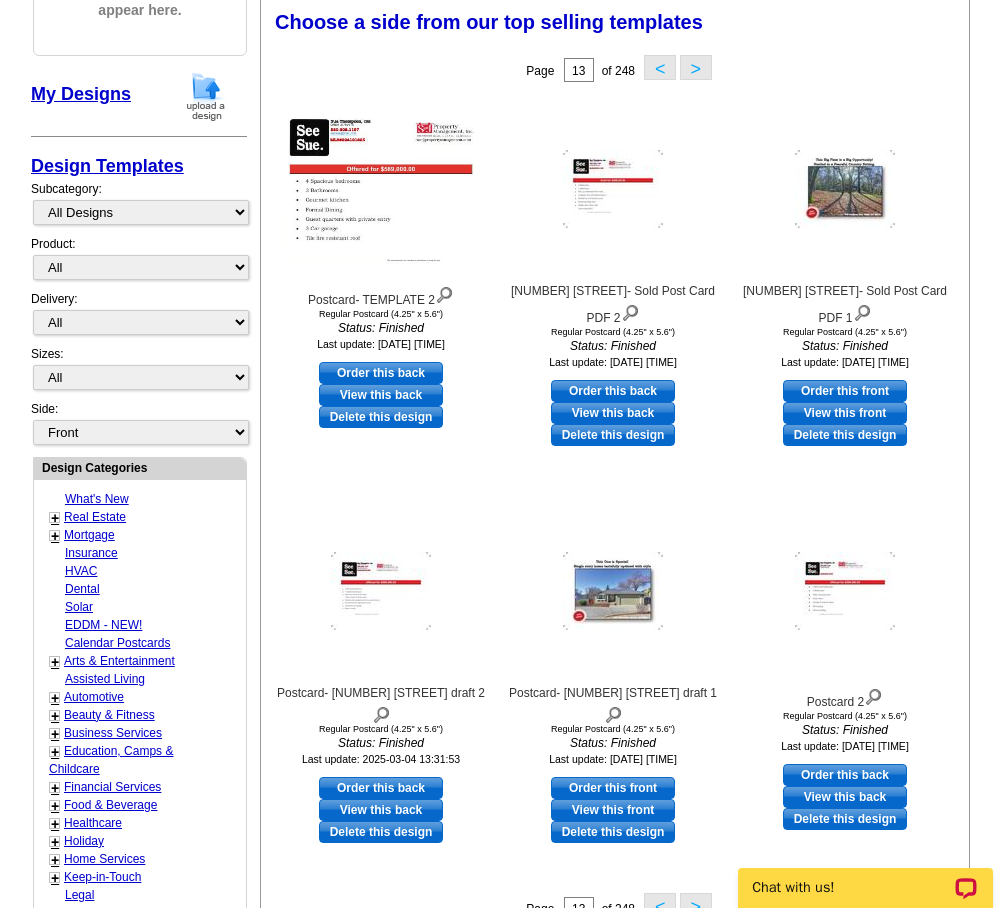 click on ">" at bounding box center [696, 67] 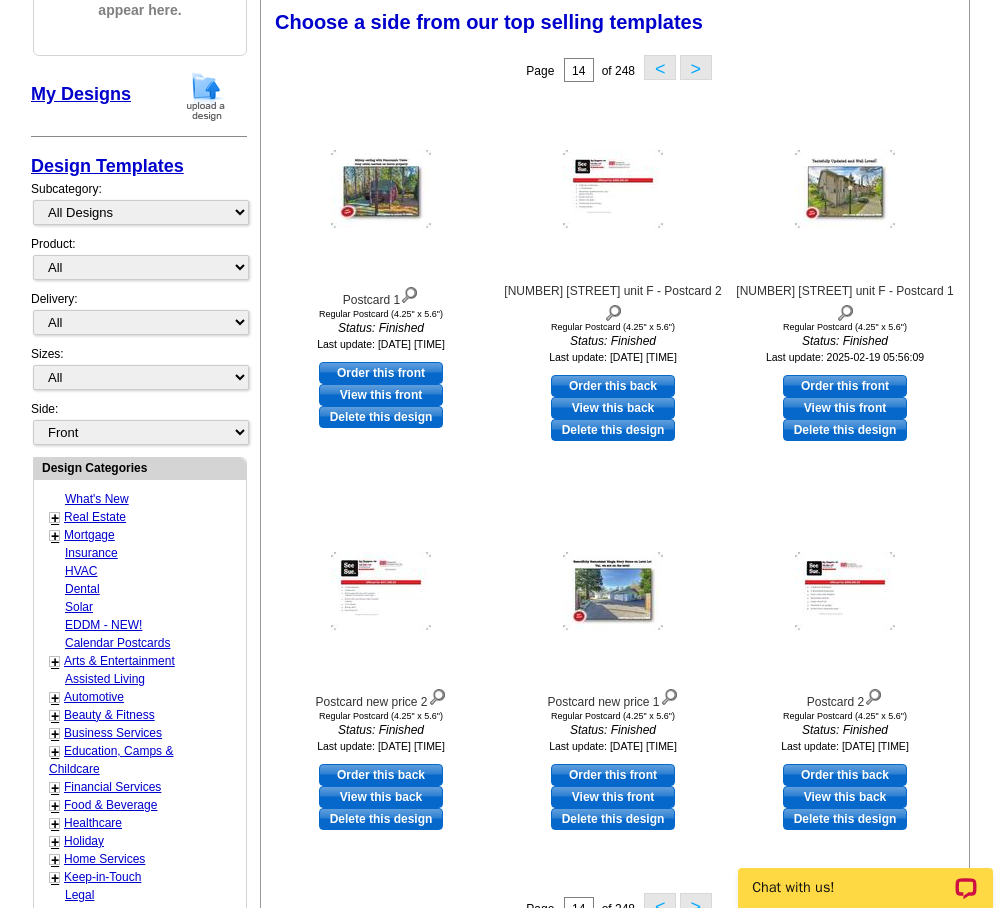 click on ">" at bounding box center [696, 67] 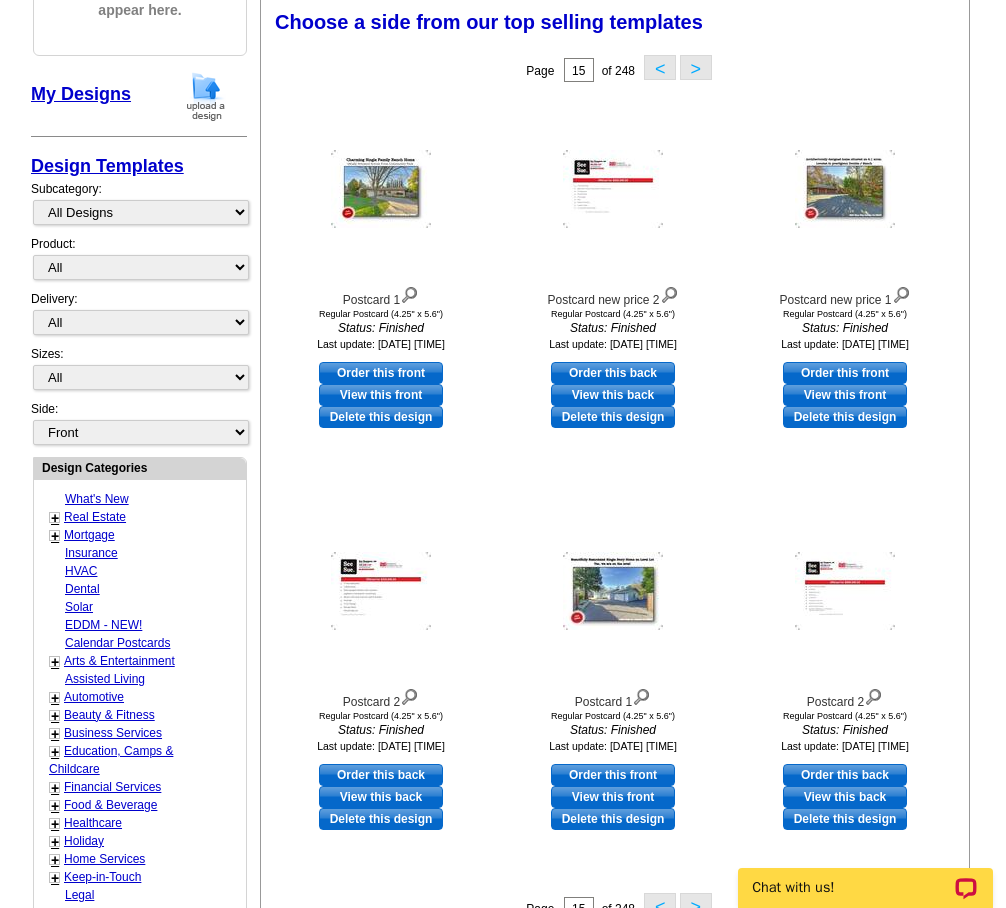 click on ">" at bounding box center (696, 67) 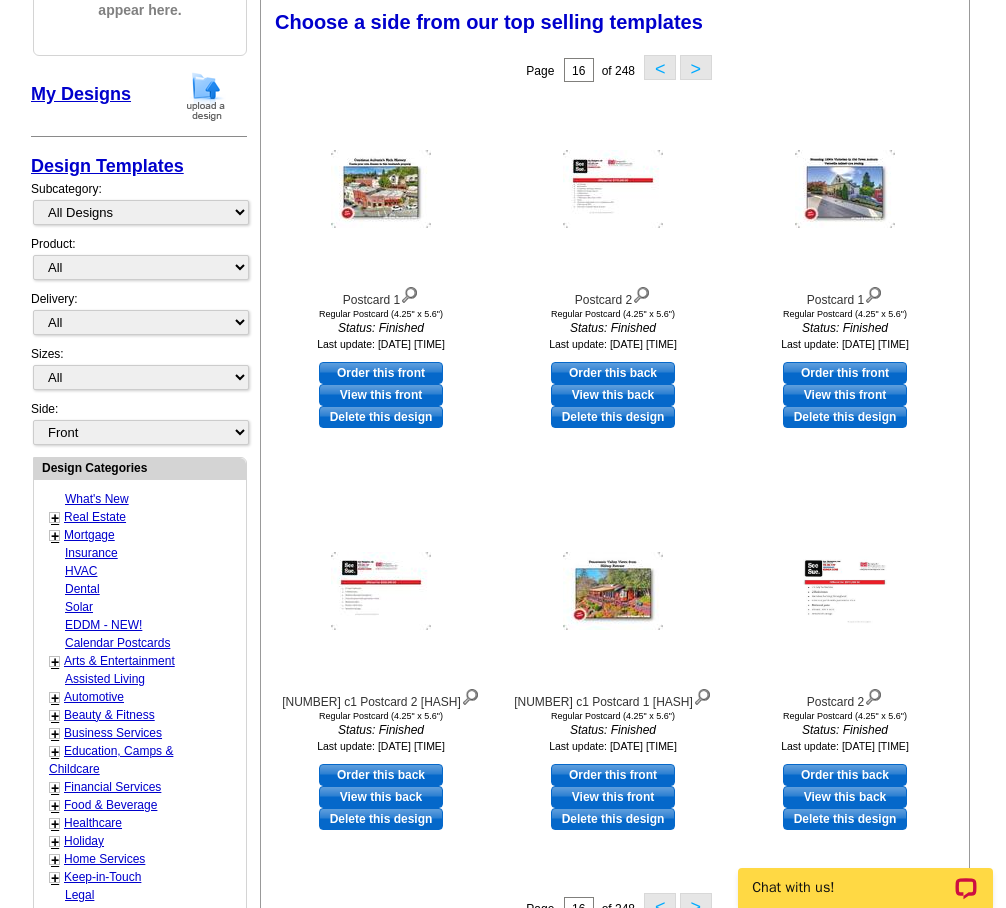 click on ">" at bounding box center (696, 67) 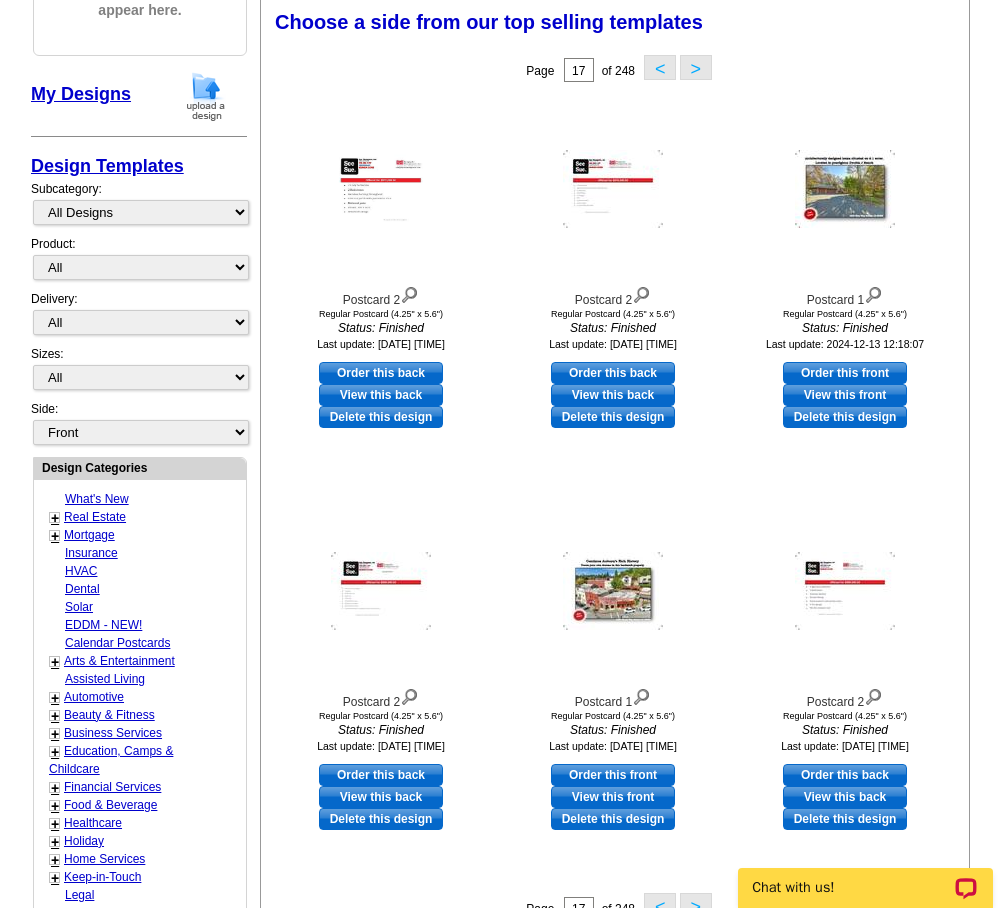 click on ">" at bounding box center (696, 67) 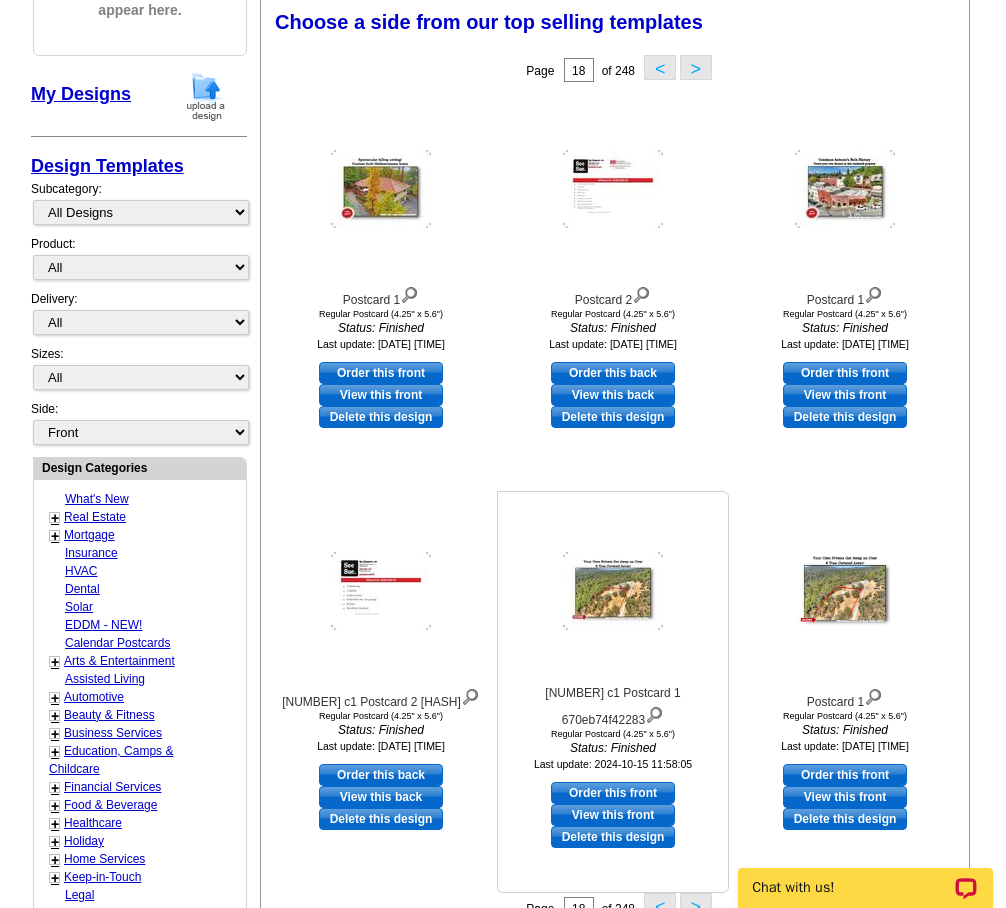 click at bounding box center (613, 591) 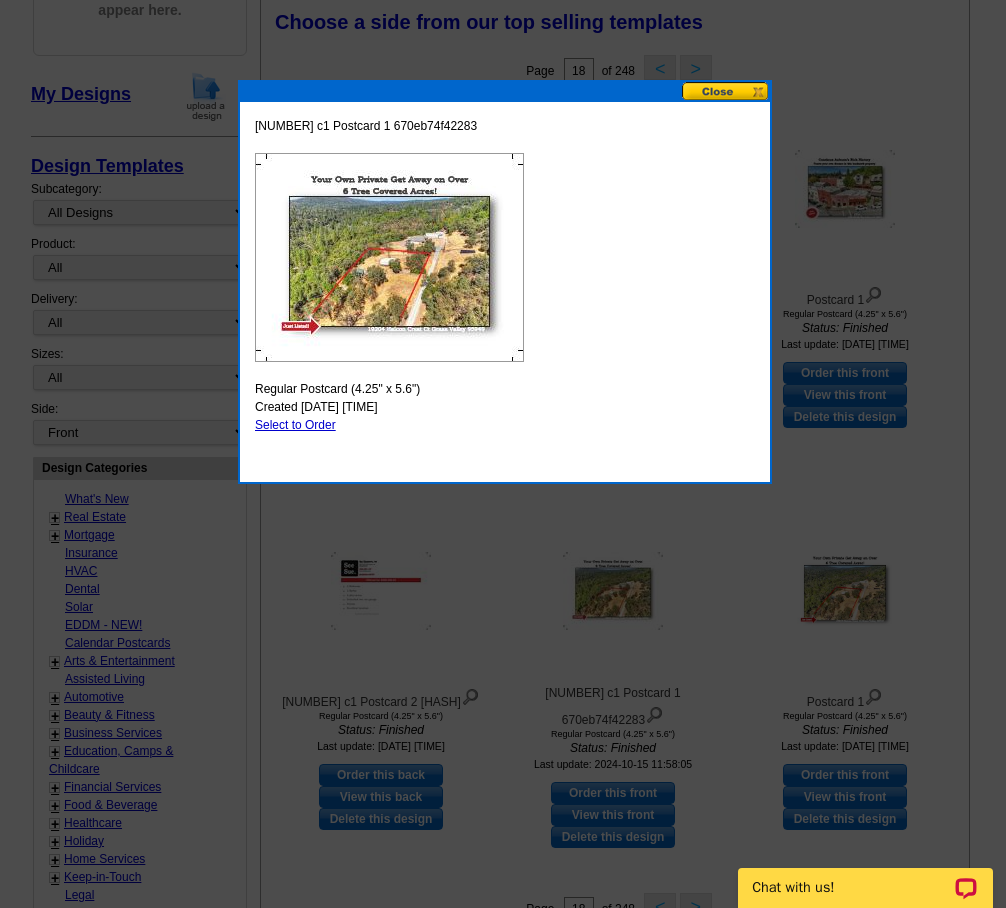 click at bounding box center [726, 91] 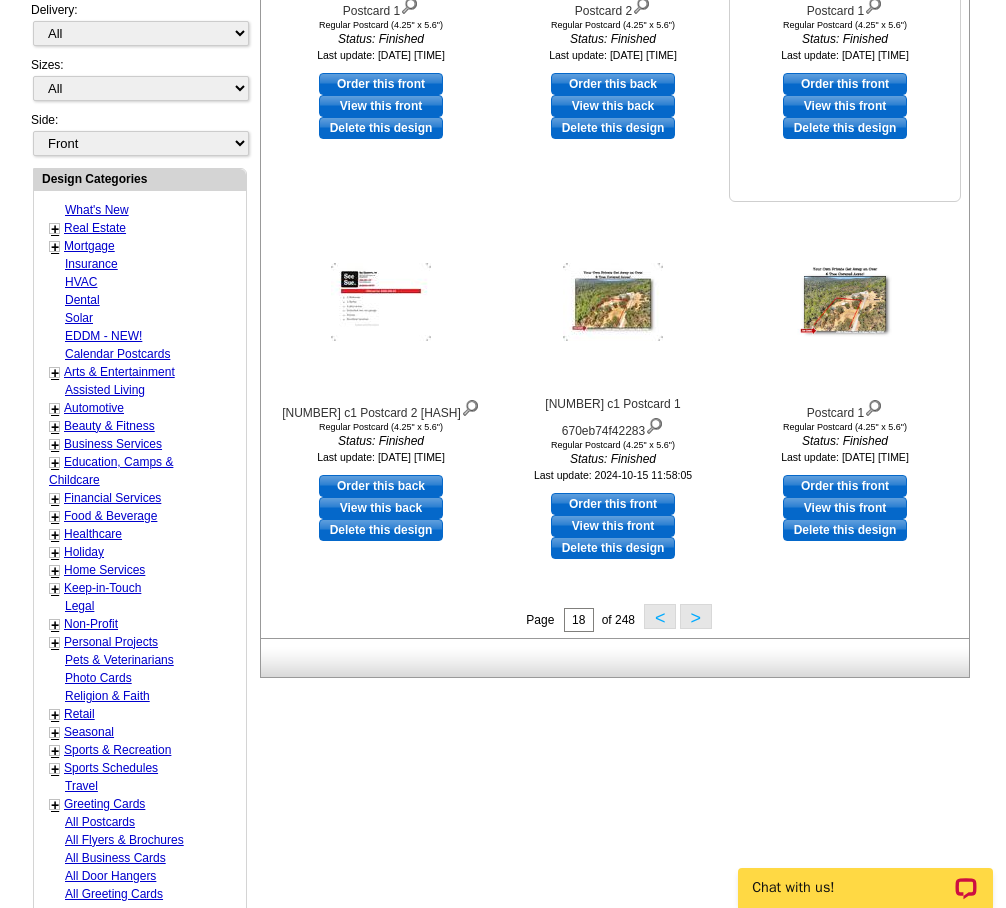 scroll, scrollTop: 589, scrollLeft: 0, axis: vertical 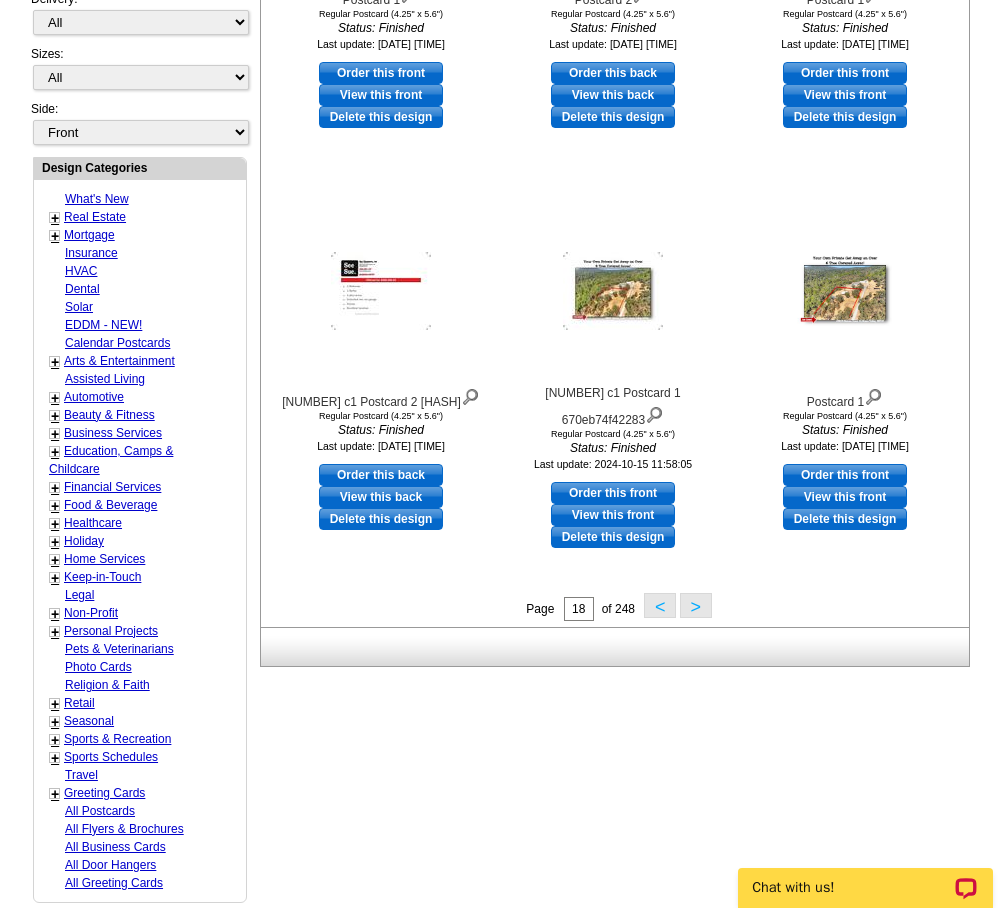 click on ">" at bounding box center (696, 605) 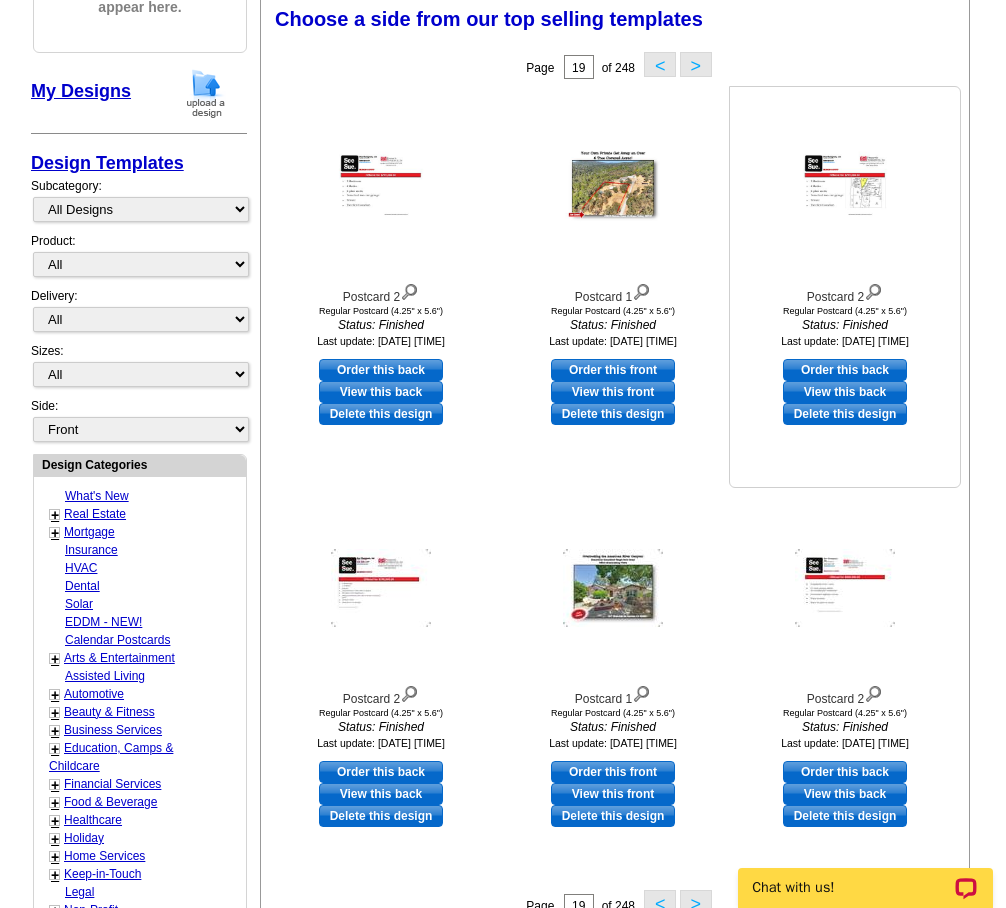 scroll, scrollTop: 289, scrollLeft: 0, axis: vertical 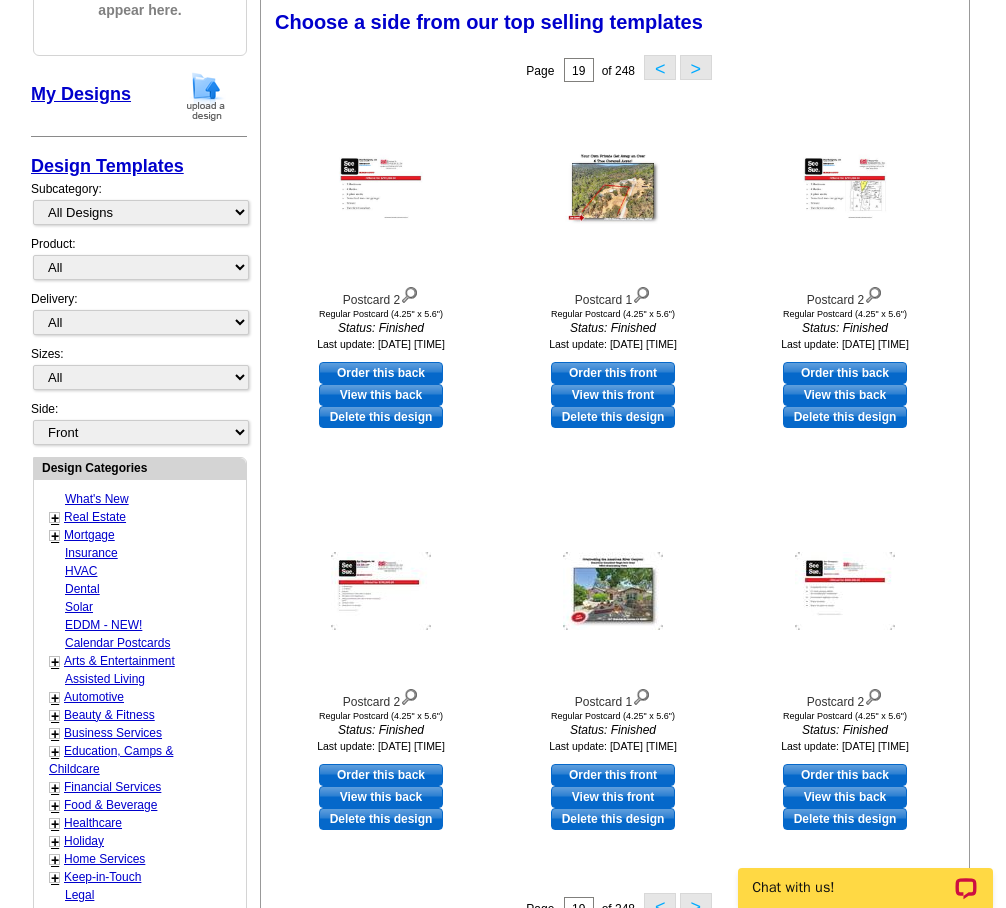 click on ">" at bounding box center [696, 67] 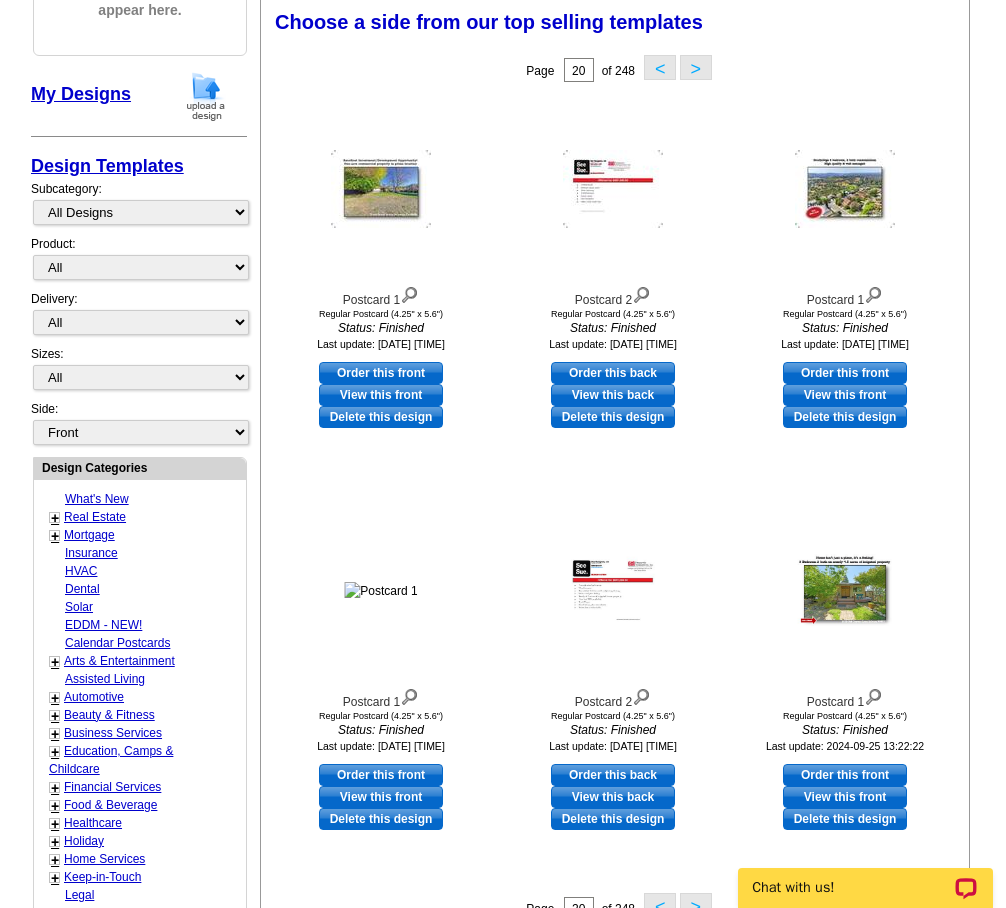 click on ">" at bounding box center [696, 67] 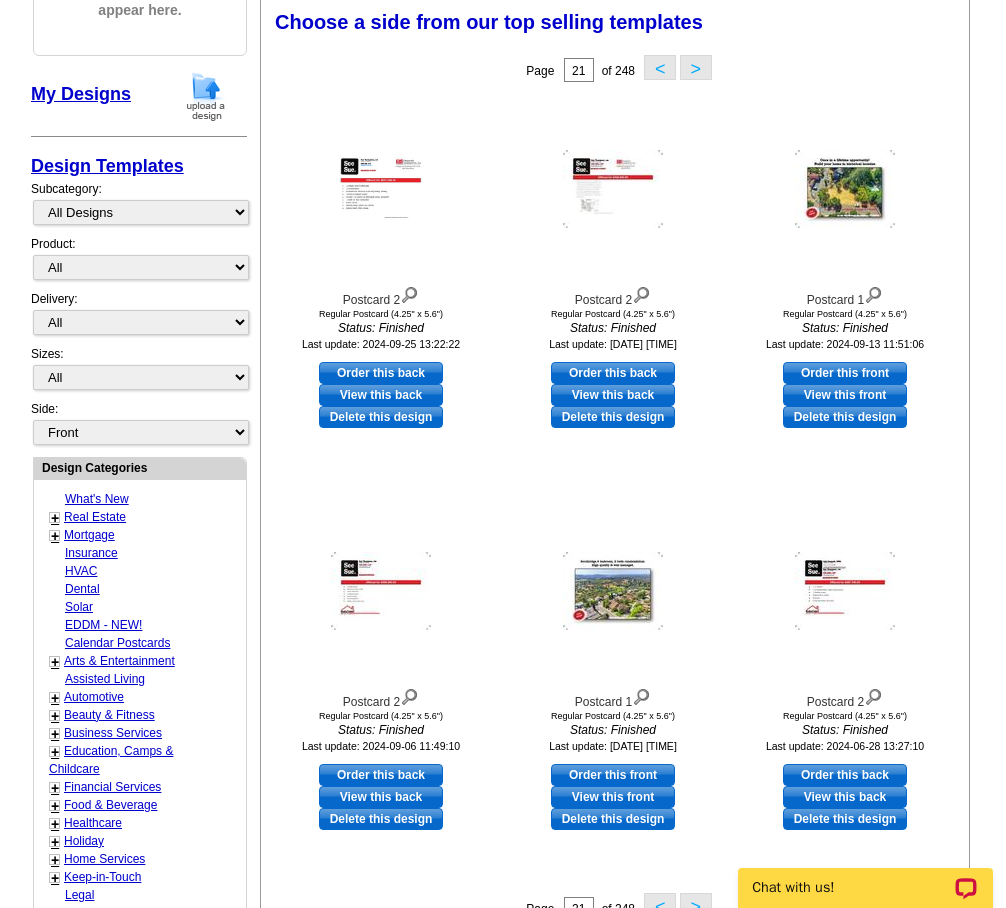 click on ">" at bounding box center [696, 67] 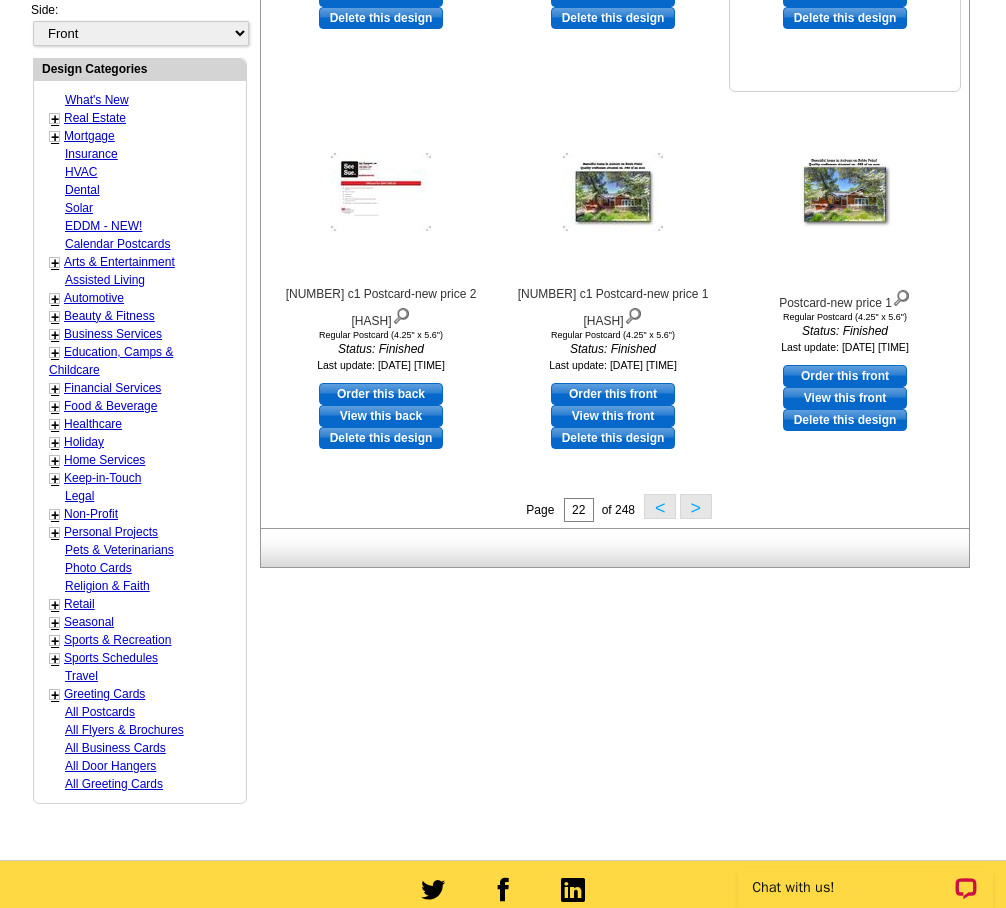 scroll, scrollTop: 689, scrollLeft: 0, axis: vertical 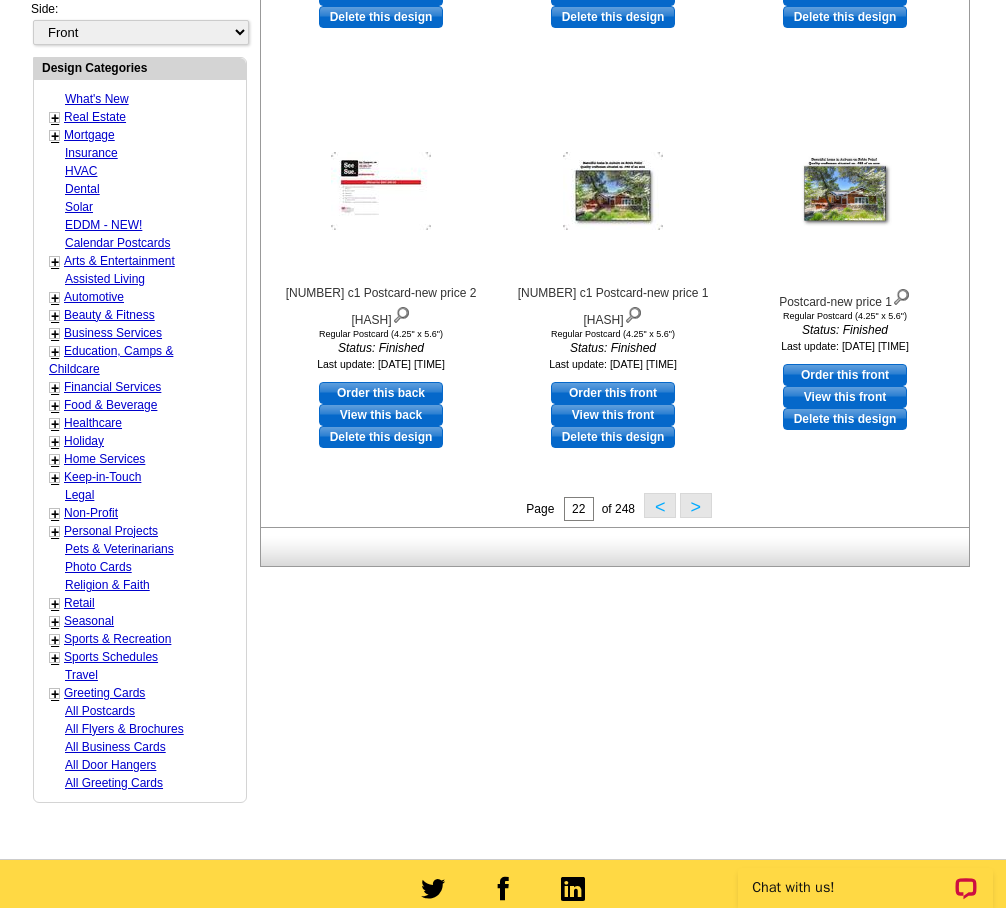 click on ">" at bounding box center (696, 505) 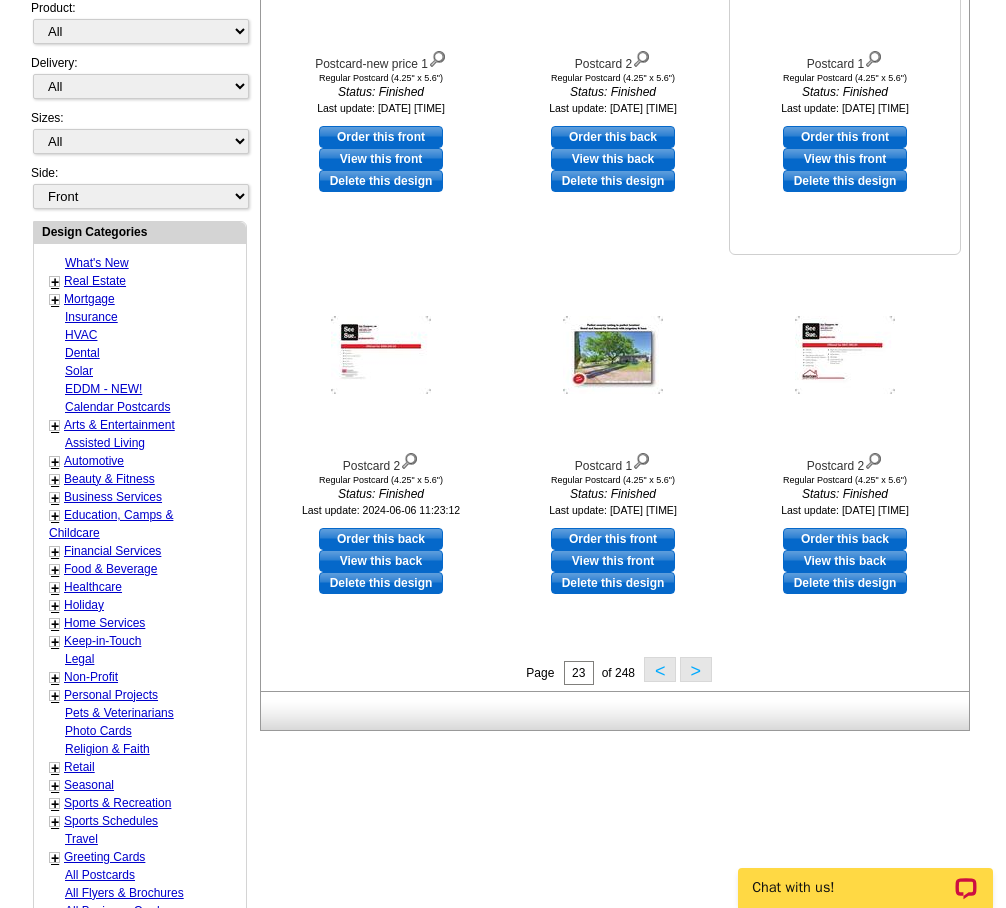 scroll, scrollTop: 589, scrollLeft: 0, axis: vertical 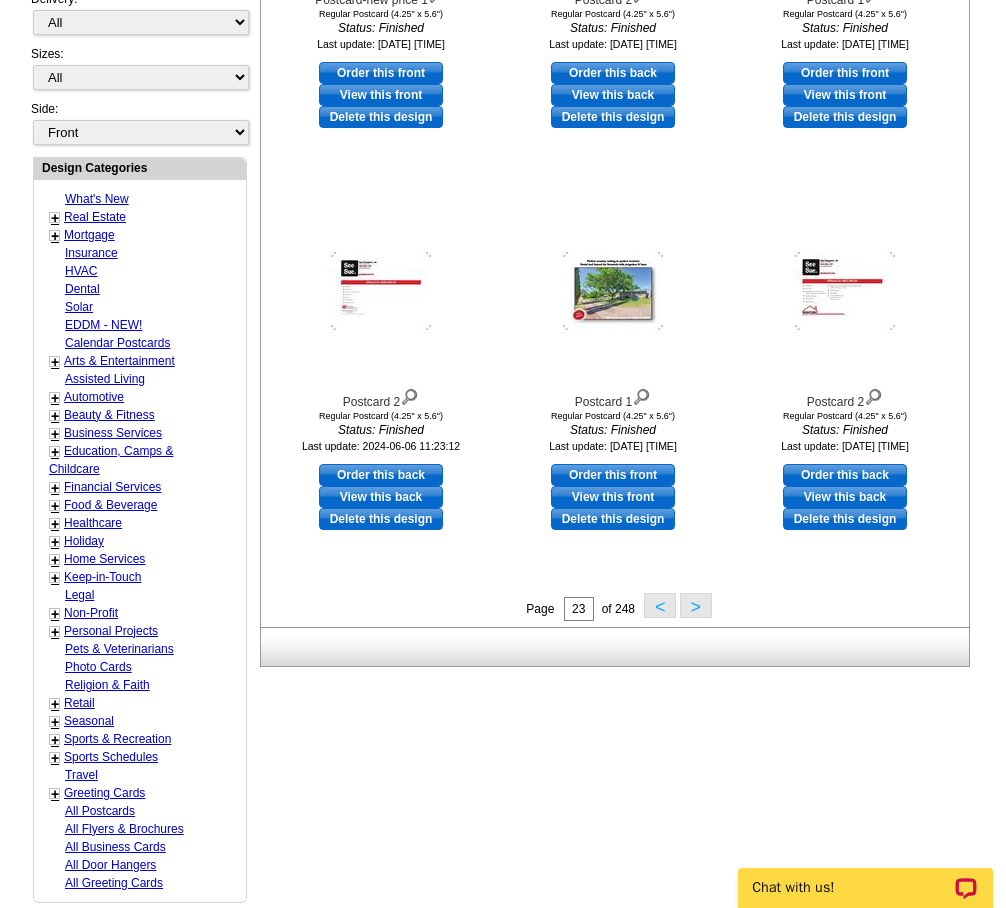 click on ">" at bounding box center (696, 605) 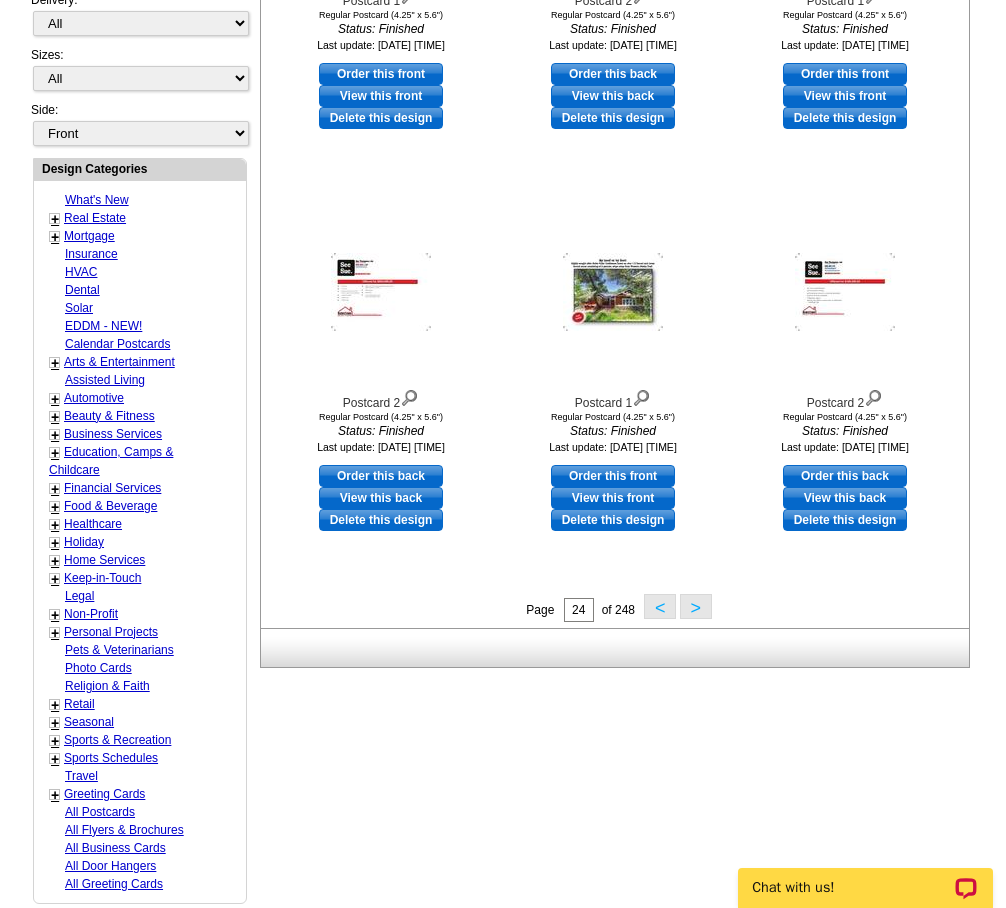 scroll, scrollTop: 589, scrollLeft: 0, axis: vertical 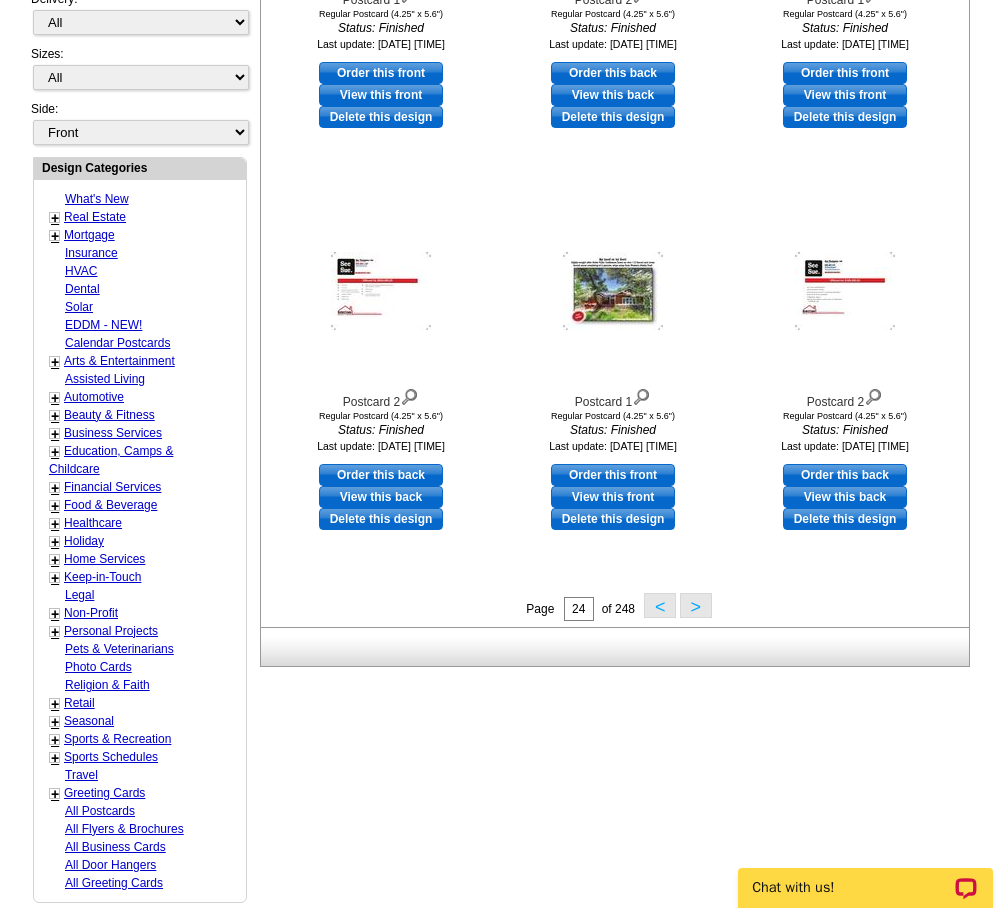 click on ">" at bounding box center [696, 605] 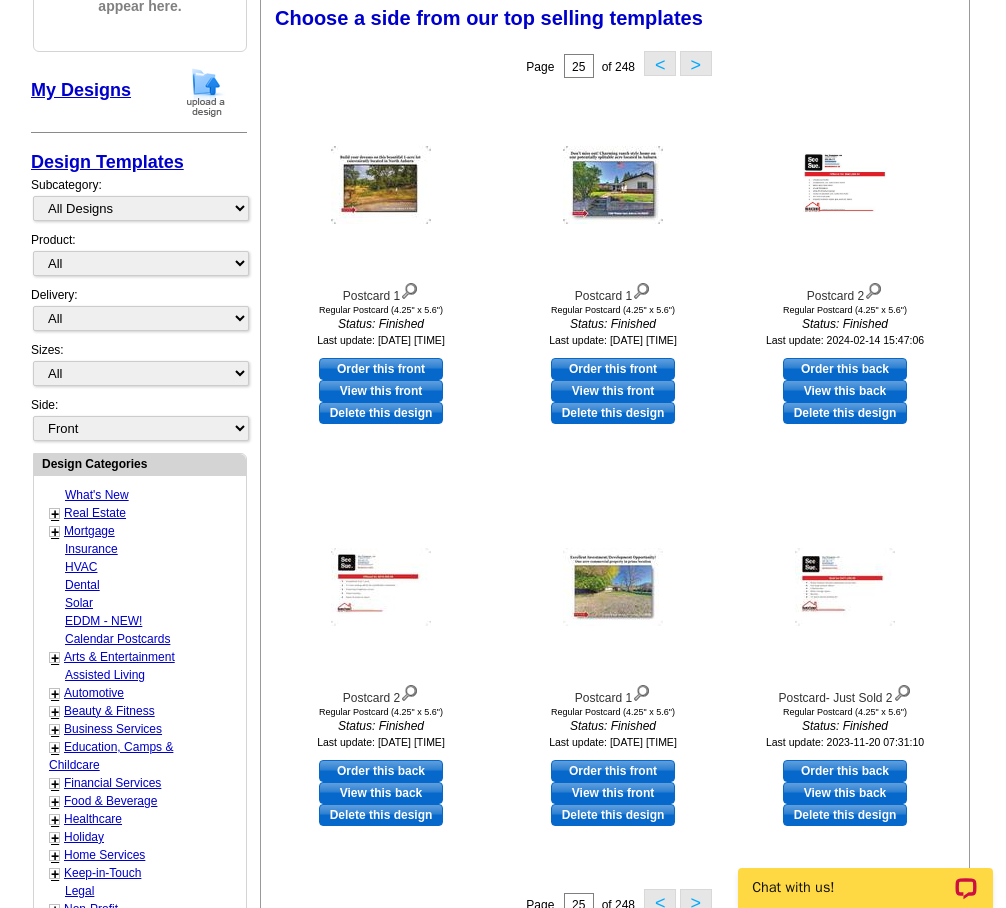 scroll, scrollTop: 289, scrollLeft: 0, axis: vertical 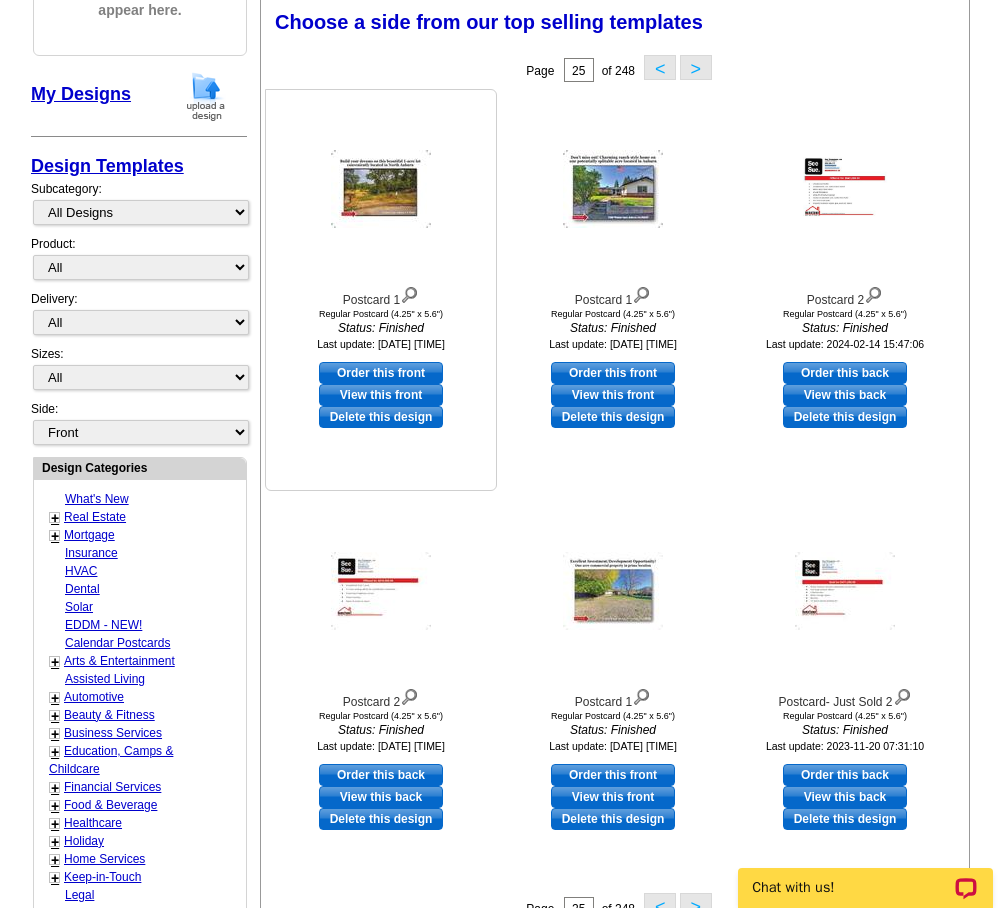 click at bounding box center [381, 189] 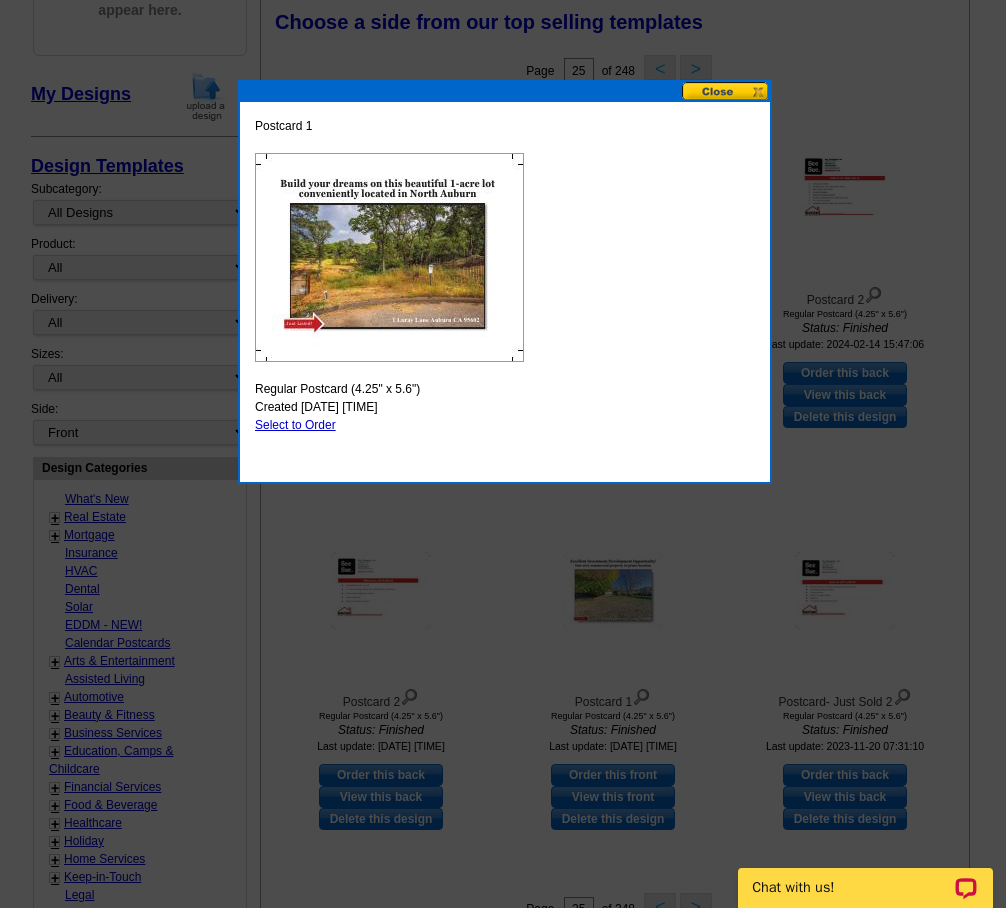 click at bounding box center [726, 91] 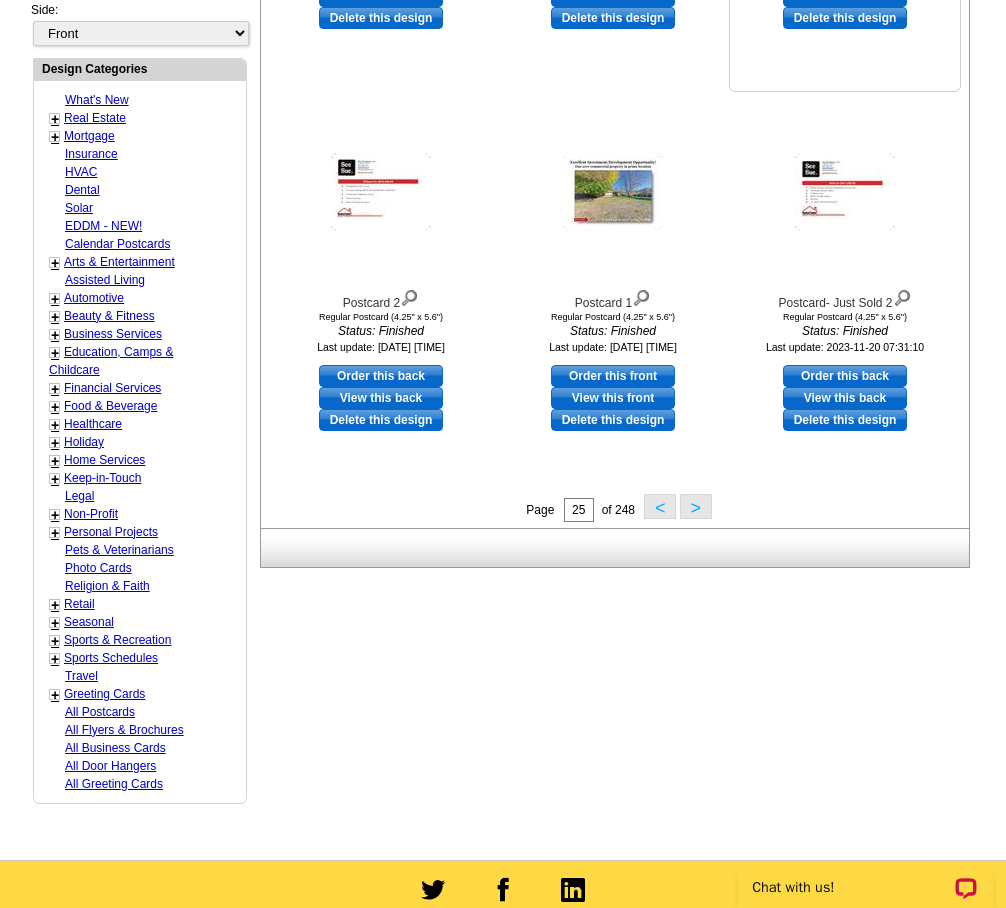 scroll, scrollTop: 689, scrollLeft: 0, axis: vertical 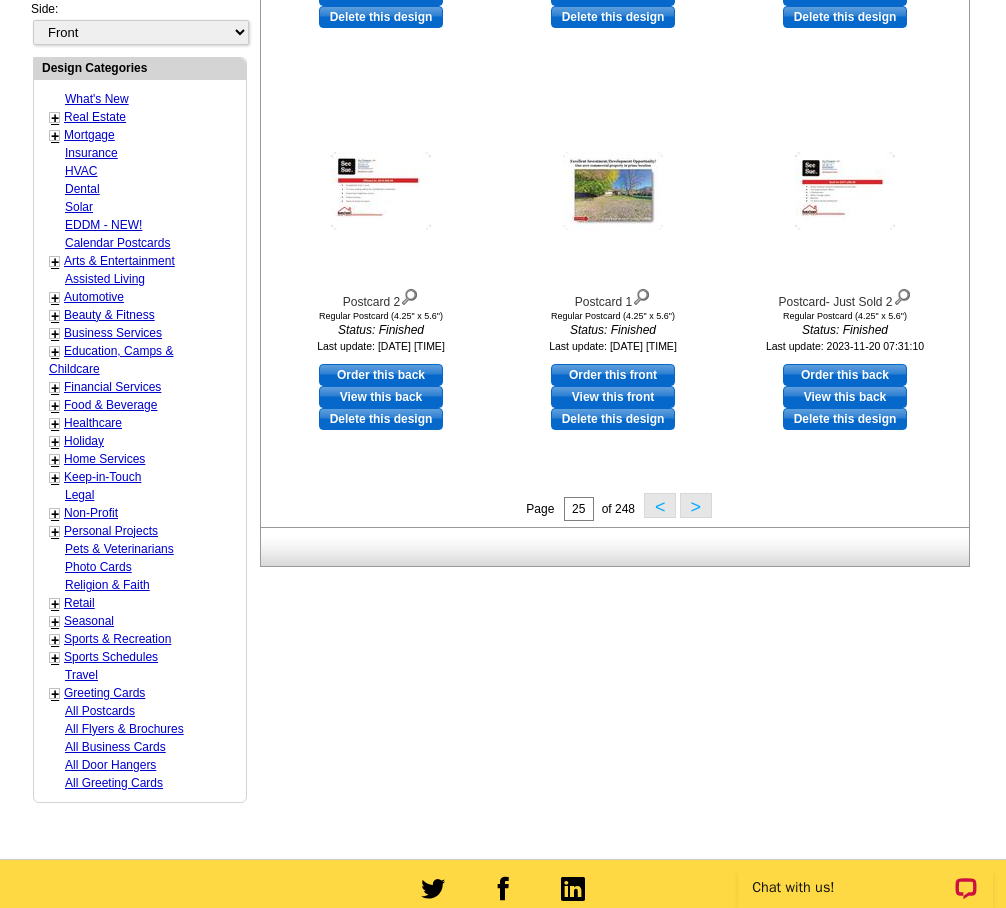 click on ">" at bounding box center (696, 505) 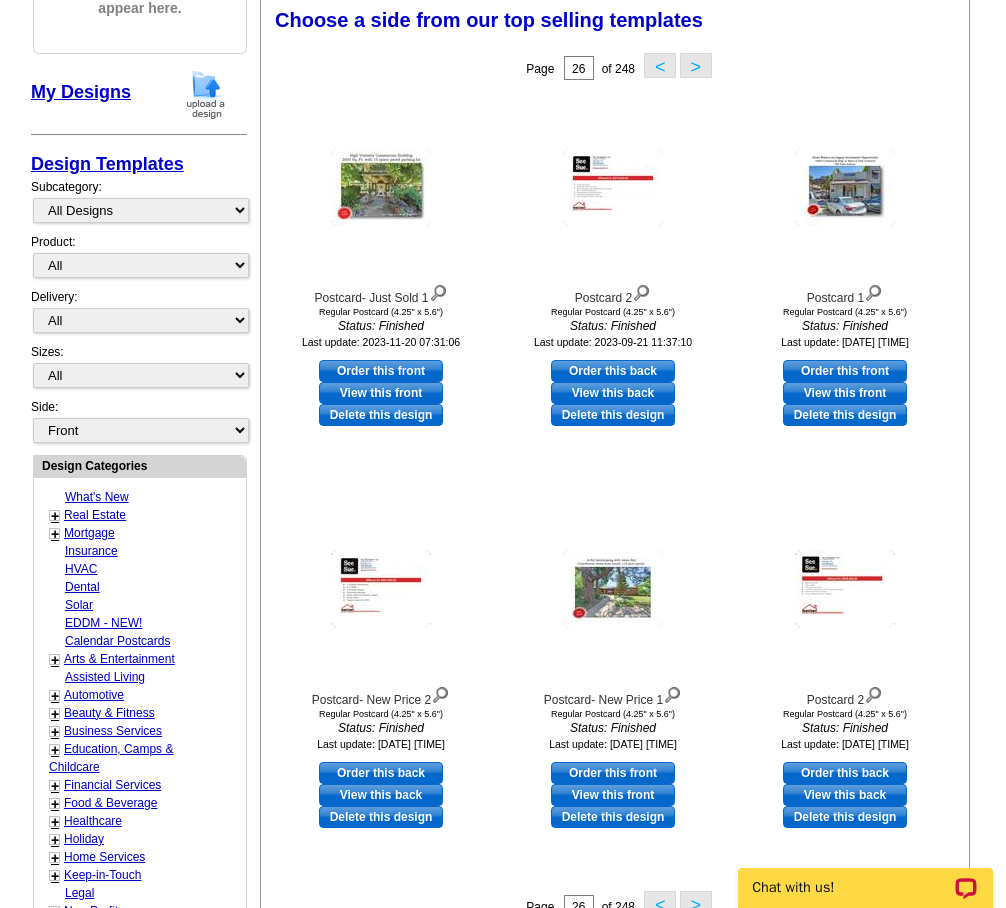 scroll, scrollTop: 289, scrollLeft: 0, axis: vertical 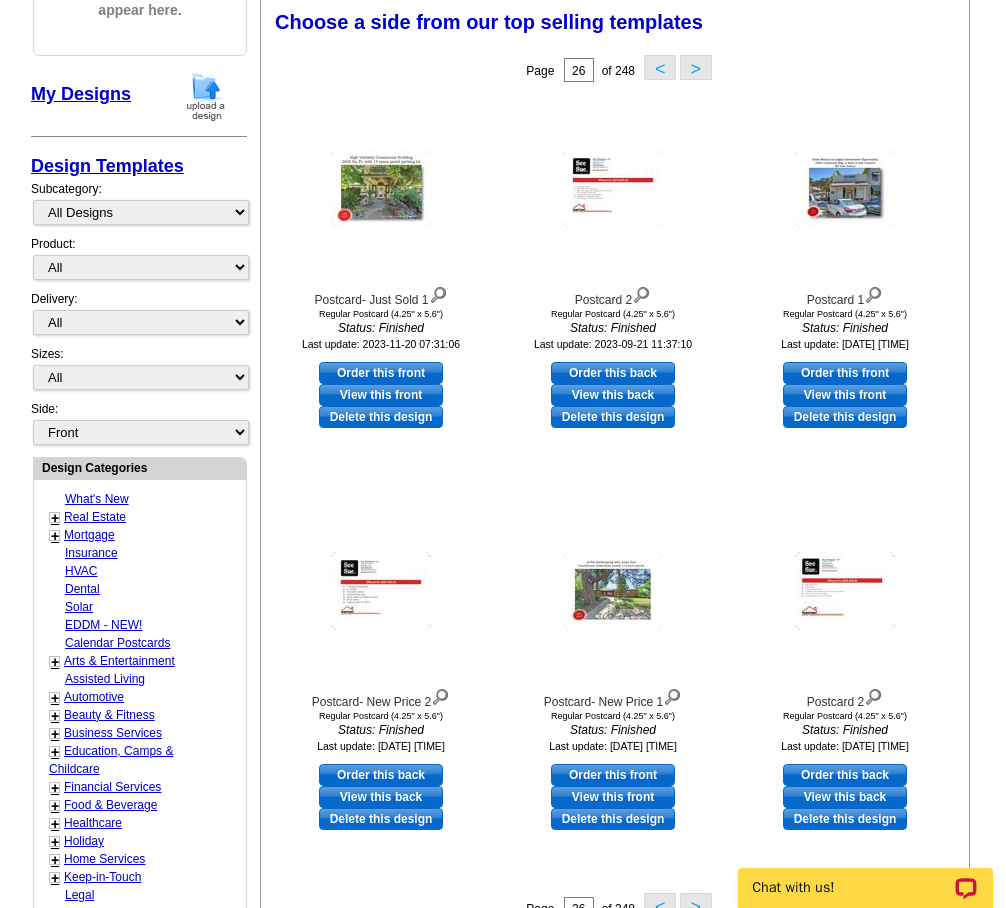 click on "<" at bounding box center [660, 67] 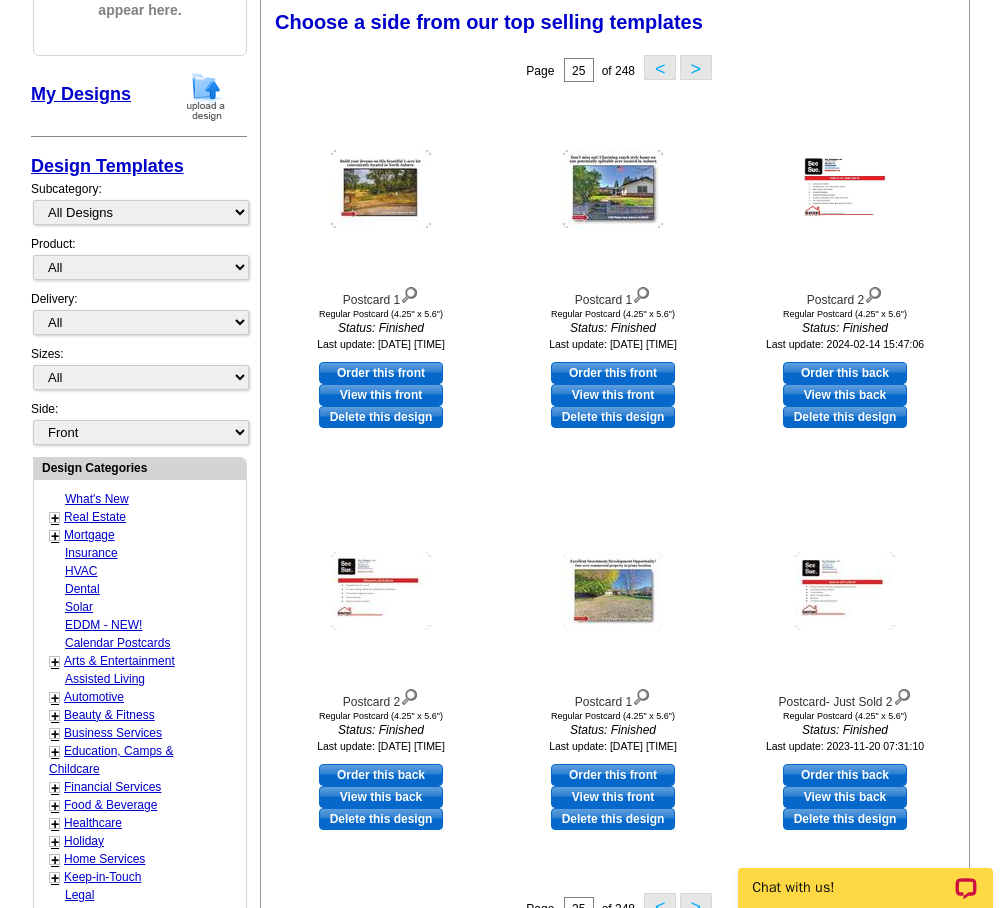 click on "<" at bounding box center [660, 67] 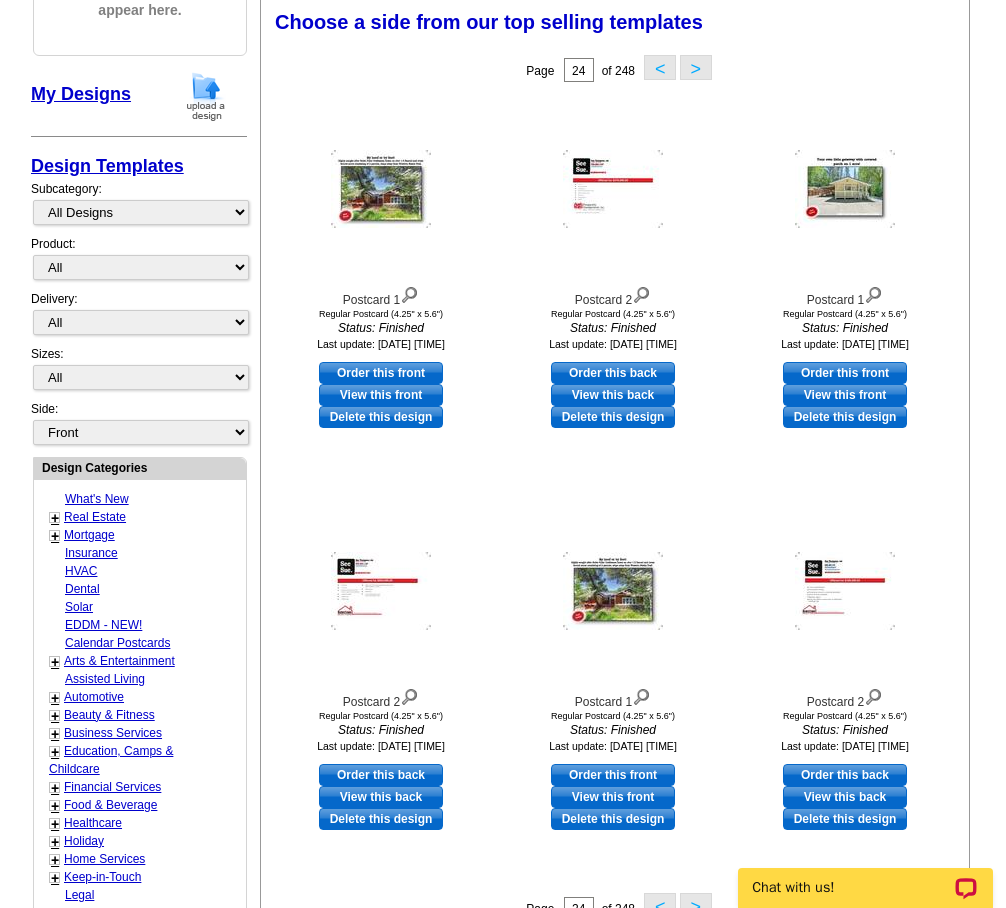 click on "<" at bounding box center [660, 67] 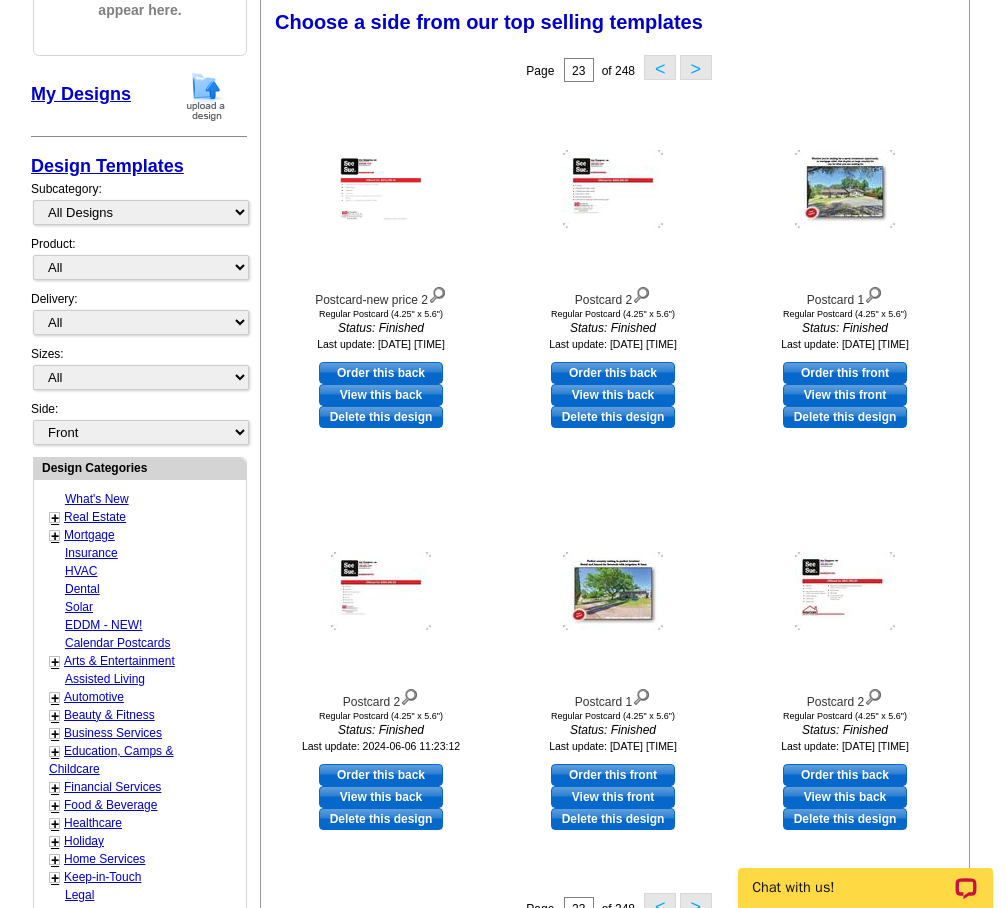 click on "<" at bounding box center (660, 67) 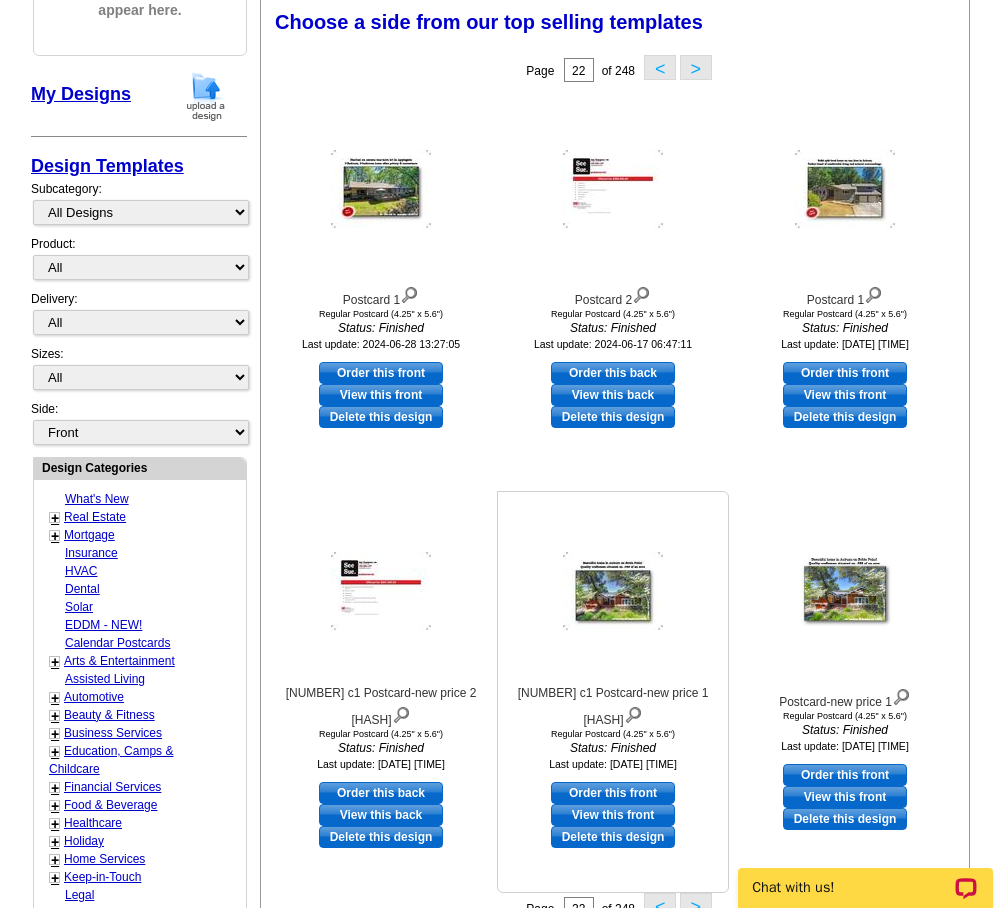 click at bounding box center [613, 591] 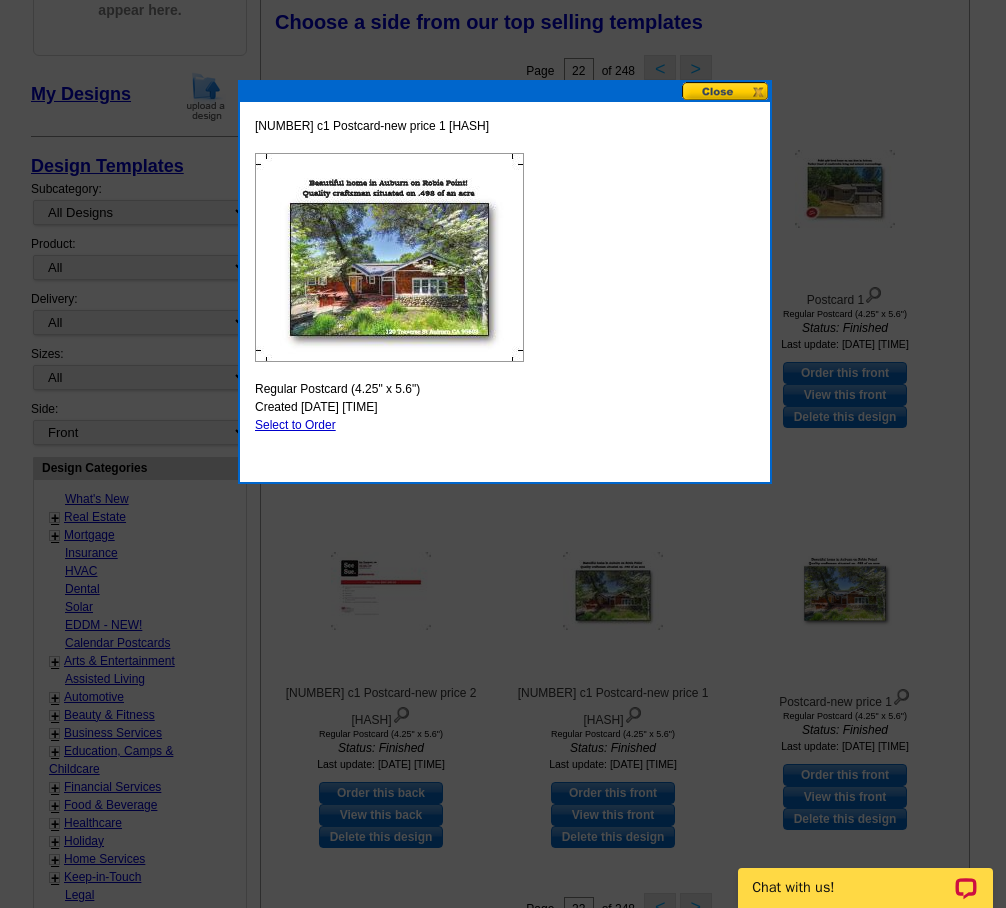 click at bounding box center [389, 257] 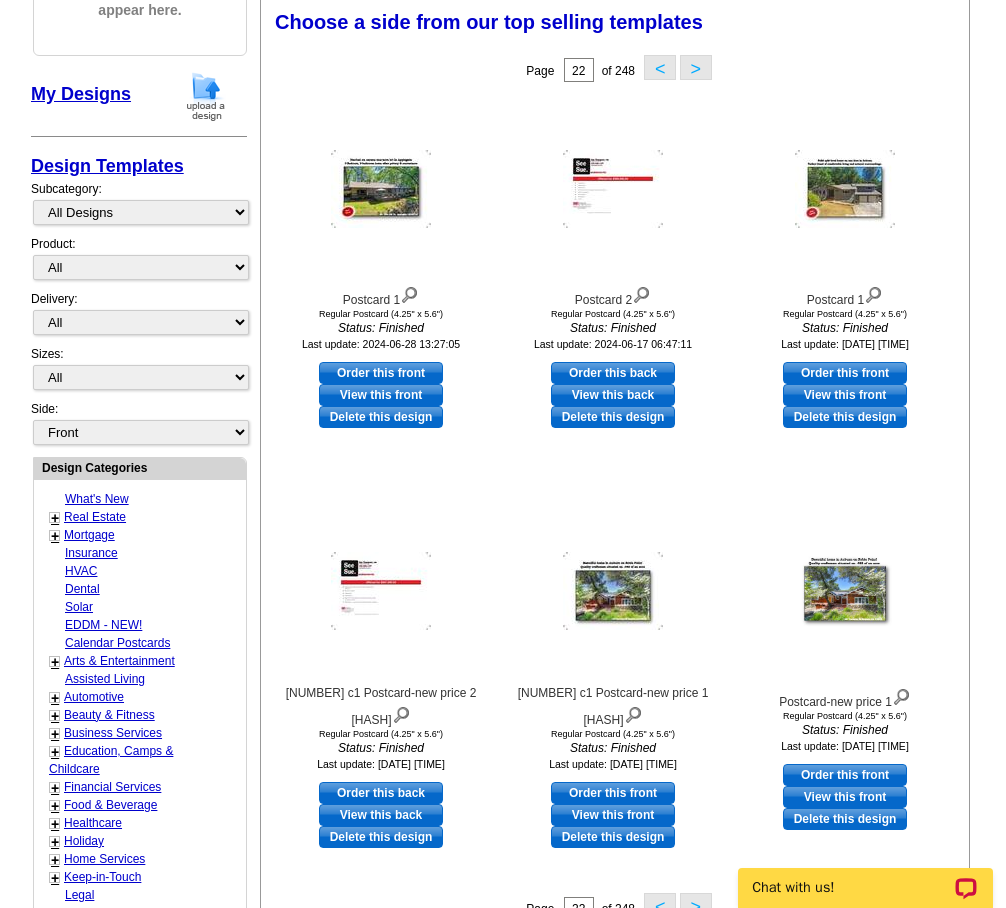 click on "<" at bounding box center (660, 67) 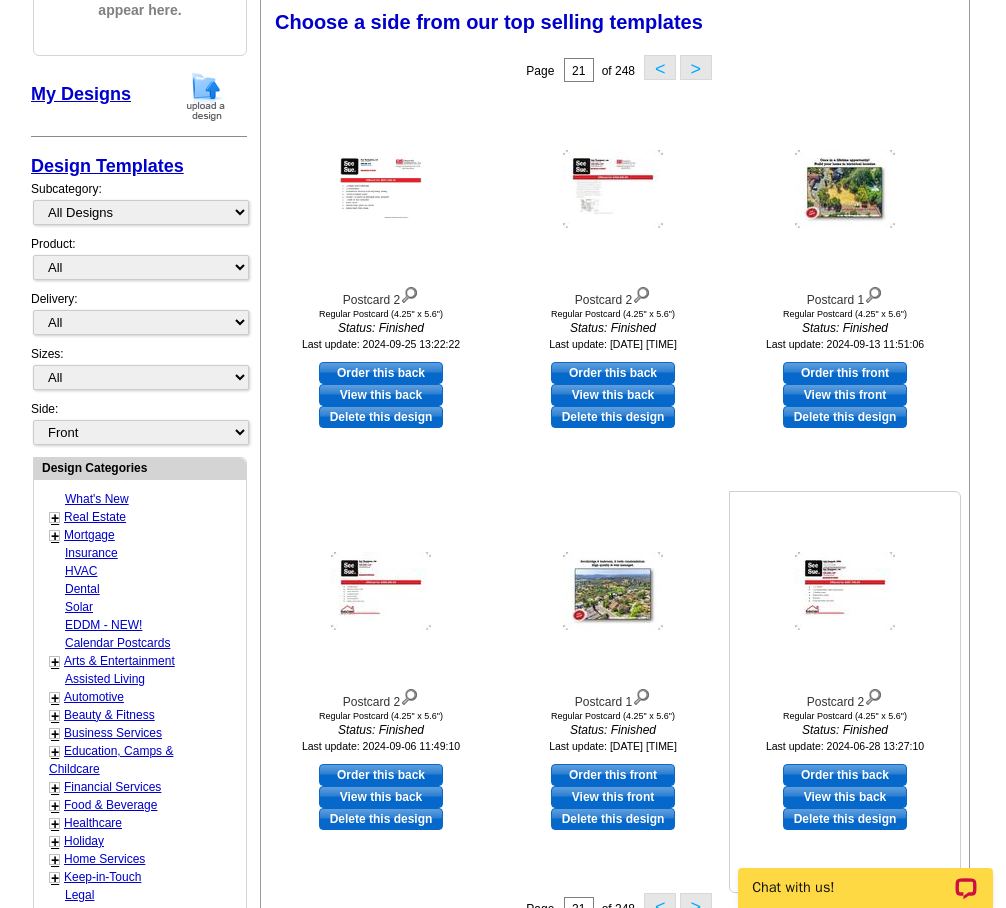 scroll, scrollTop: 0, scrollLeft: 0, axis: both 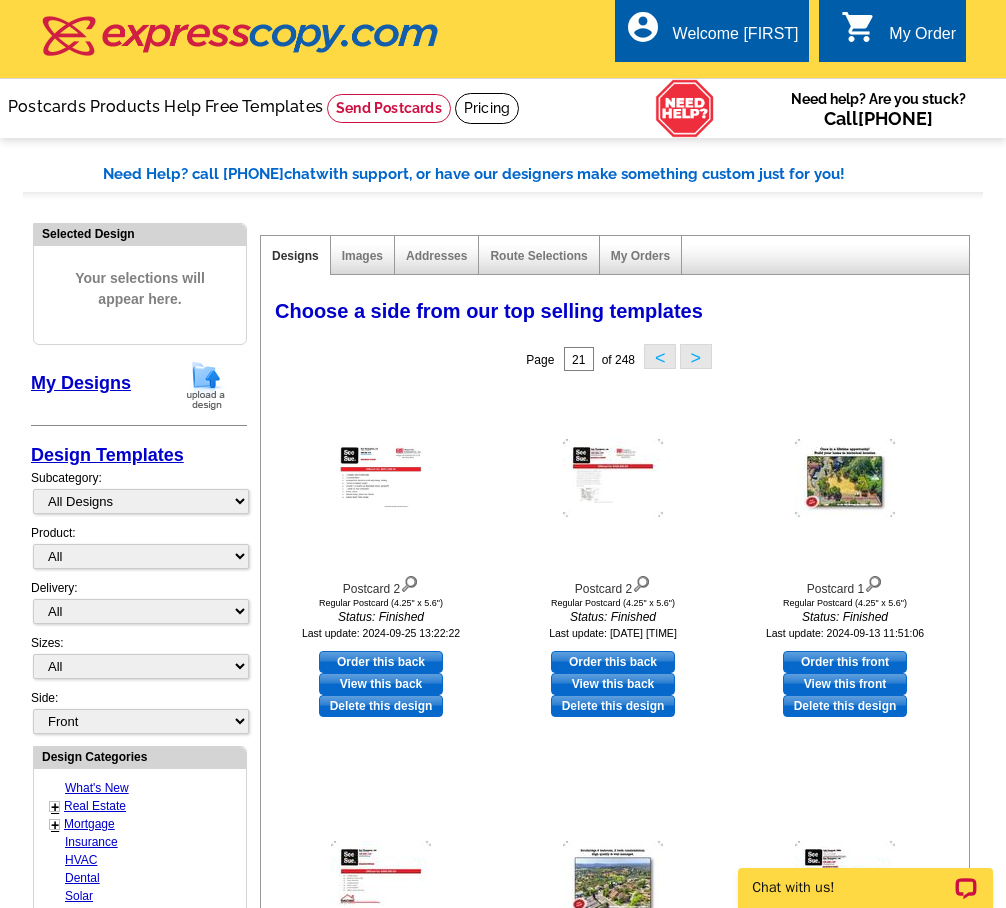 click on "<" at bounding box center [660, 356] 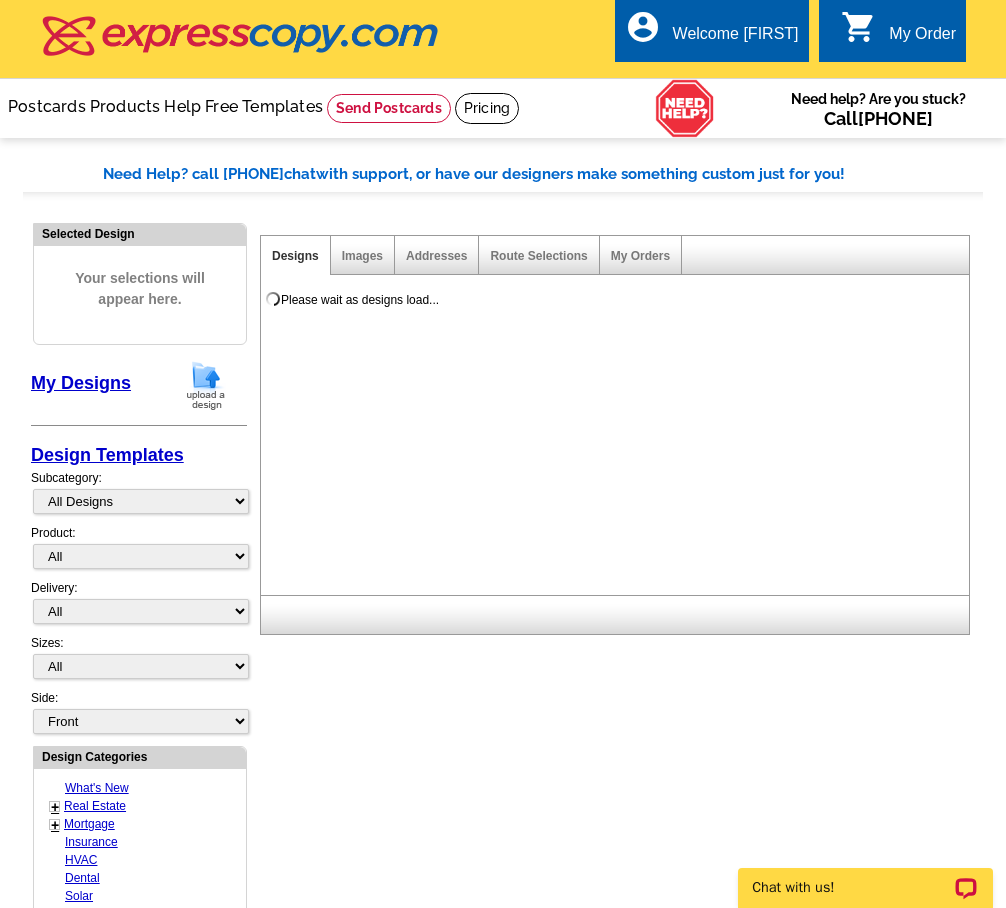 click on "Please wait as designs load..." at bounding box center [619, 441] 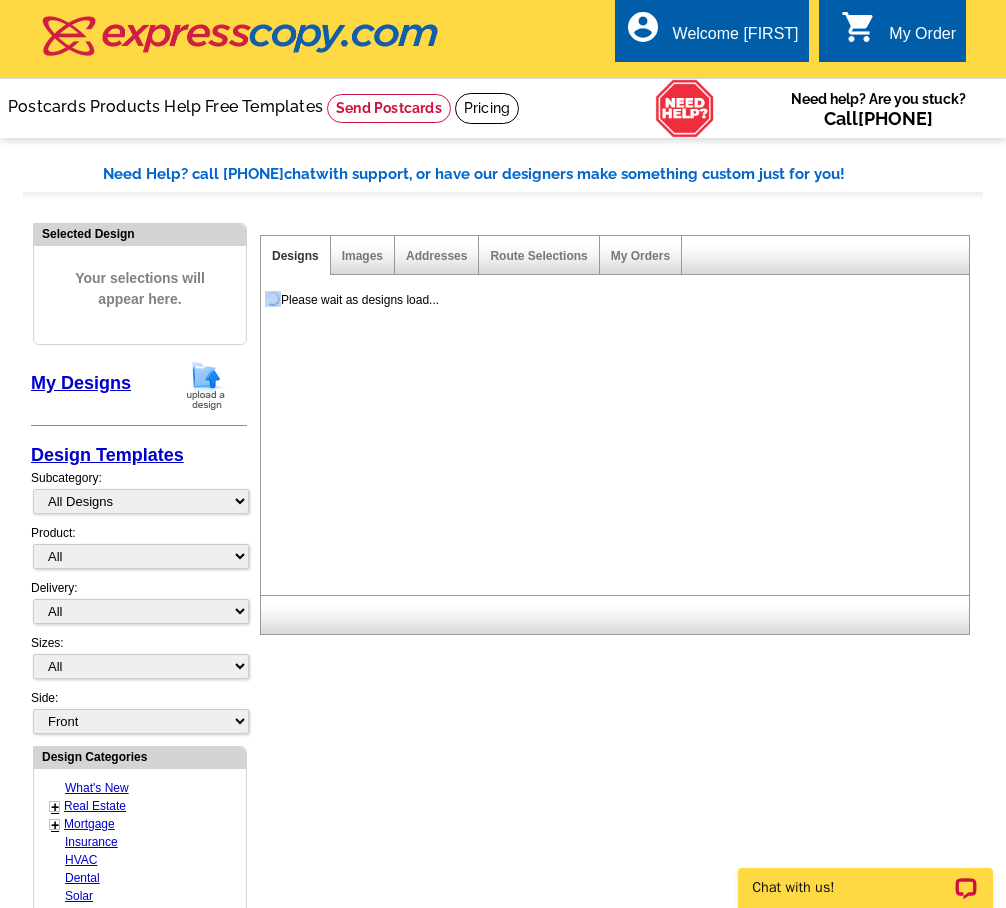 click on "Please wait as designs load..." at bounding box center [619, 441] 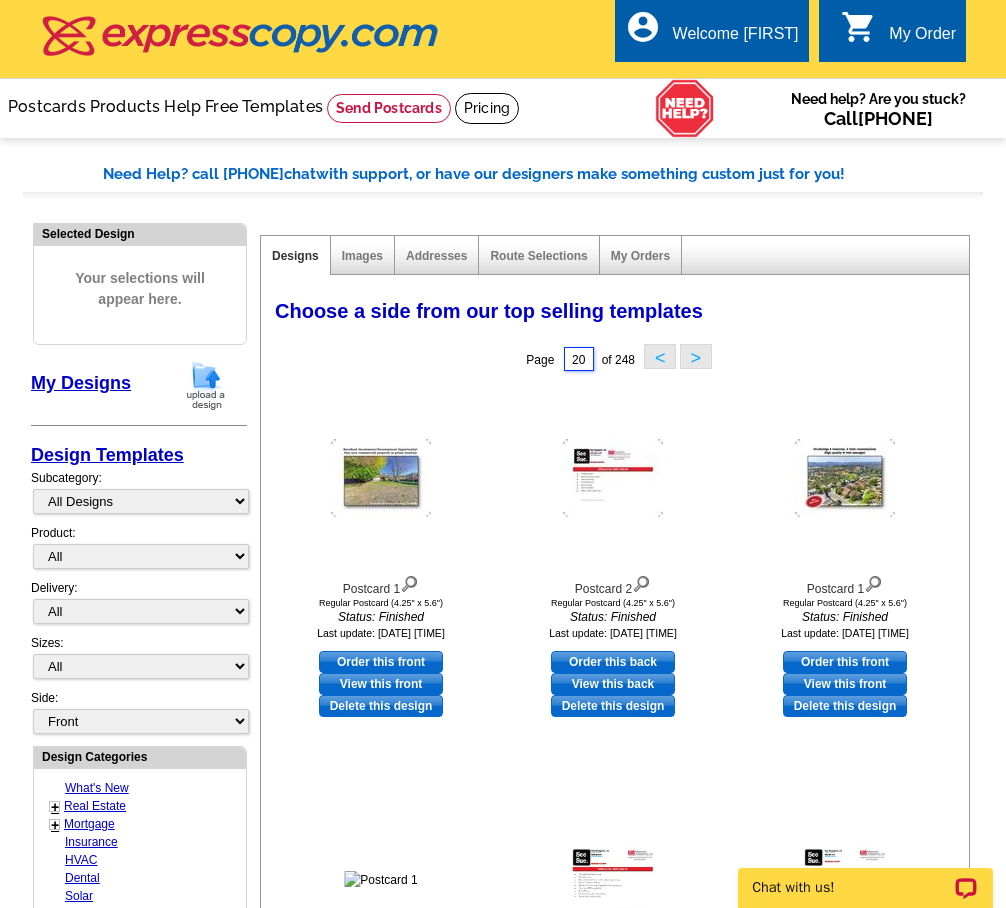 drag, startPoint x: 584, startPoint y: 363, endPoint x: 560, endPoint y: 363, distance: 24 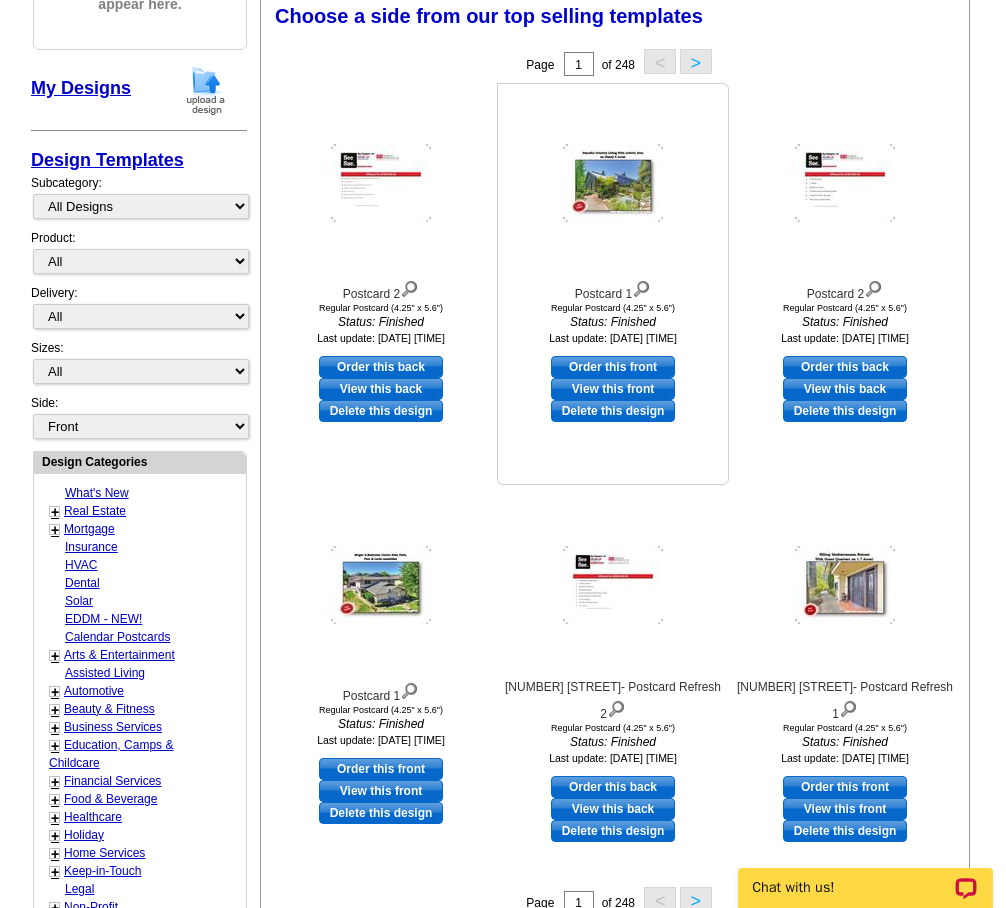 scroll, scrollTop: 400, scrollLeft: 0, axis: vertical 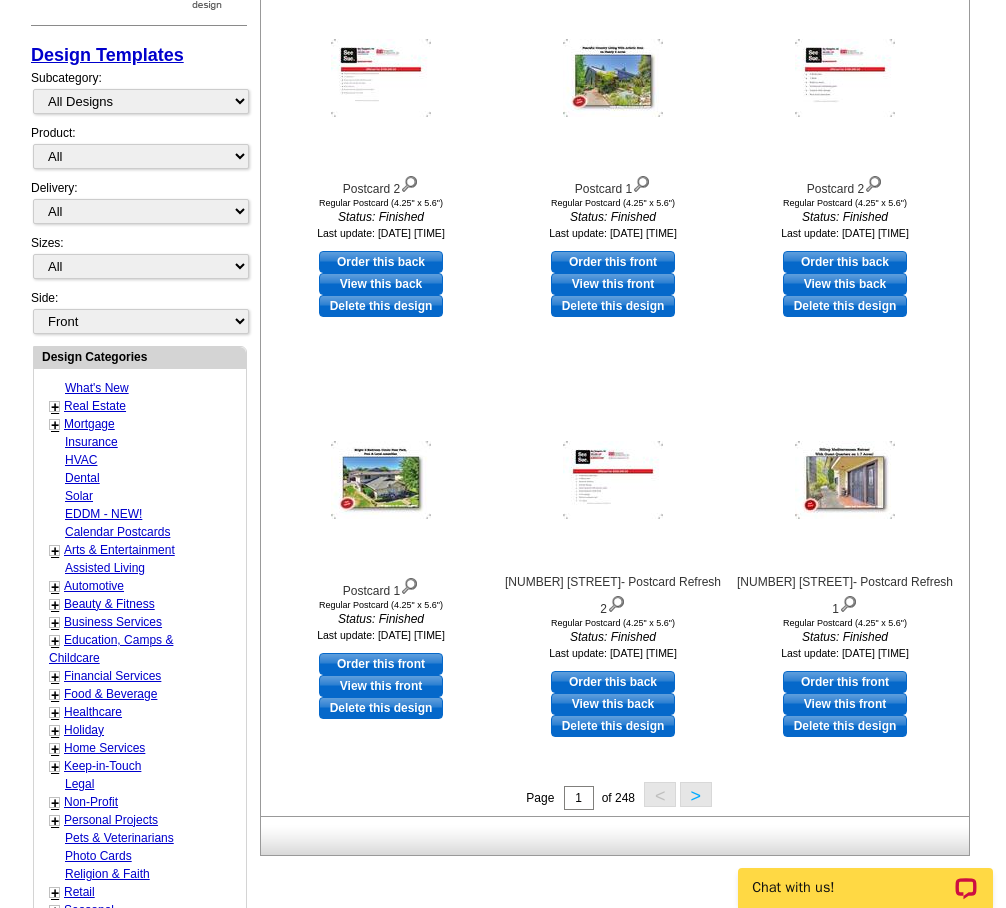 click on ">" at bounding box center (696, 794) 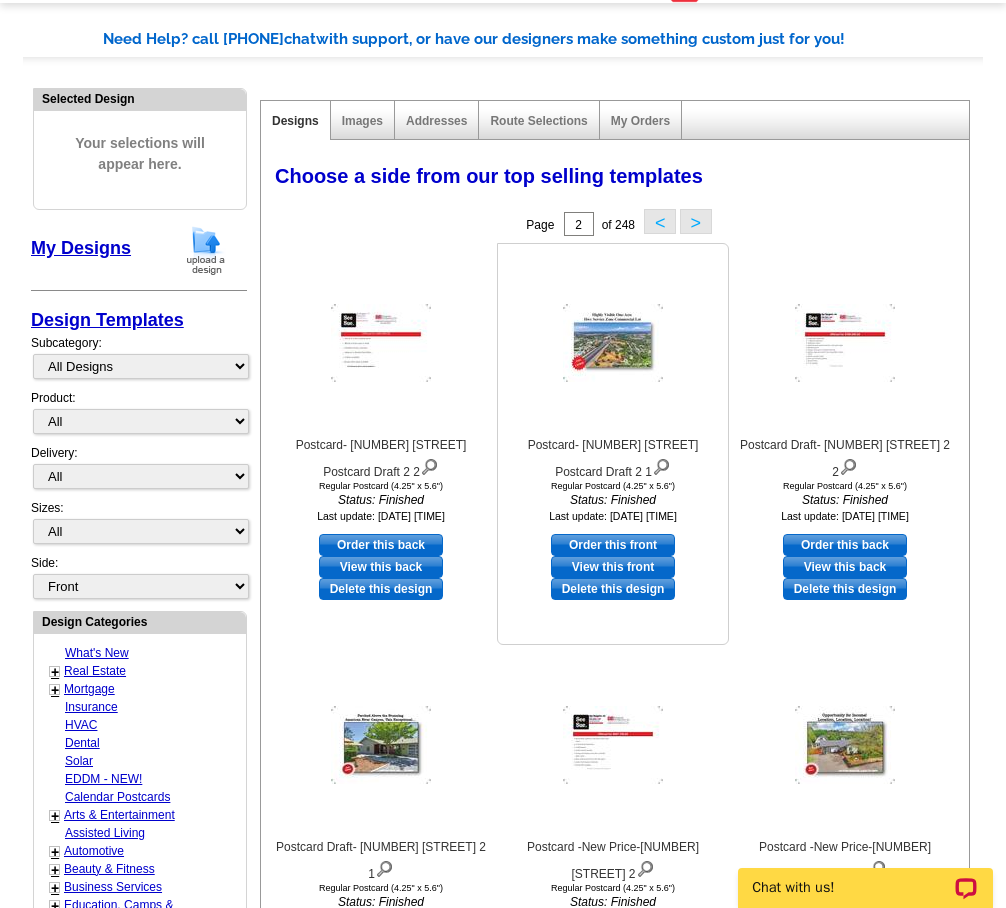 scroll, scrollTop: 89, scrollLeft: 0, axis: vertical 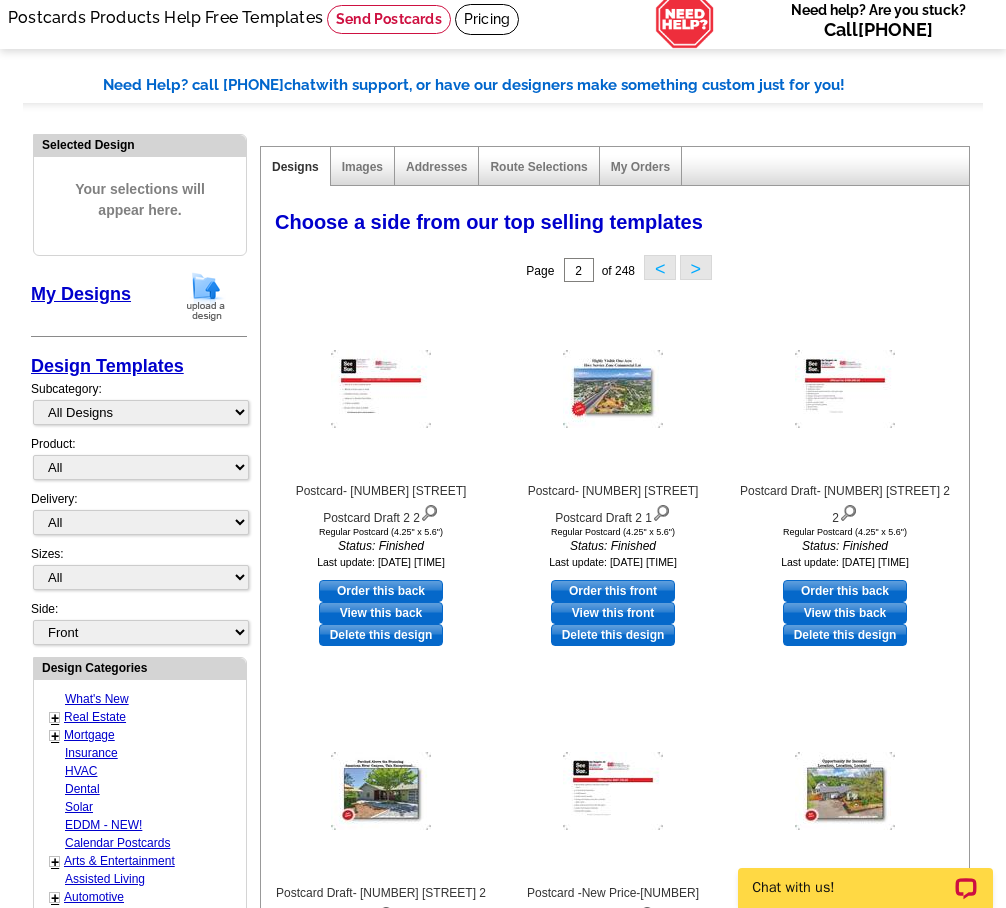 click on "<" at bounding box center (660, 267) 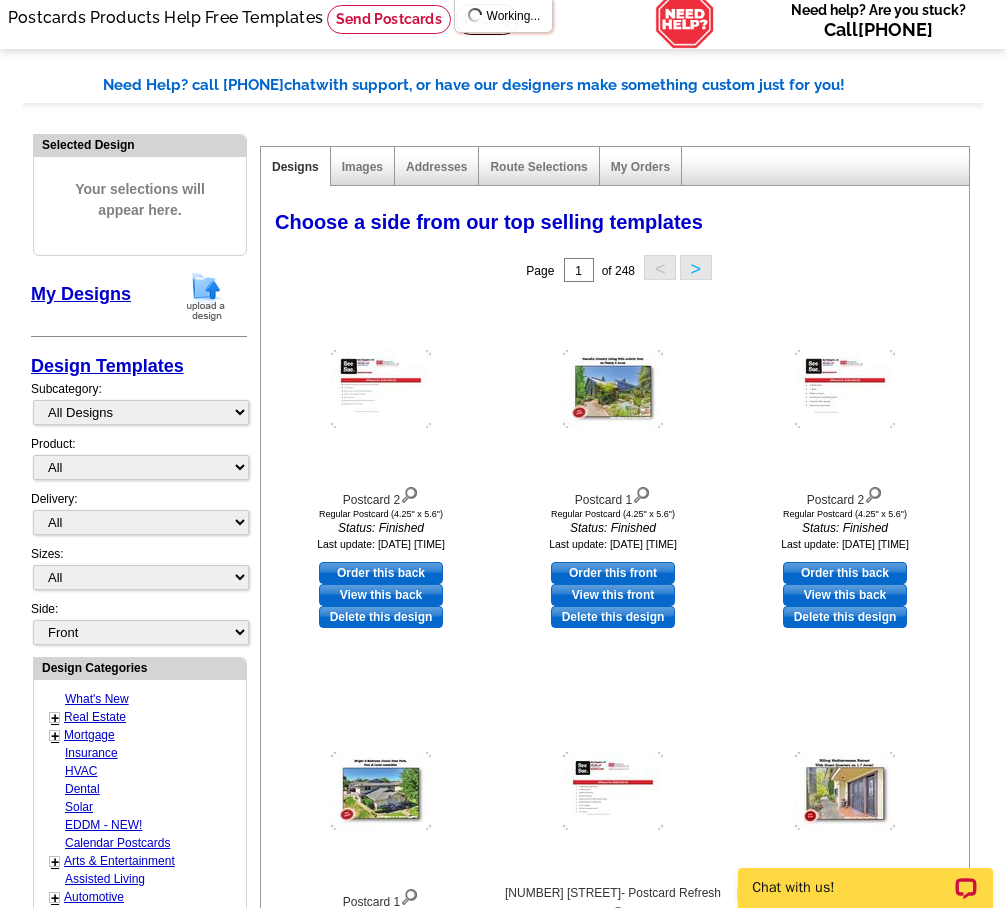 click on ">" at bounding box center (696, 267) 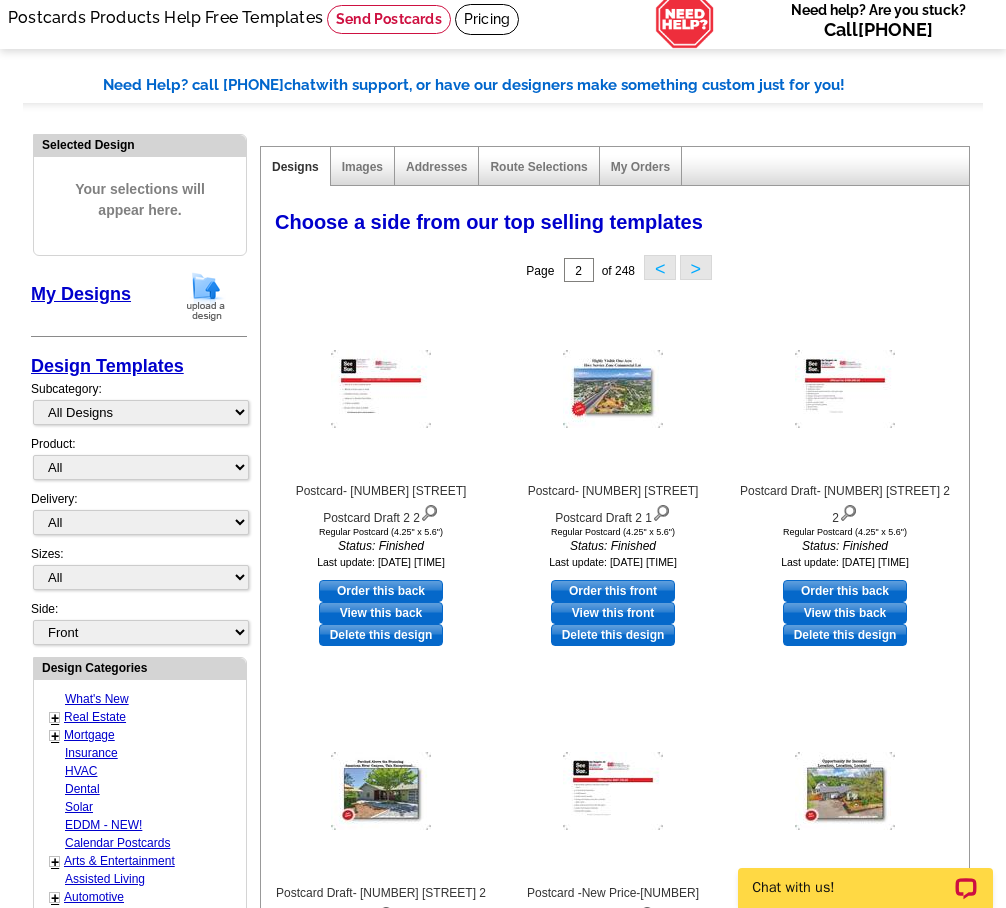 click on ">" at bounding box center (696, 267) 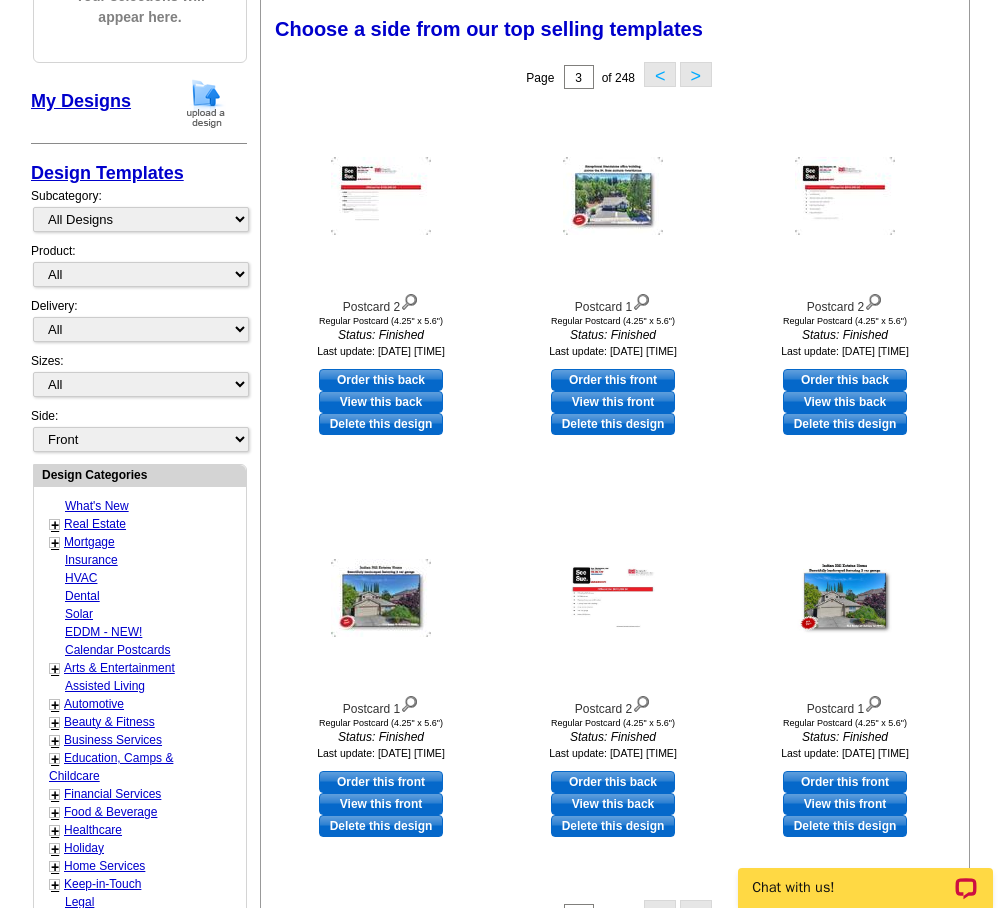 scroll, scrollTop: 289, scrollLeft: 0, axis: vertical 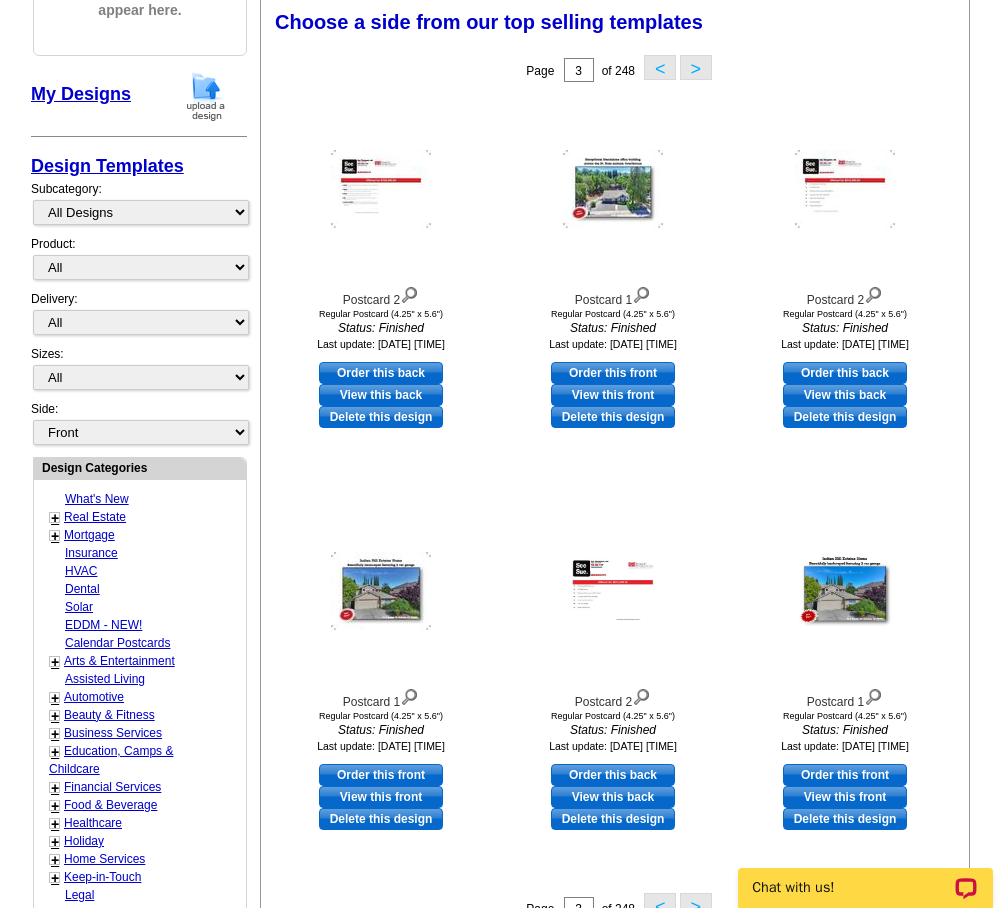 click on ">" at bounding box center (696, 67) 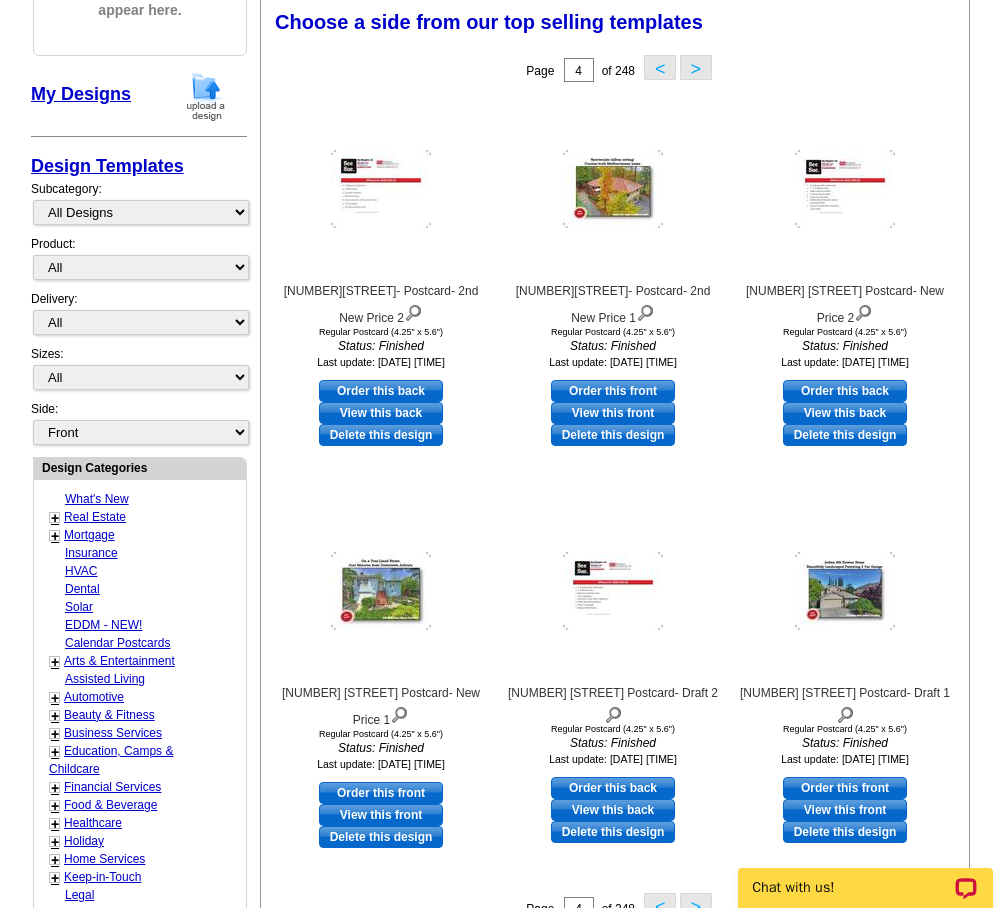 click on ">" at bounding box center (696, 67) 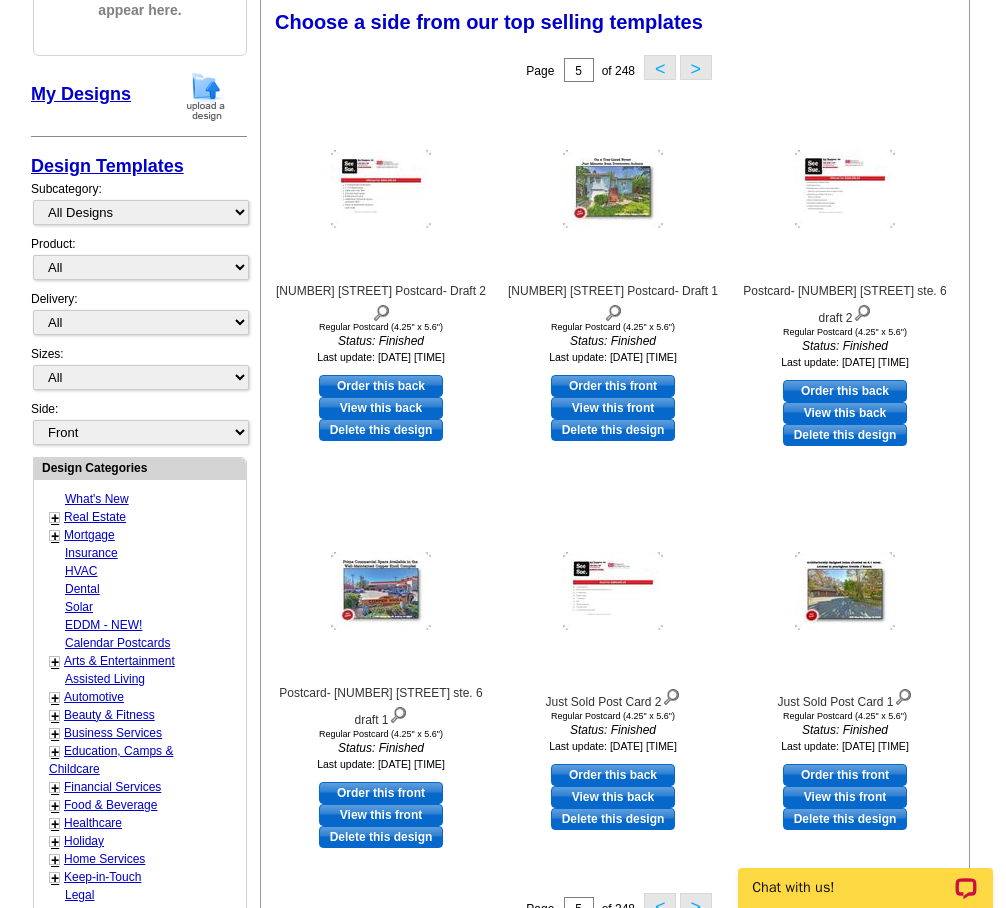 click on ">" at bounding box center (696, 67) 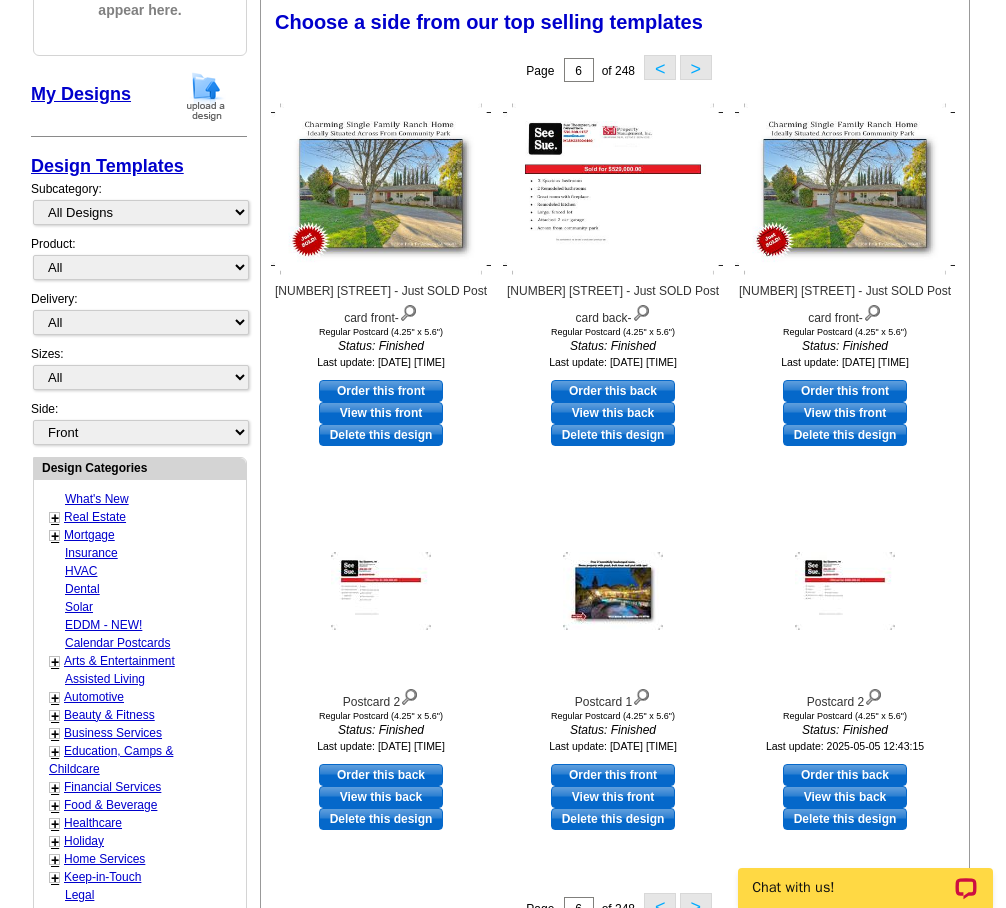 click on ">" at bounding box center (696, 67) 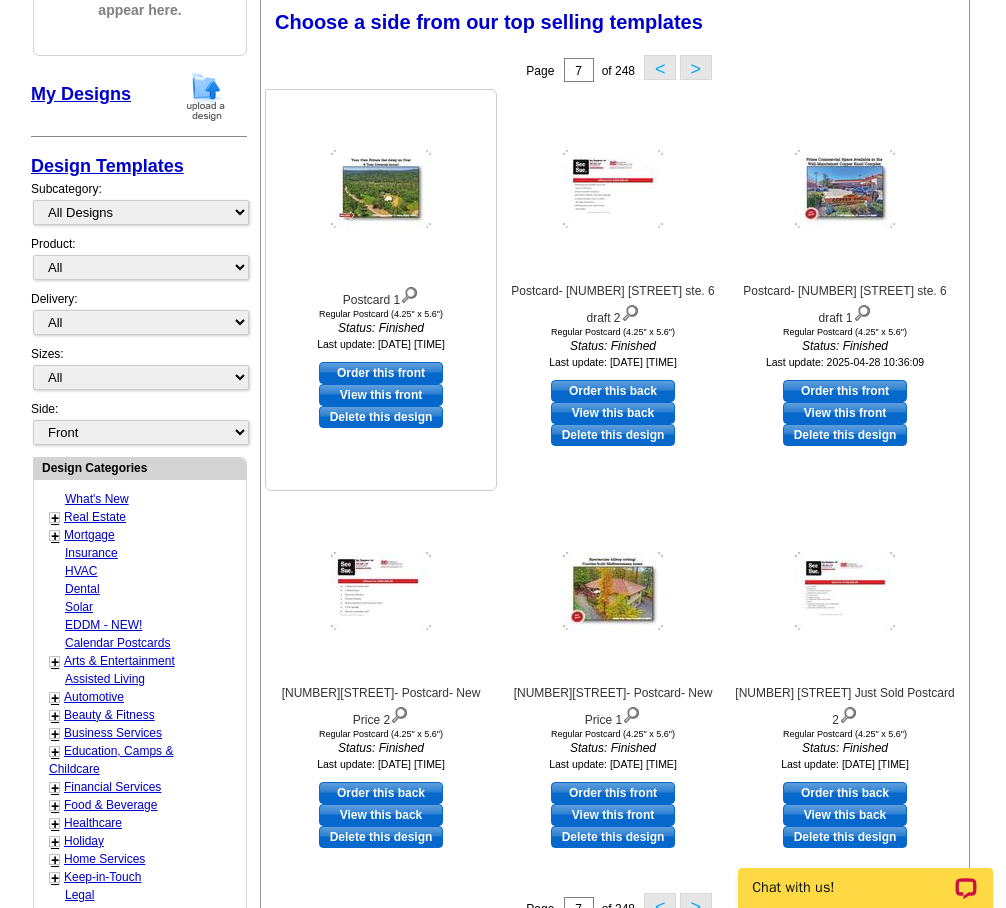 click at bounding box center [381, 189] 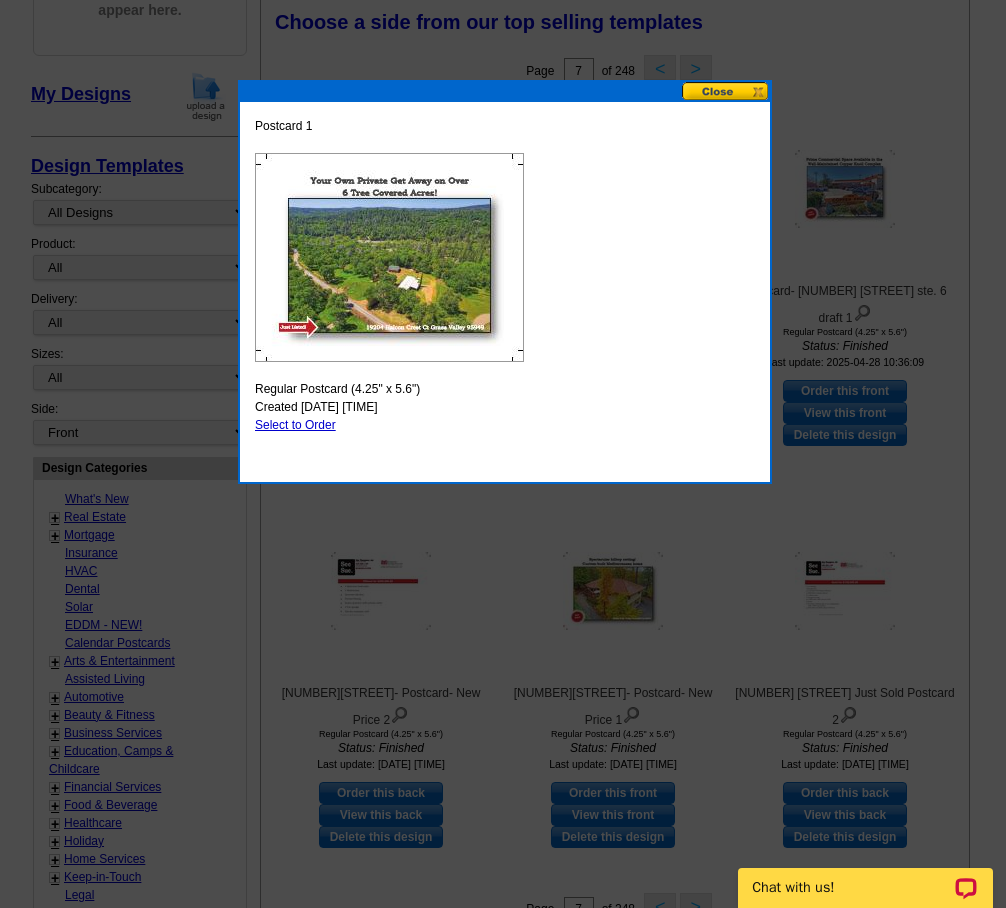 click at bounding box center [726, 91] 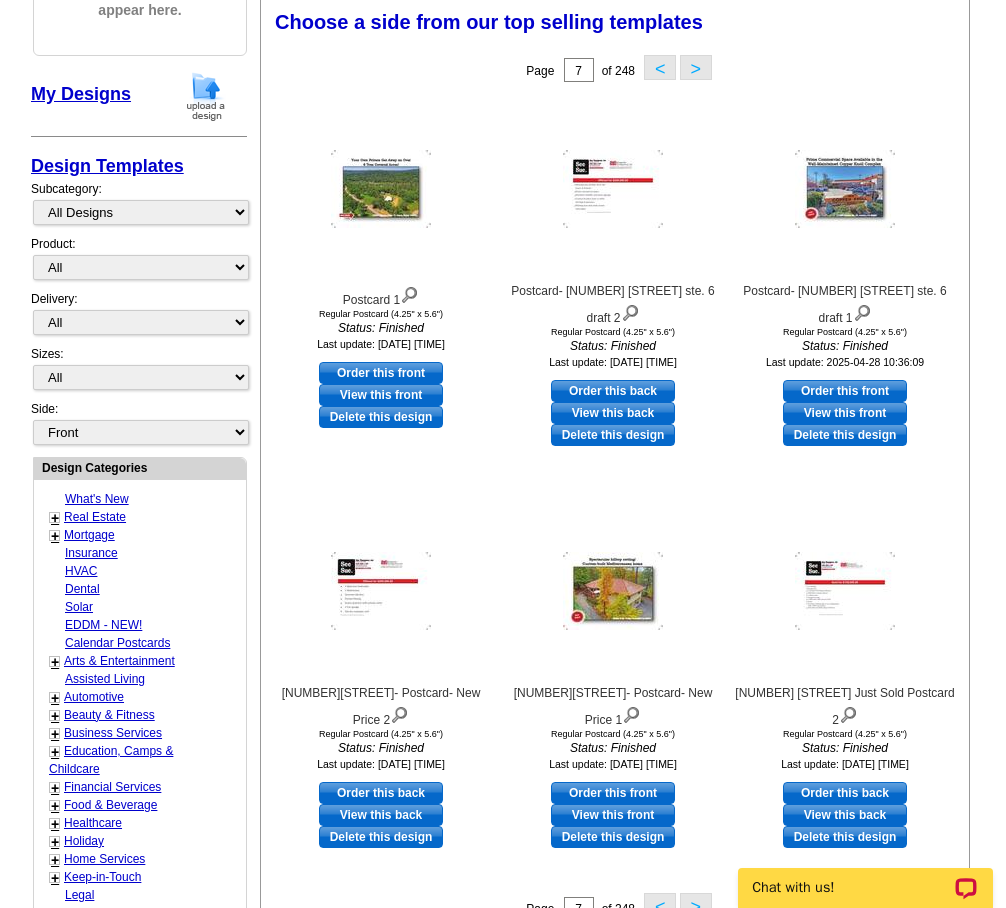 click on ">" at bounding box center (696, 67) 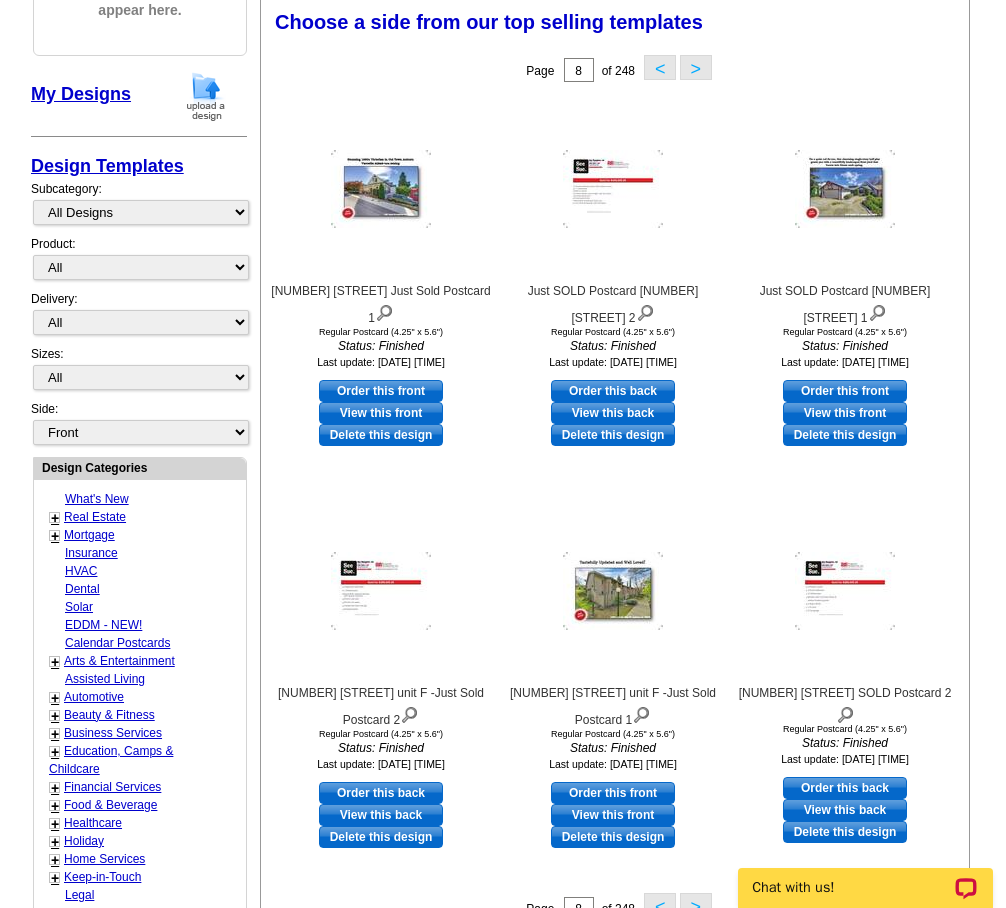 click on ">" at bounding box center (696, 67) 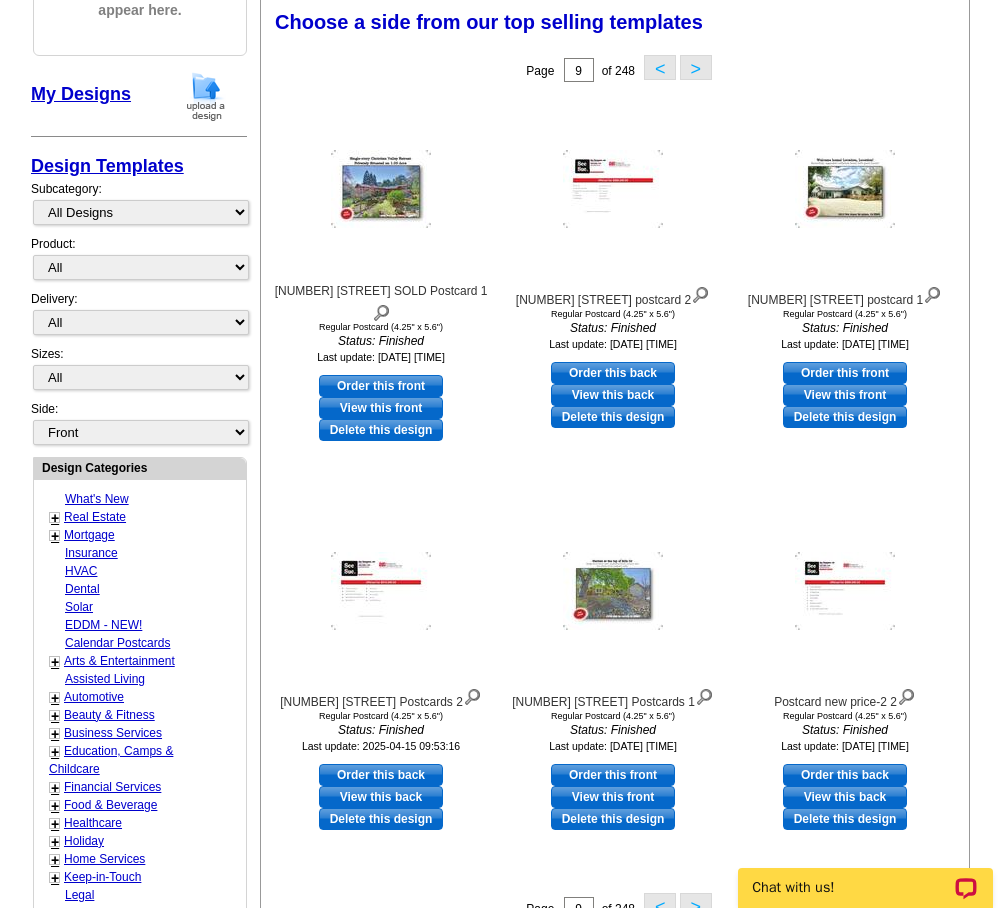 click on ">" at bounding box center [696, 67] 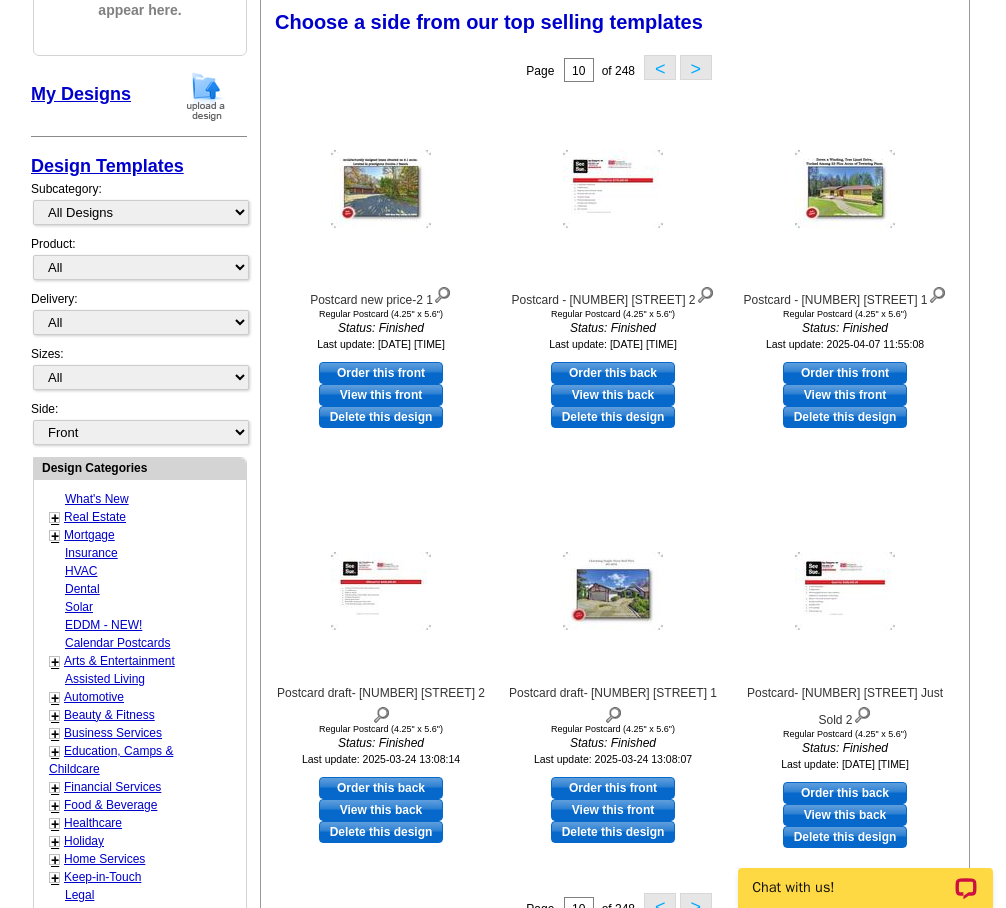 click on ">" at bounding box center (696, 67) 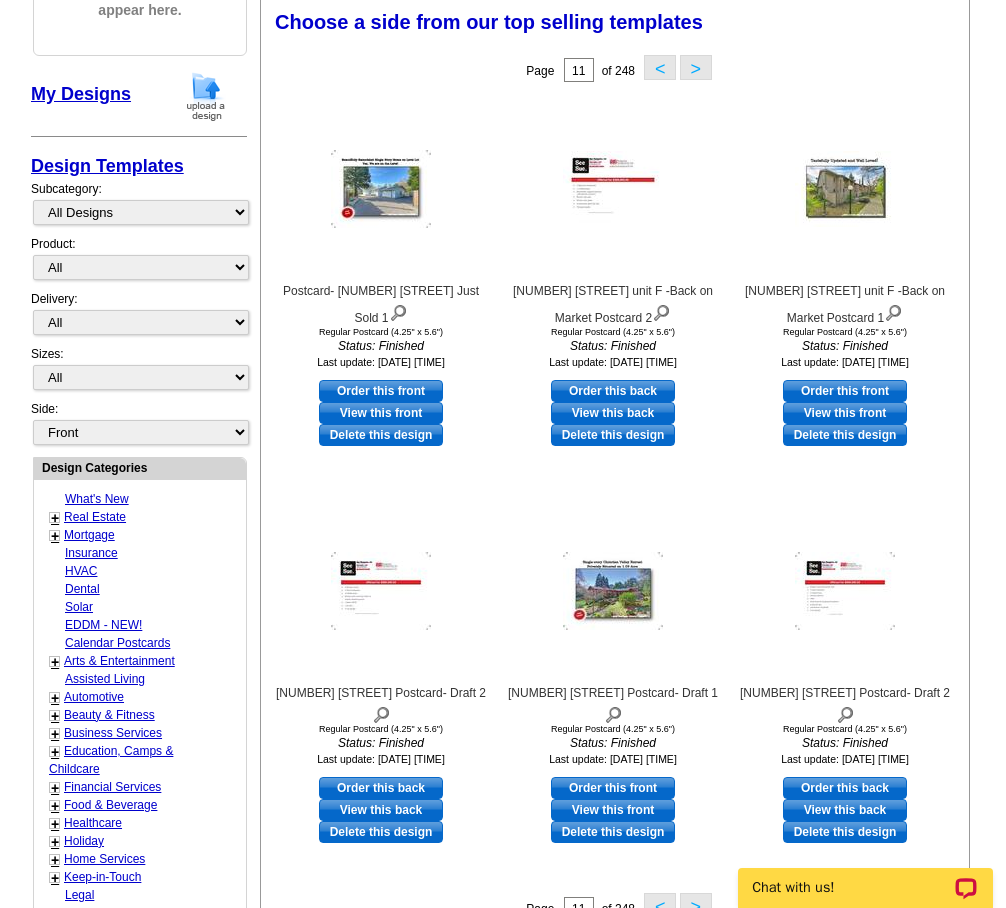 click on ">" at bounding box center (696, 67) 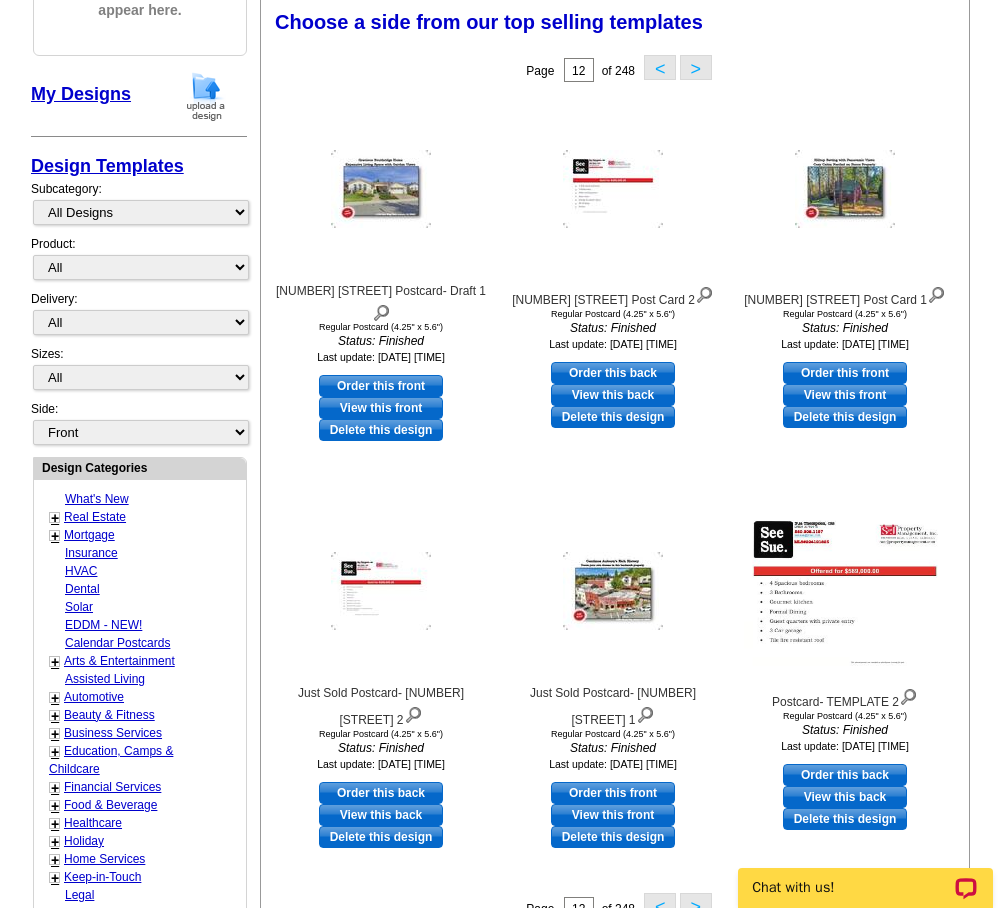 click on ">" at bounding box center [696, 67] 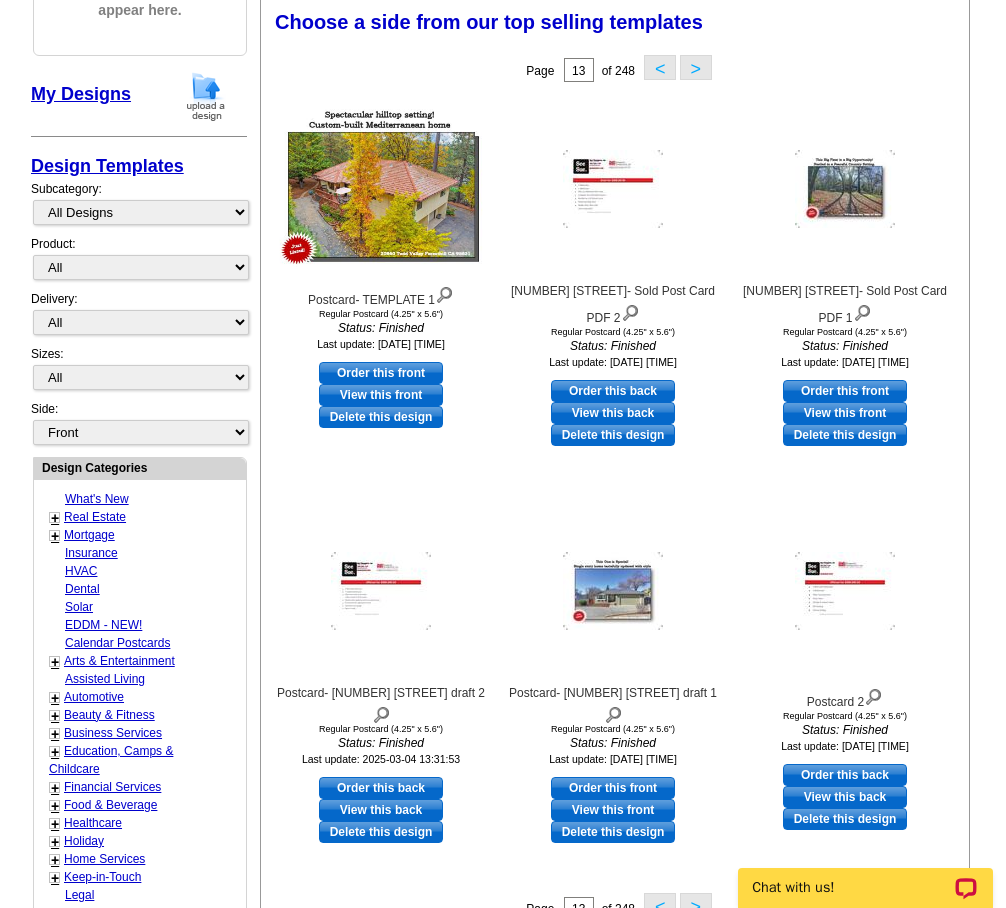 click on ">" at bounding box center [696, 67] 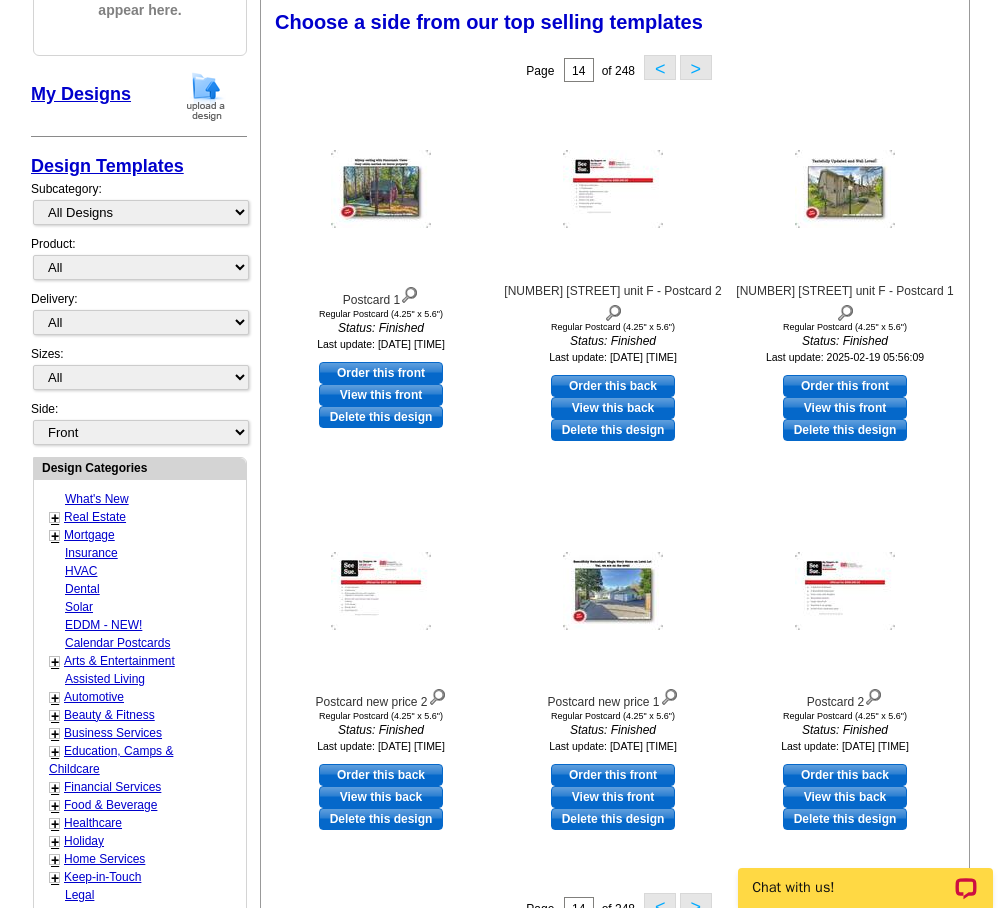 click on ">" at bounding box center (696, 67) 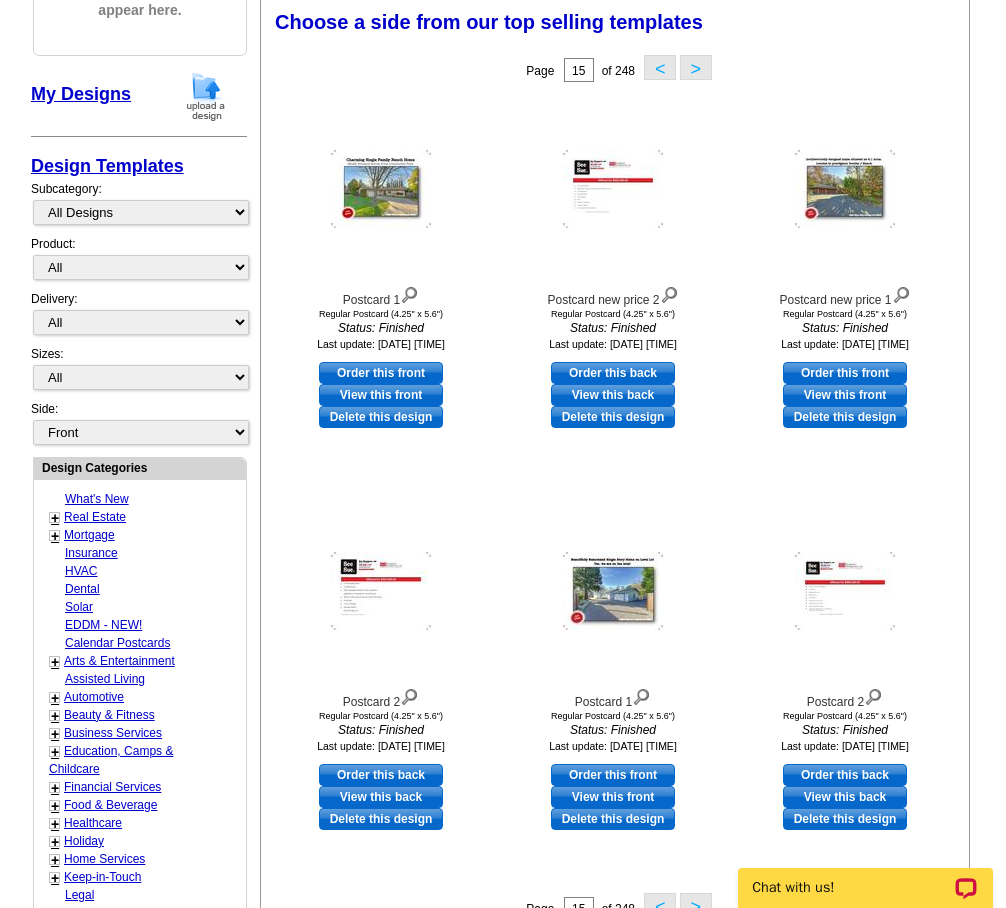 click on ">" at bounding box center [696, 67] 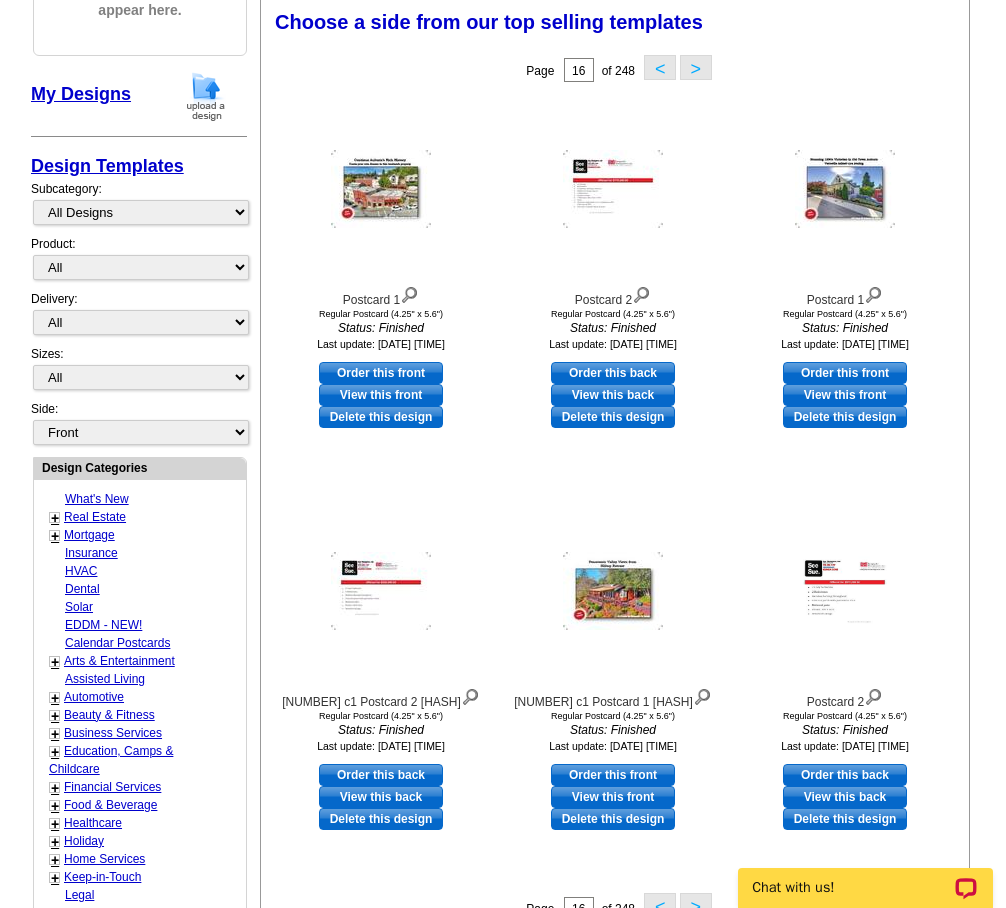 click on ">" at bounding box center (696, 67) 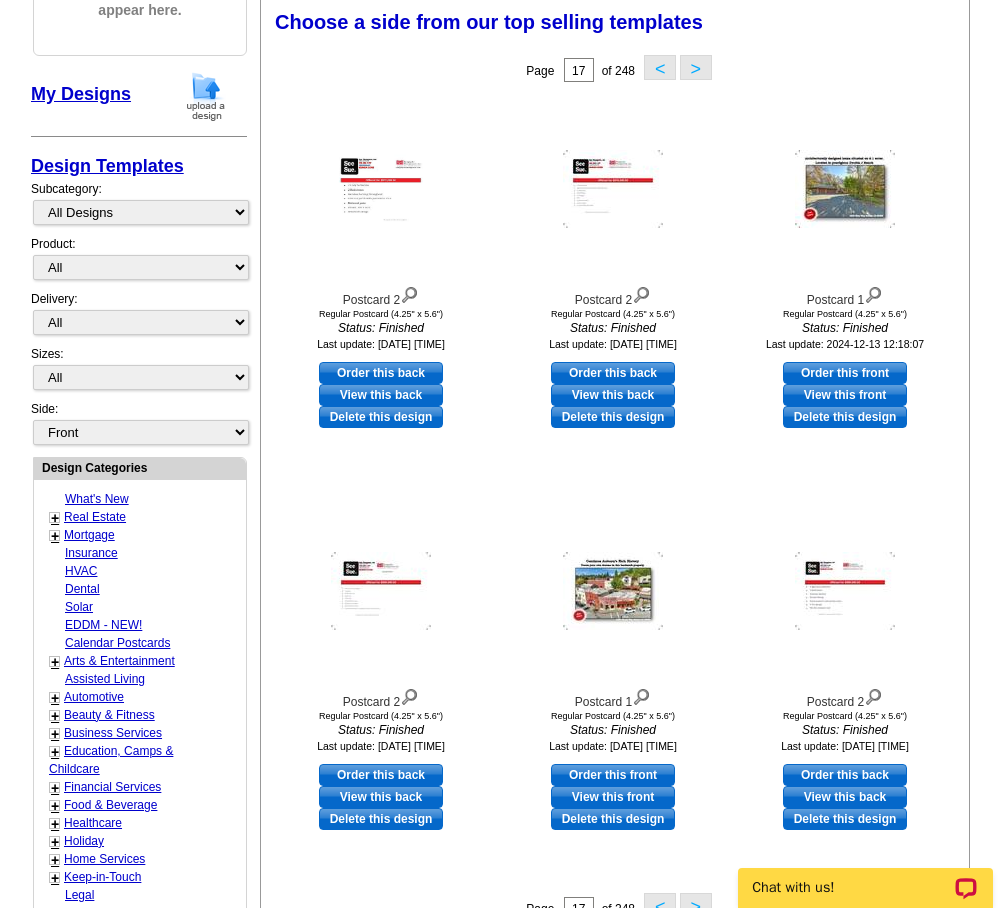 click on ">" at bounding box center [696, 67] 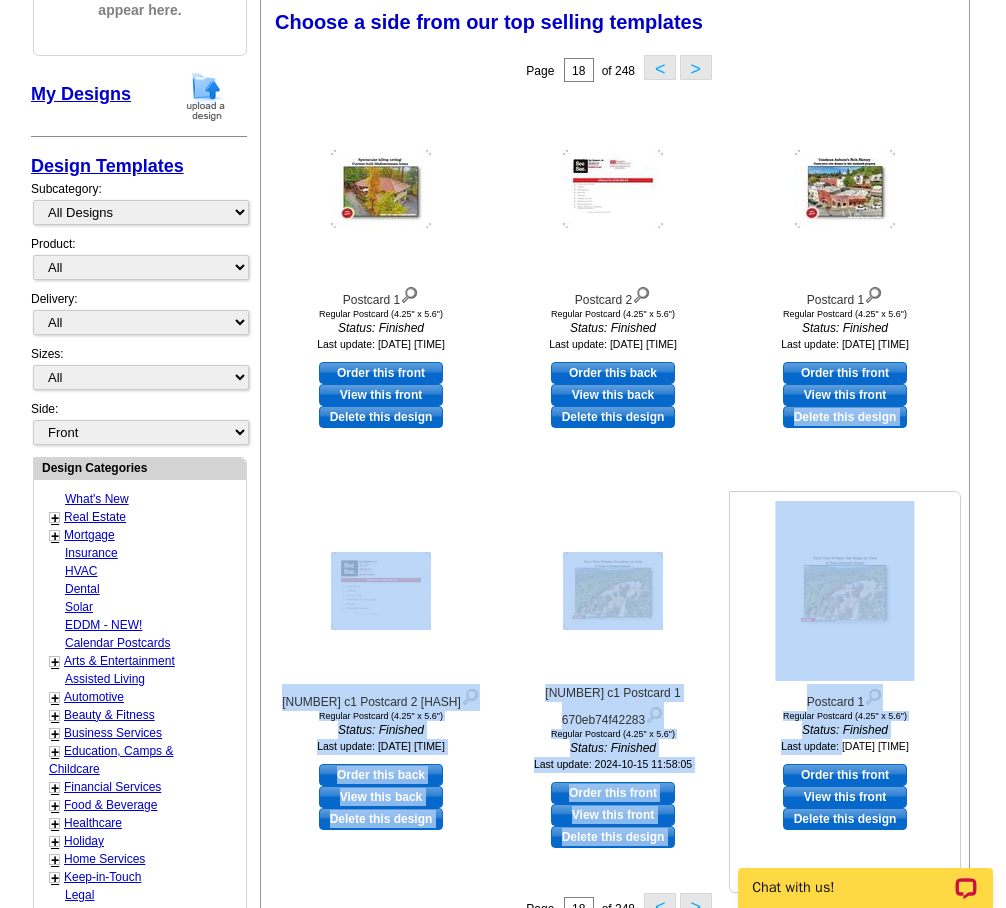 drag, startPoint x: 765, startPoint y: 620, endPoint x: 847, endPoint y: 775, distance: 175.35393 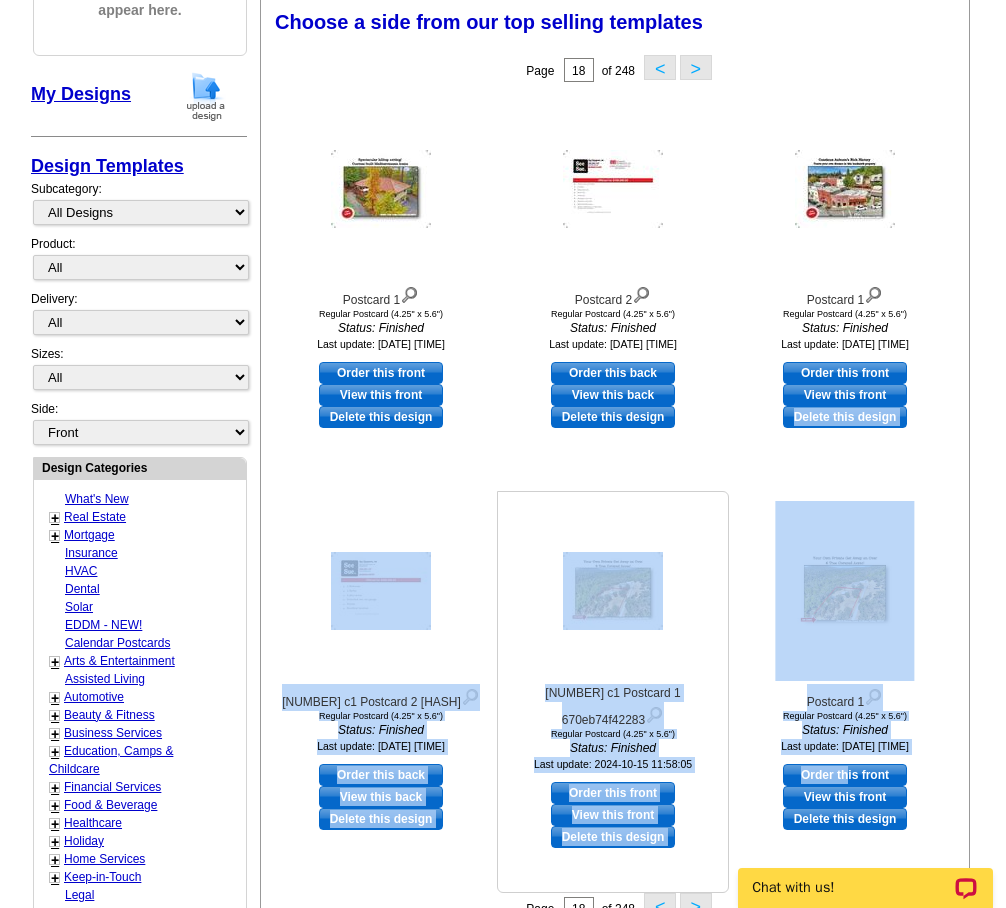 click on "1456849 c1 Postcard 1 670eb74f42283
Regular Postcard (4.25" x 5.6")
Status: Finished
Last update: 2024-10-15 11:58:05" at bounding box center (613, 637) 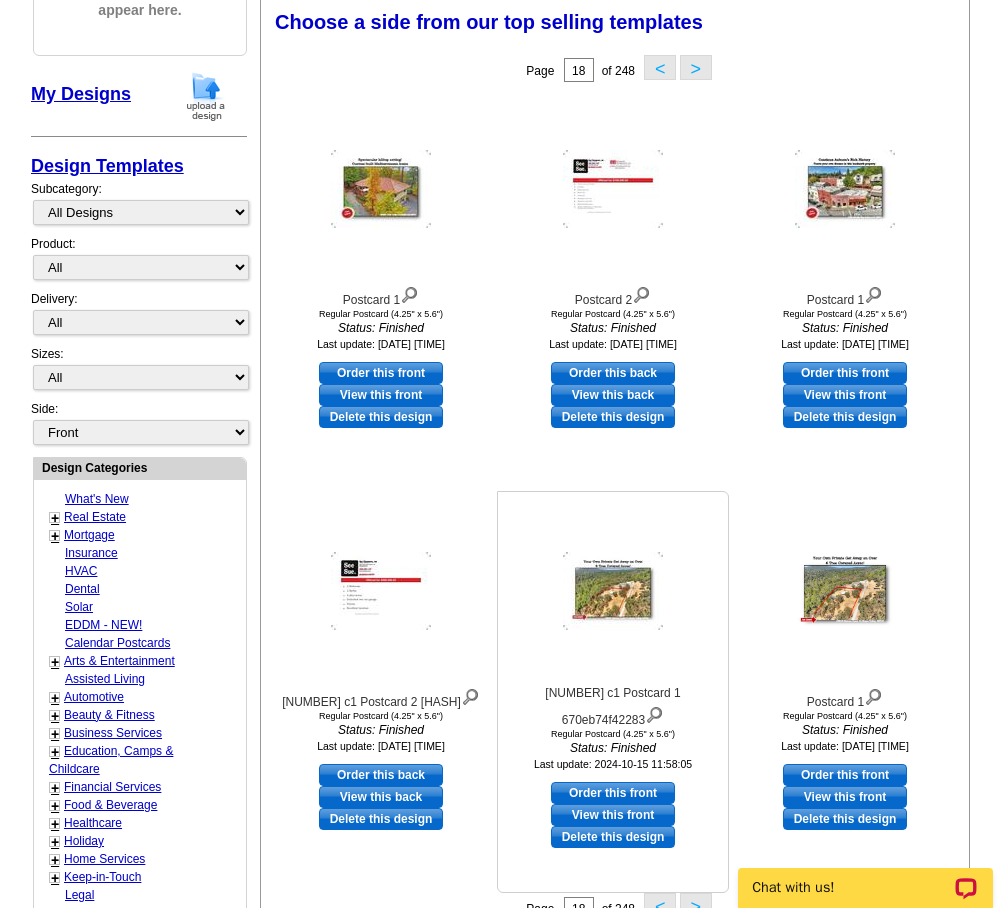 click at bounding box center (613, 591) 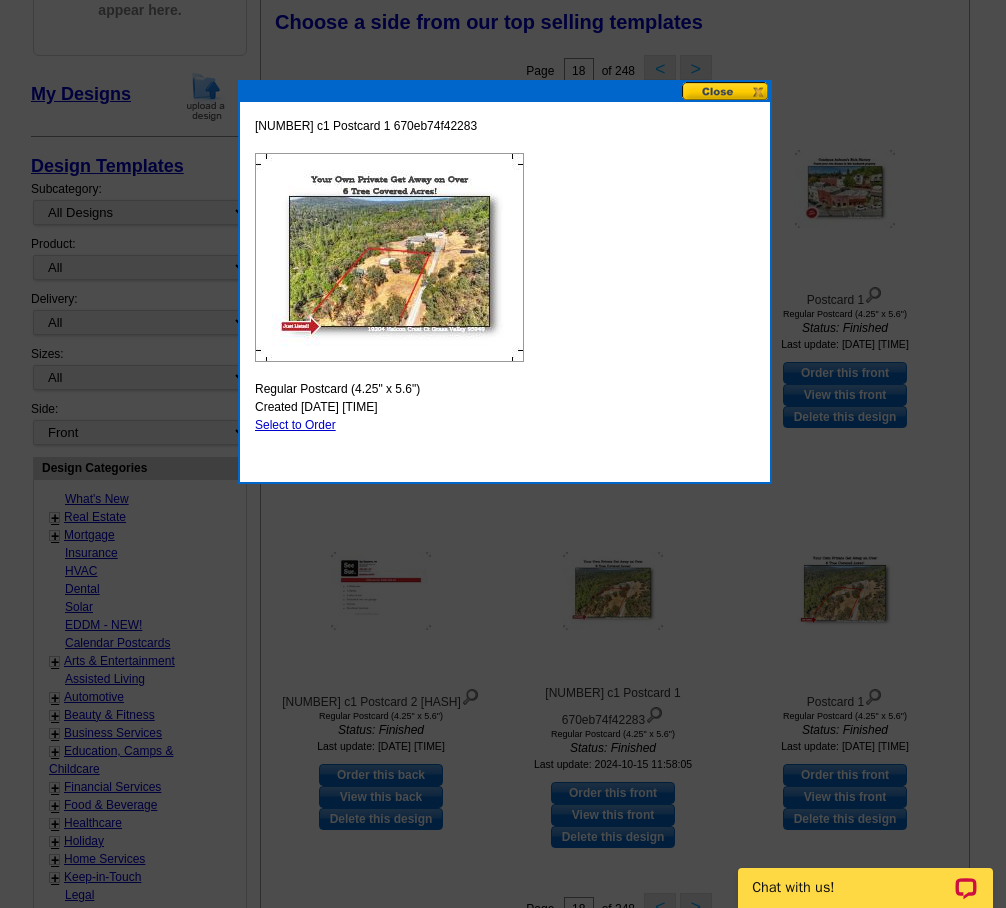 click at bounding box center (726, 91) 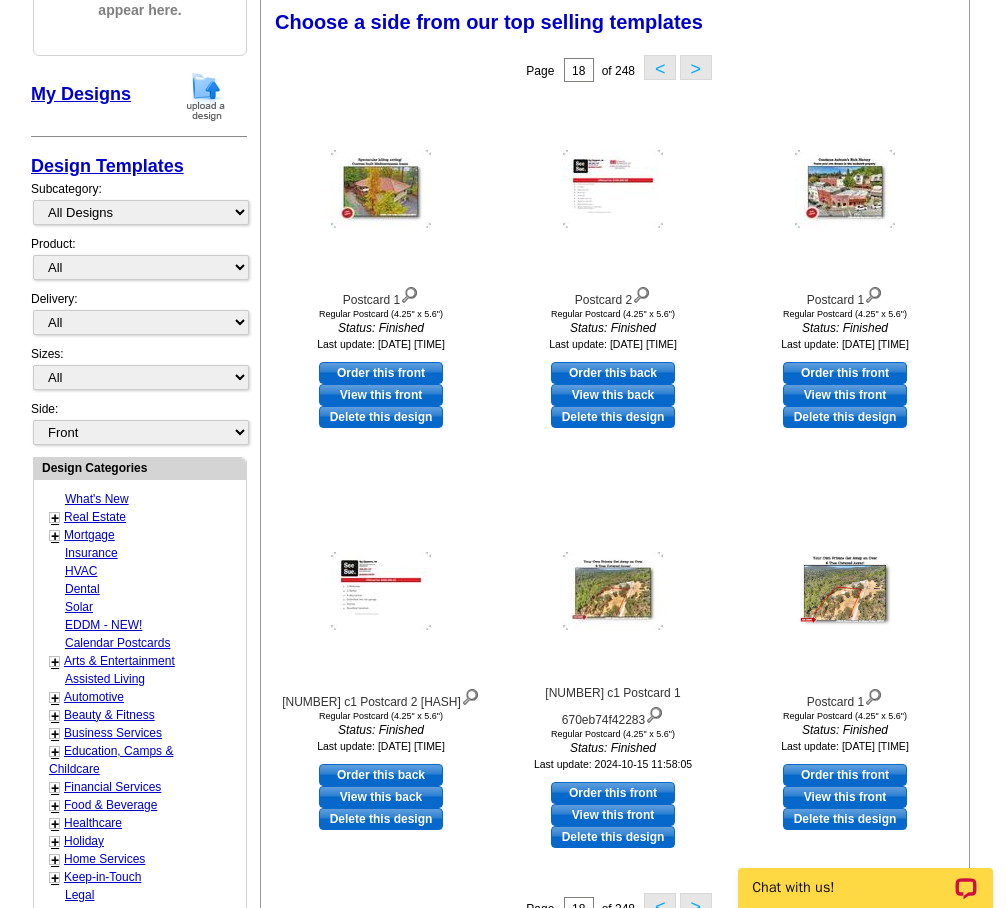 click on ">" at bounding box center (696, 67) 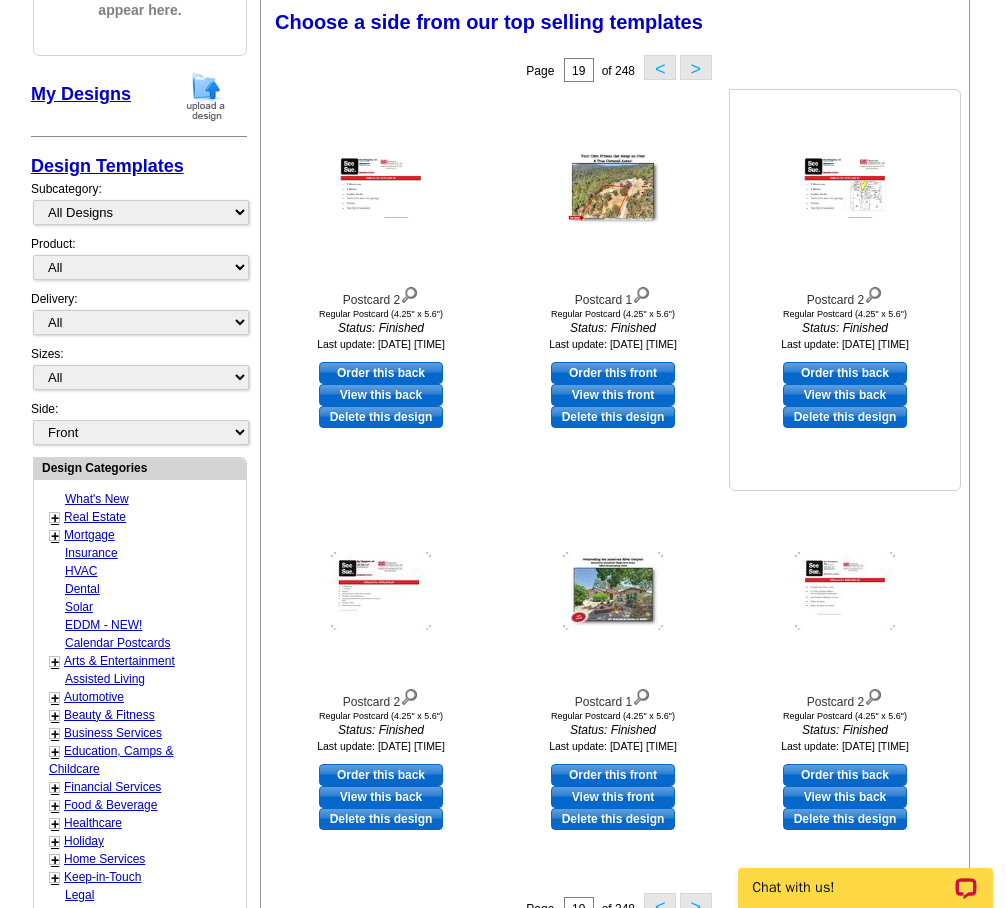 click at bounding box center [844, 189] 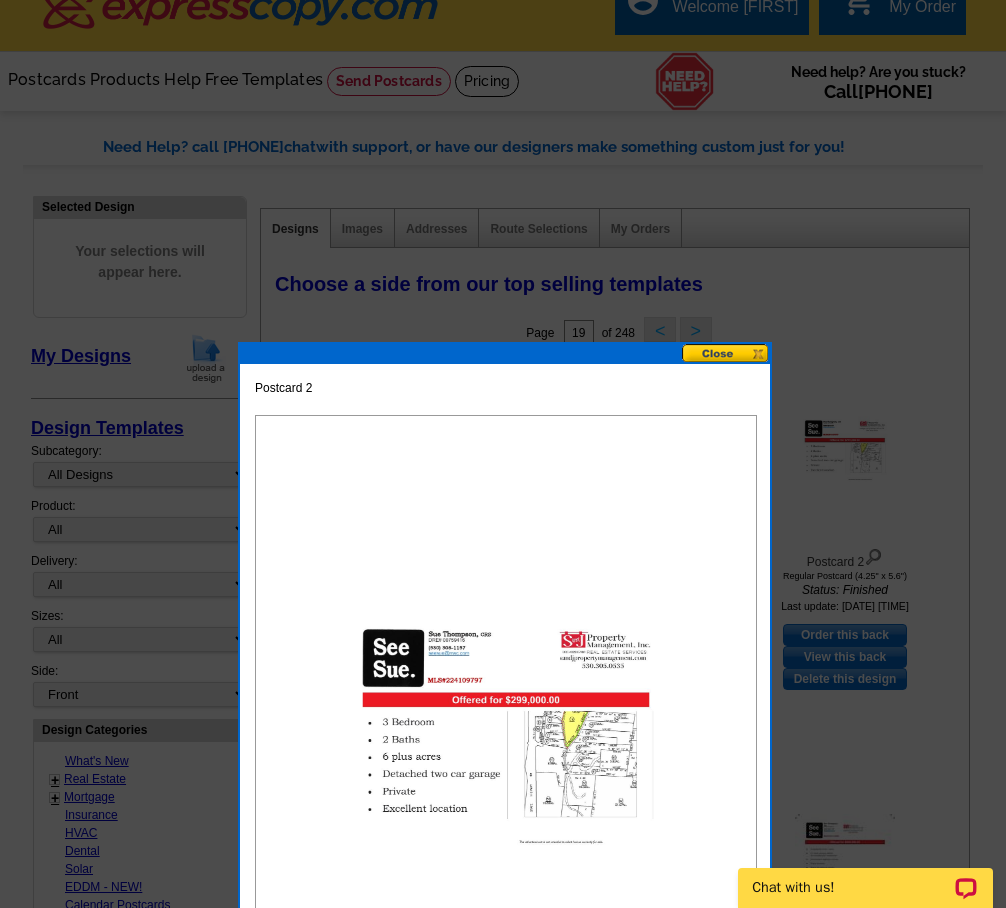 scroll, scrollTop: 0, scrollLeft: 0, axis: both 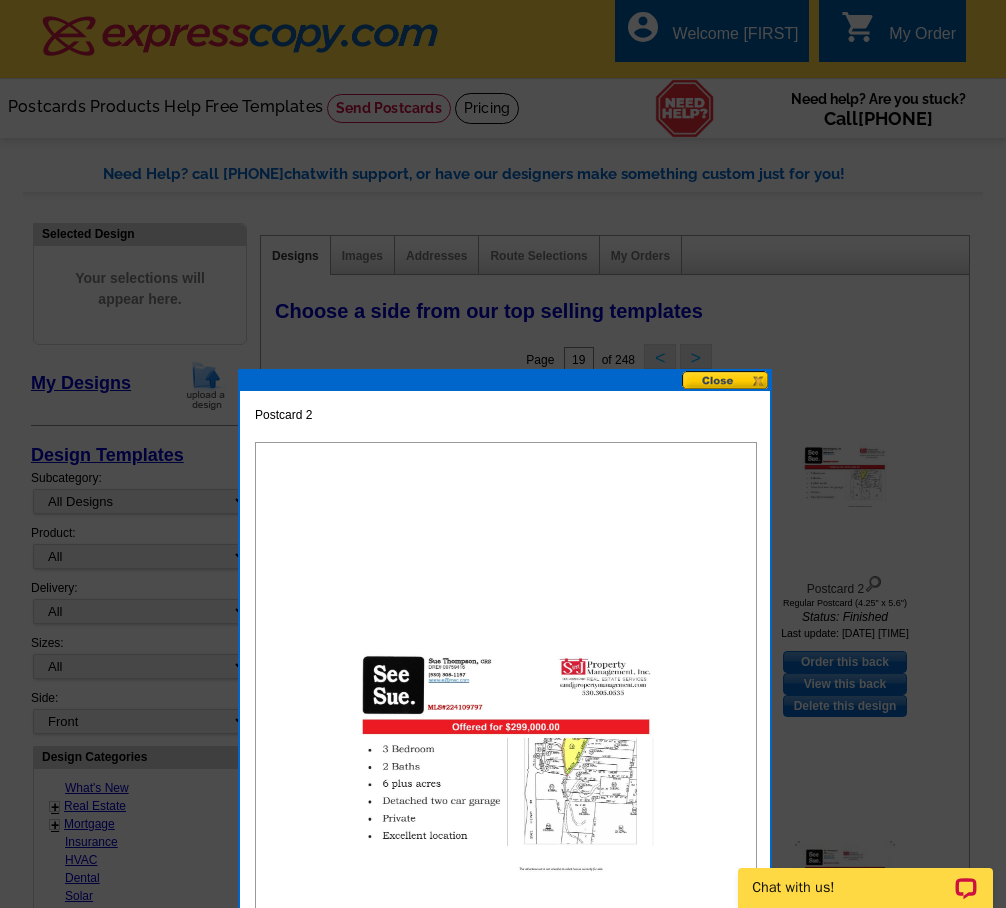 click at bounding box center [726, 380] 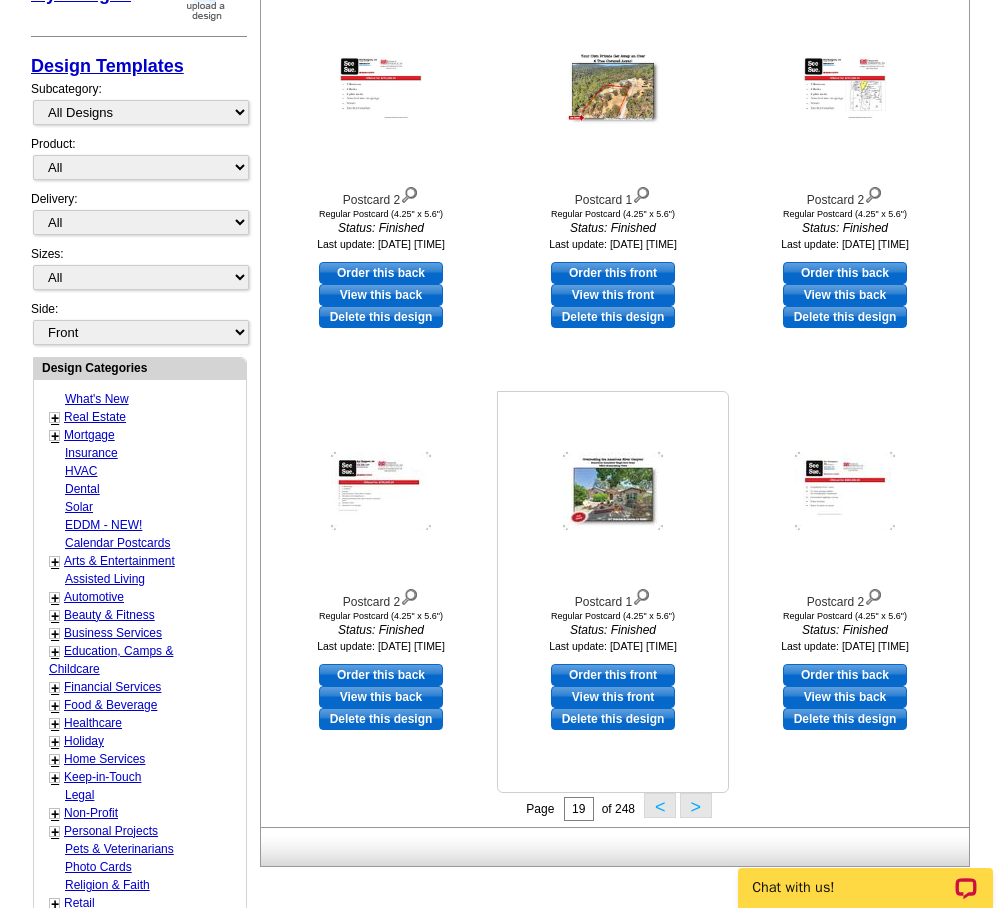 scroll, scrollTop: 400, scrollLeft: 0, axis: vertical 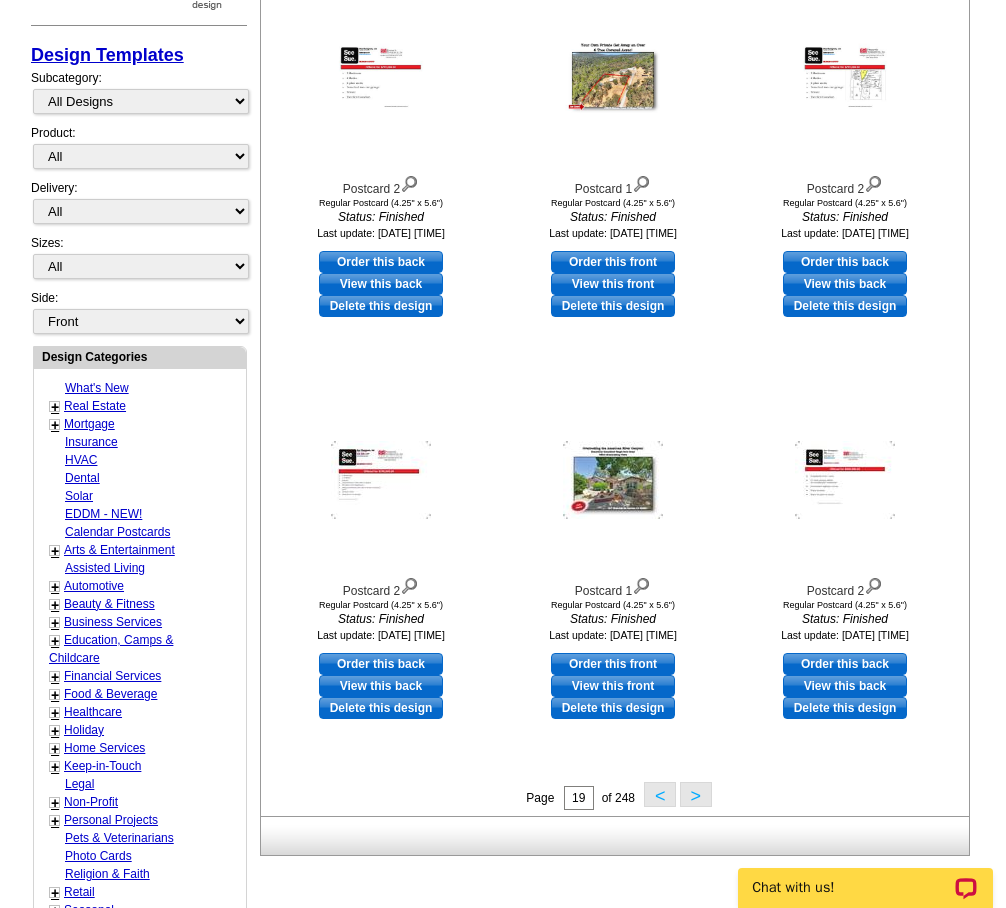 click on ">" at bounding box center [696, 794] 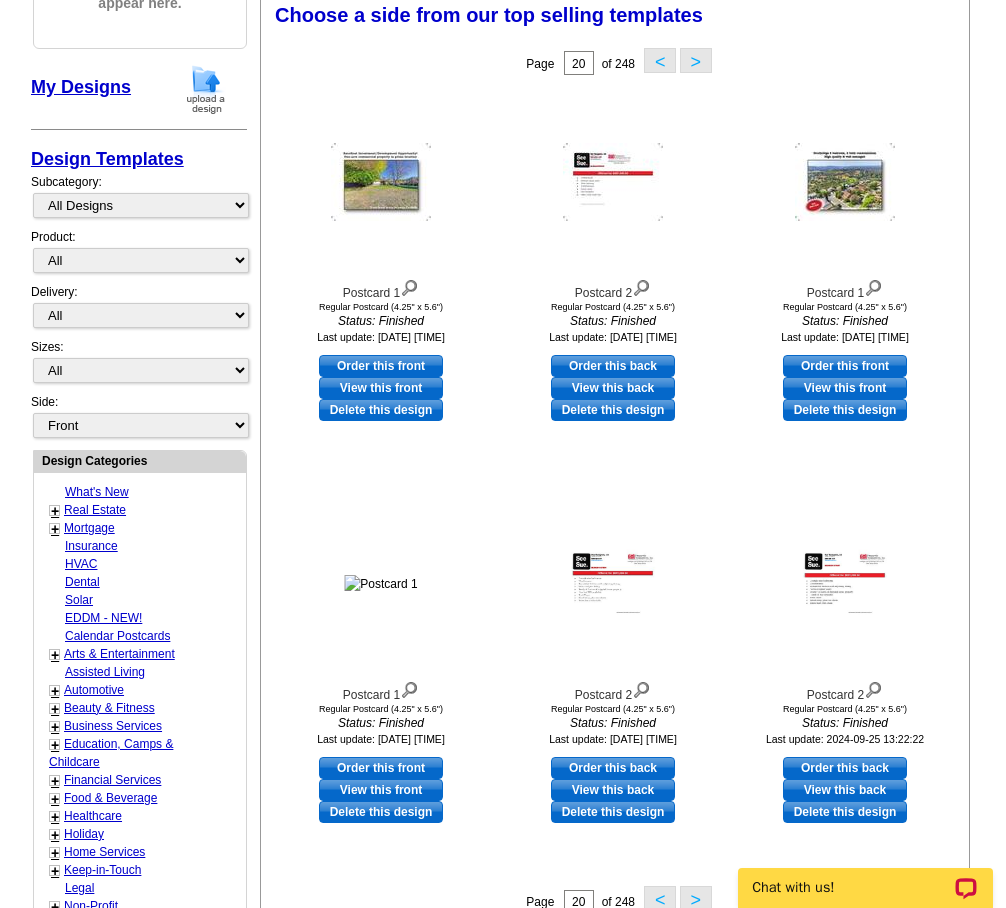 scroll, scrollTop: 289, scrollLeft: 0, axis: vertical 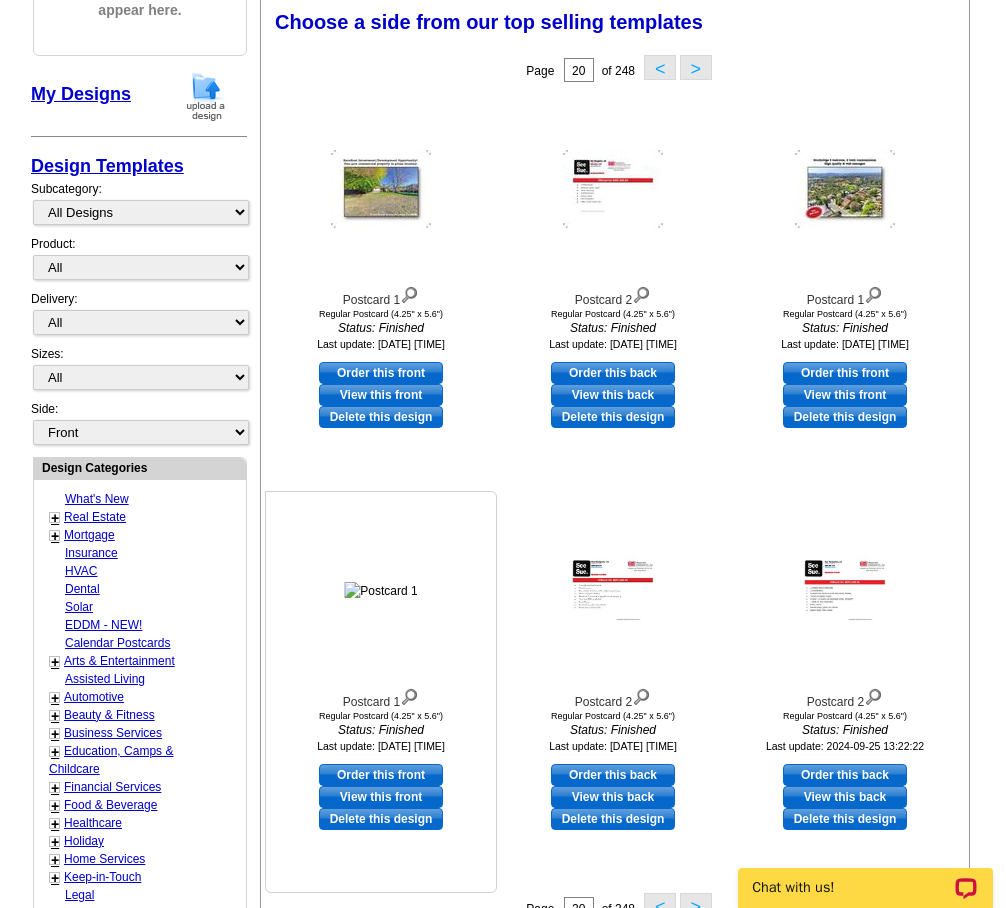click at bounding box center (380, 591) 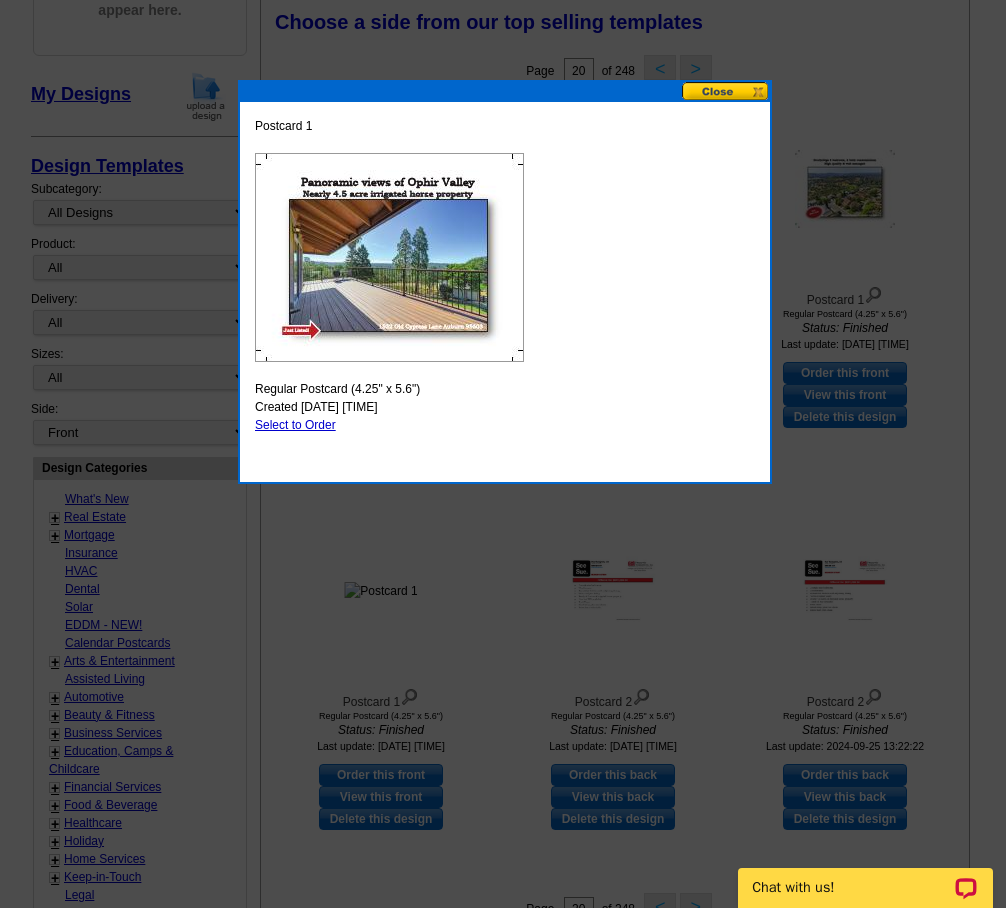 click at bounding box center [726, 91] 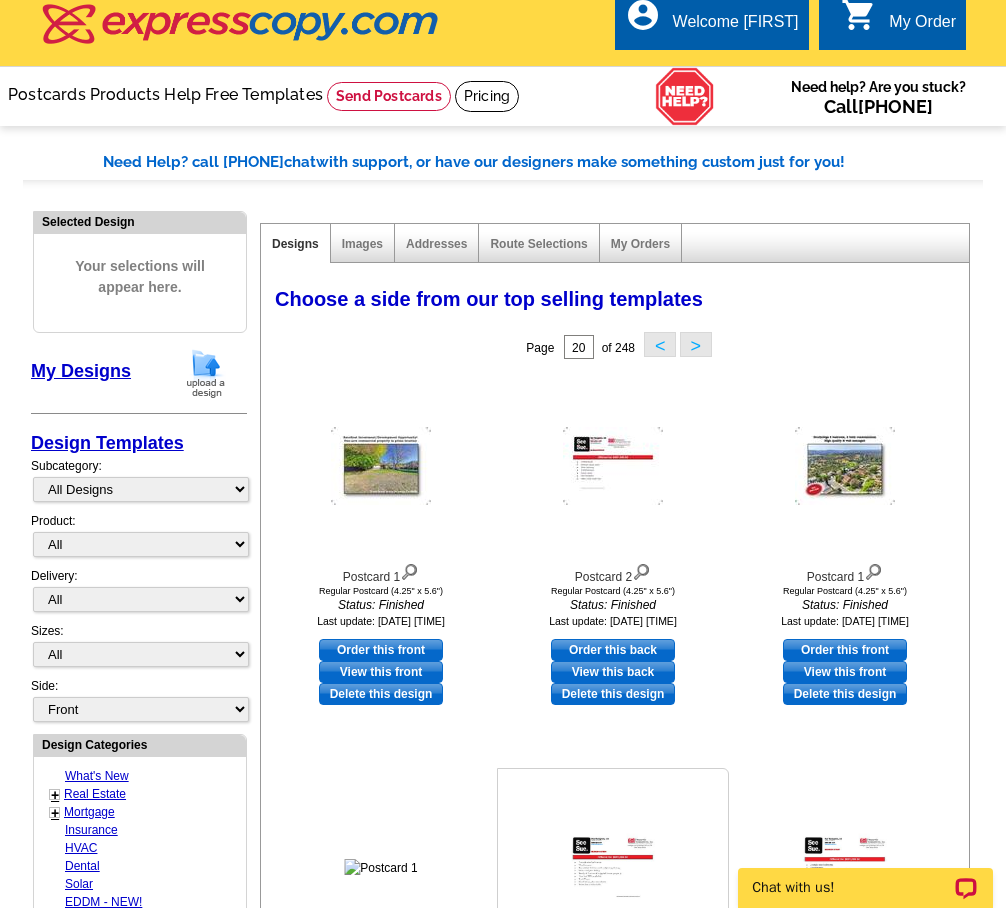 scroll, scrollTop: 0, scrollLeft: 0, axis: both 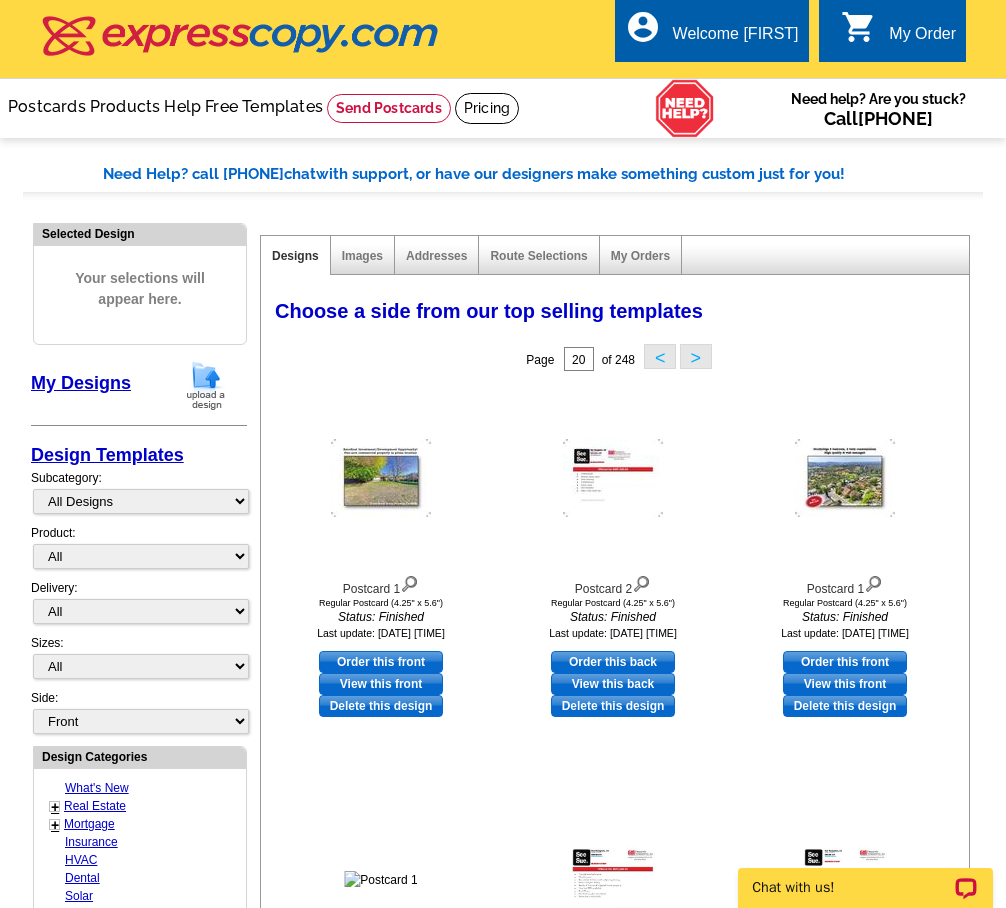 click at bounding box center [206, 385] 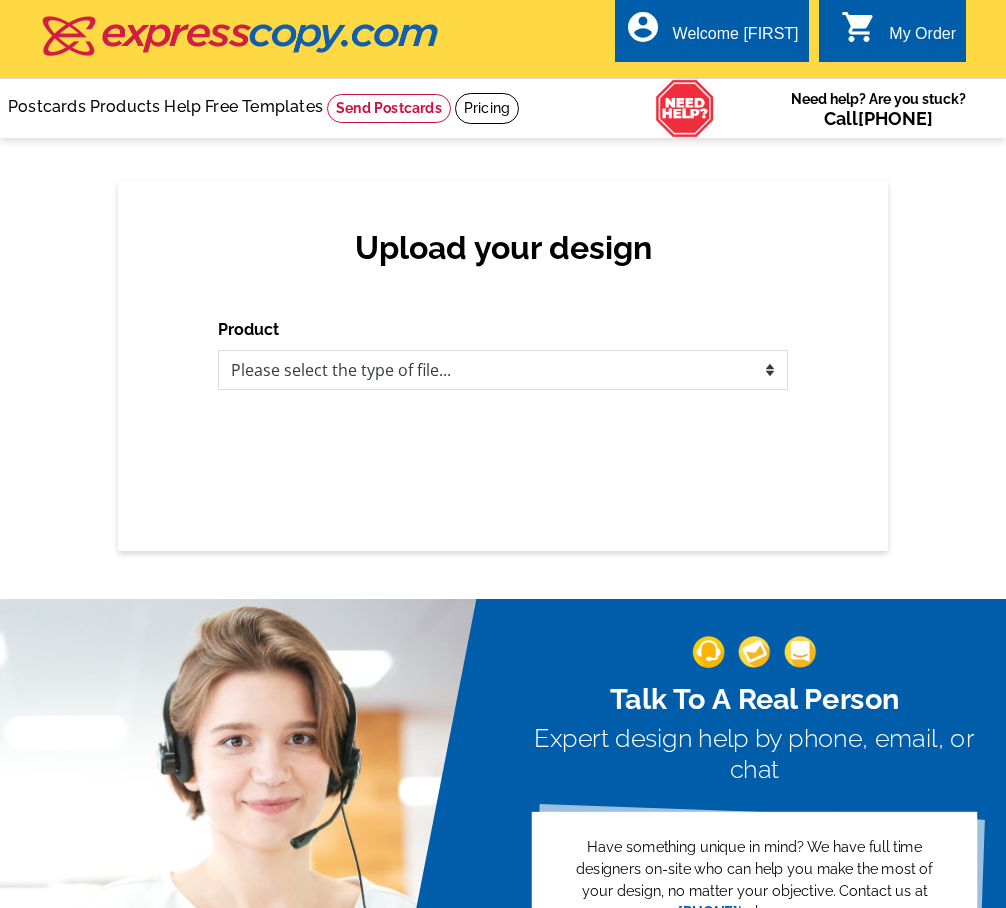 scroll, scrollTop: 0, scrollLeft: 0, axis: both 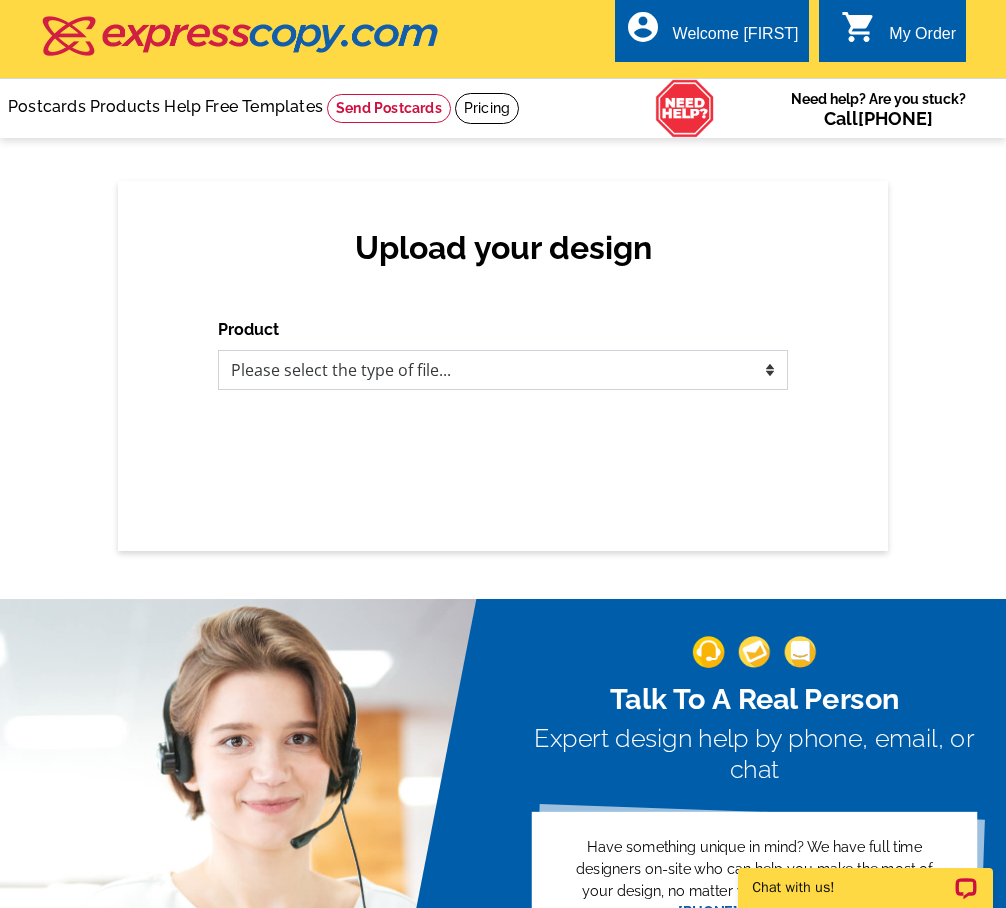 click on "Please select the type of file...
Postcards
Business Cards
Letters and flyers
Greeting Cards
Door Hangers" at bounding box center (503, 370) 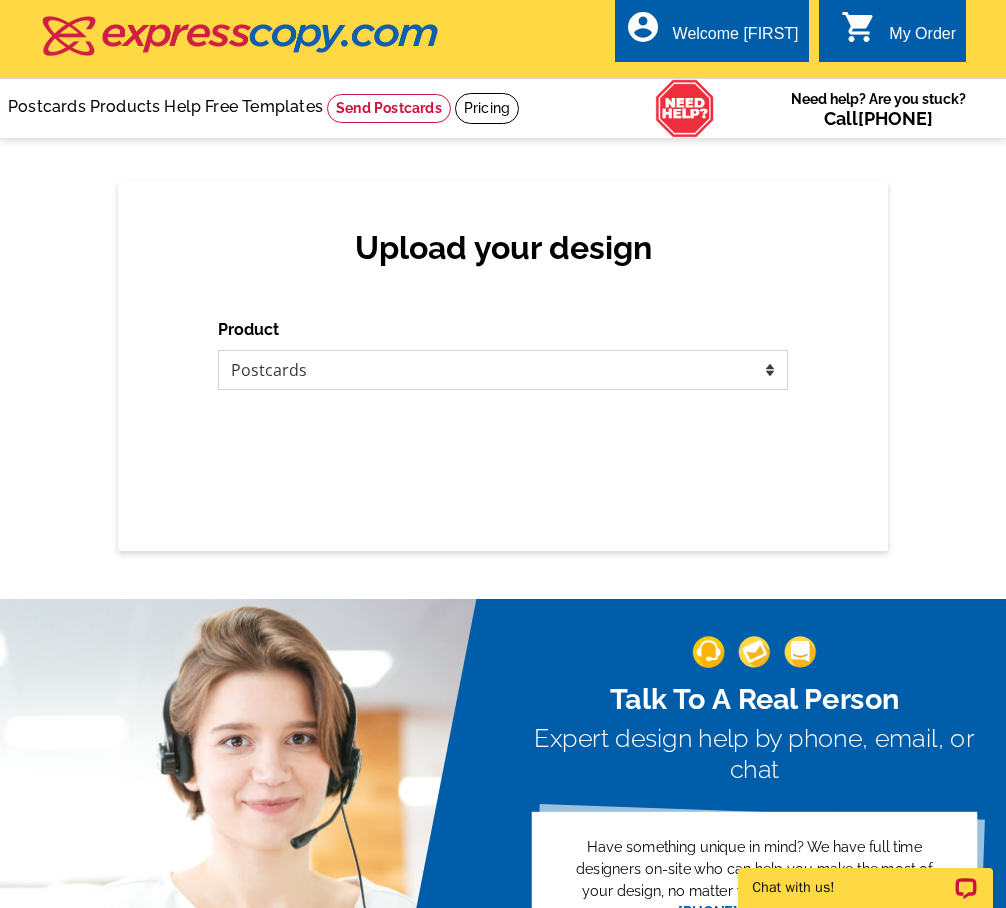 click on "Please select the type of file...
Postcards
Business Cards
Letters and flyers
Greeting Cards
Door Hangers" at bounding box center [503, 370] 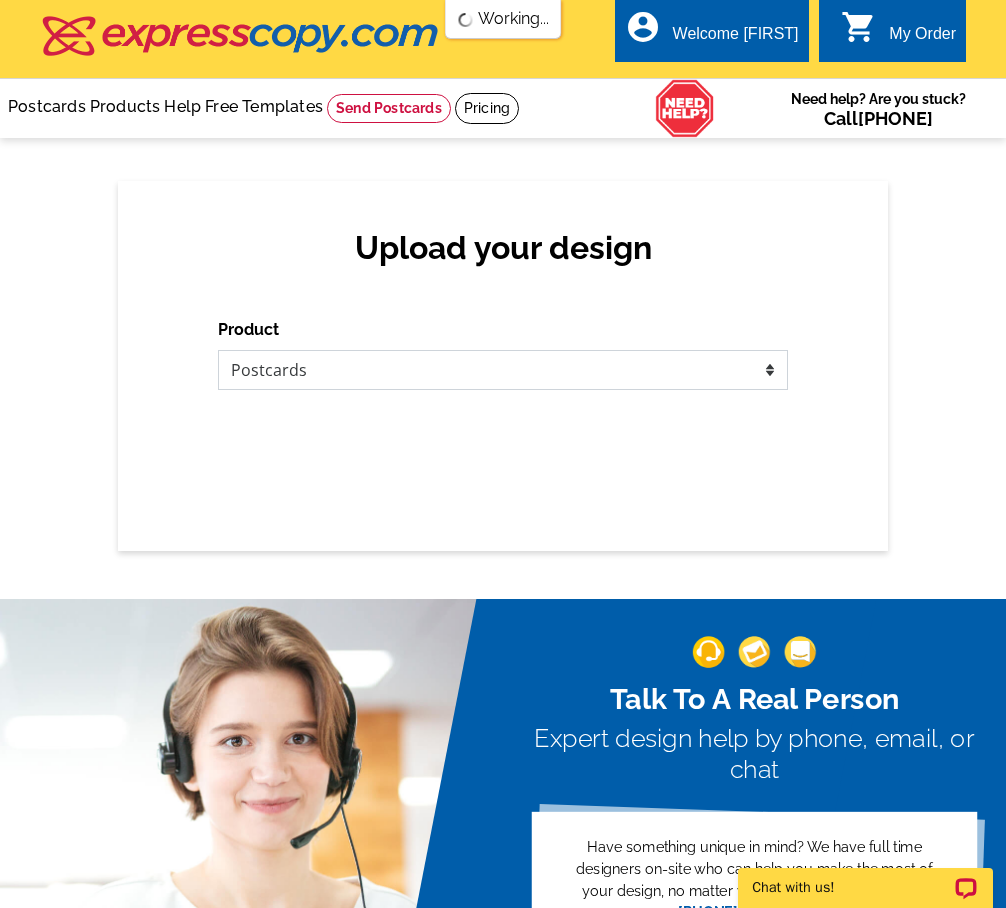 scroll, scrollTop: 0, scrollLeft: 0, axis: both 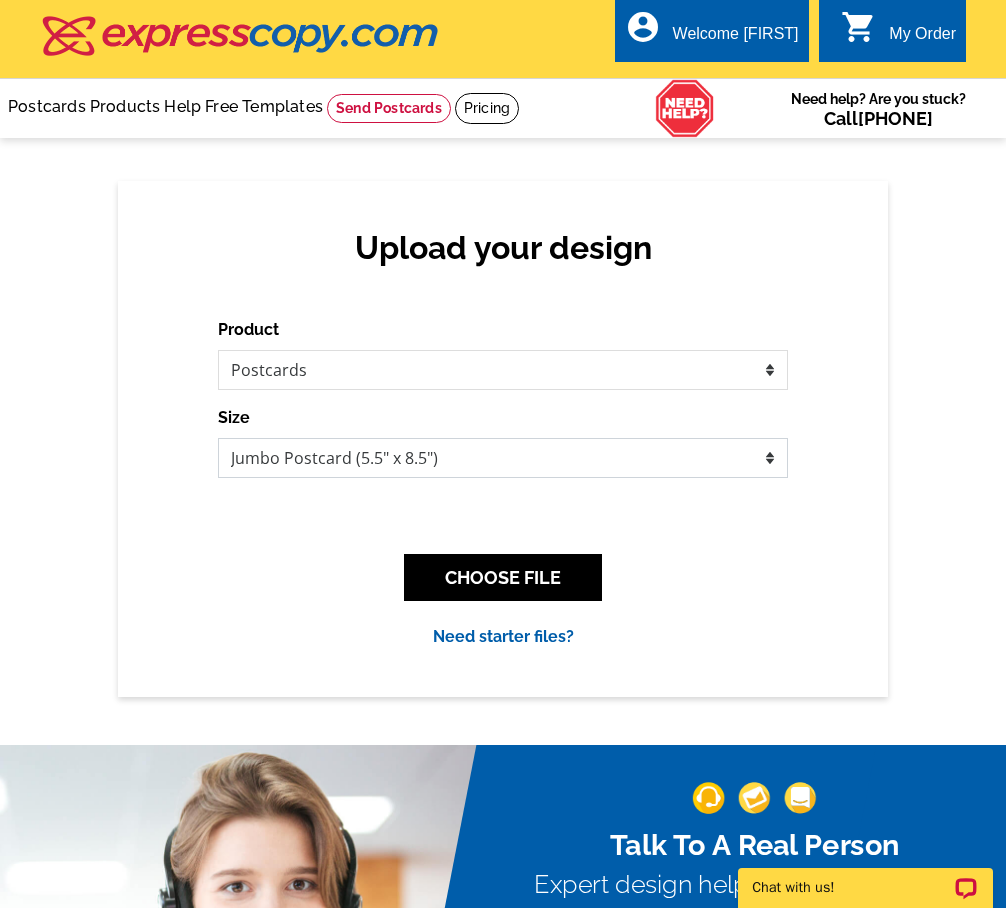 click on "Jumbo Postcard (5.5" x 8.5") Regular Postcard (4.25" x 5.6") Panoramic Postcard (5.75" x 11.25") Giant Postcard (8.5" x 11") EDDM Postcard (6.125" x 8.25")" at bounding box center (503, 458) 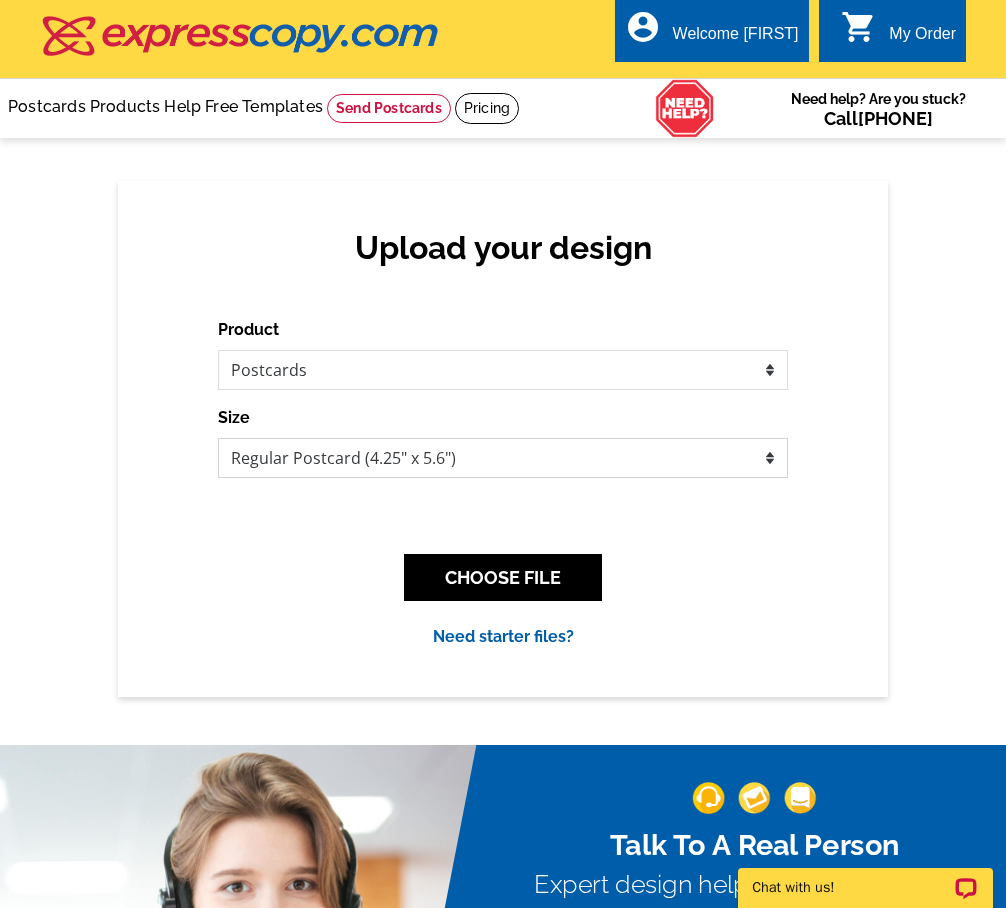 click on "Jumbo Postcard (5.5" x 8.5") Regular Postcard (4.25" x 5.6") Panoramic Postcard (5.75" x 11.25") Giant Postcard (8.5" x 11") EDDM Postcard (6.125" x 8.25")" at bounding box center (503, 458) 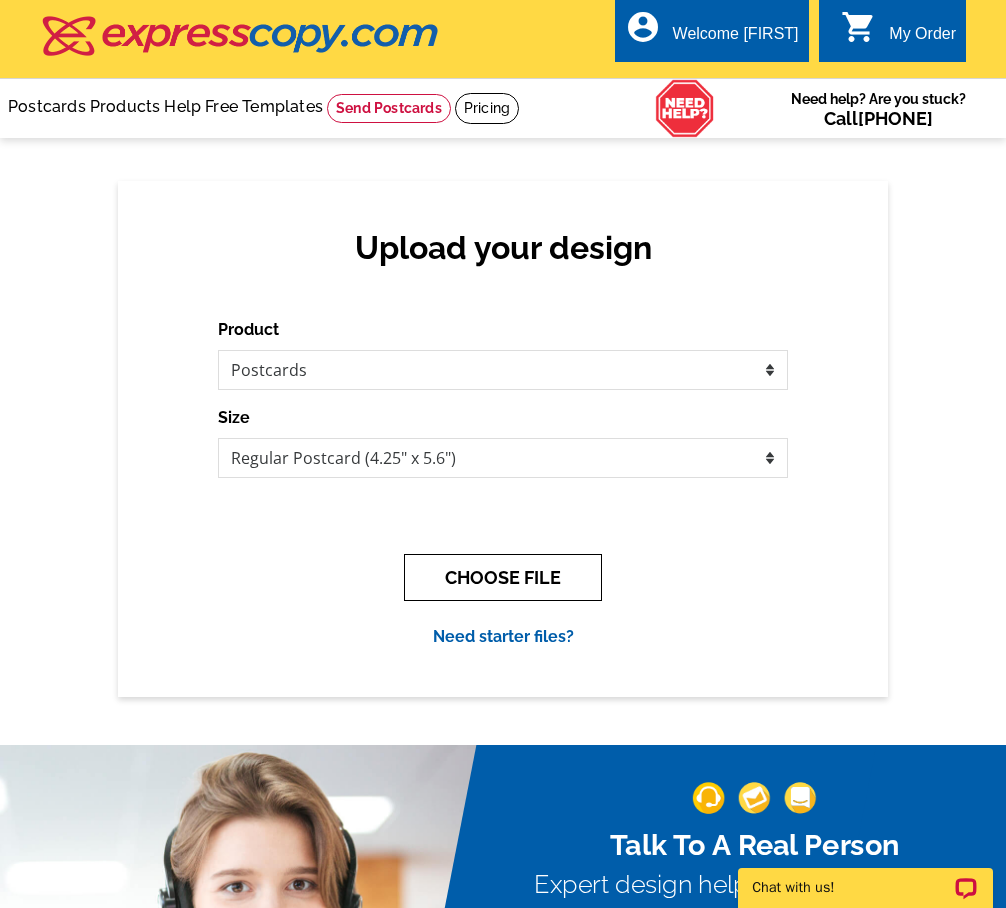 click on "CHOOSE FILE" at bounding box center [503, 577] 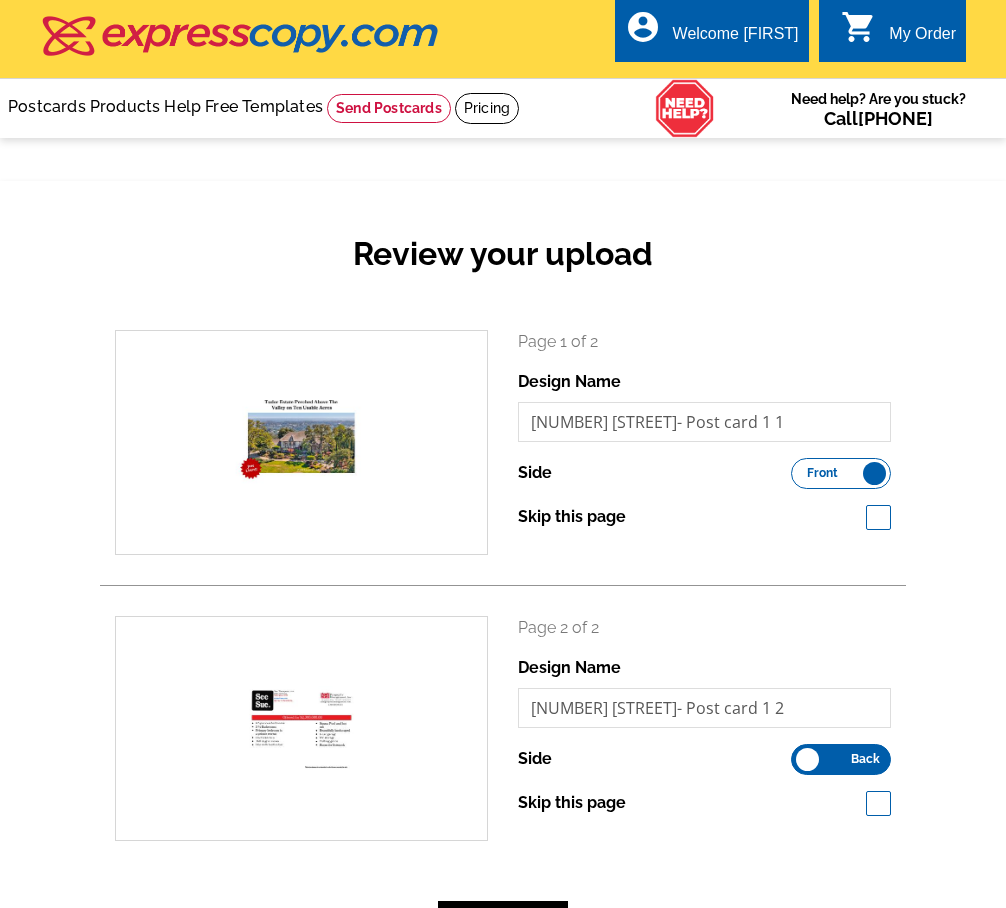 scroll, scrollTop: 0, scrollLeft: 0, axis: both 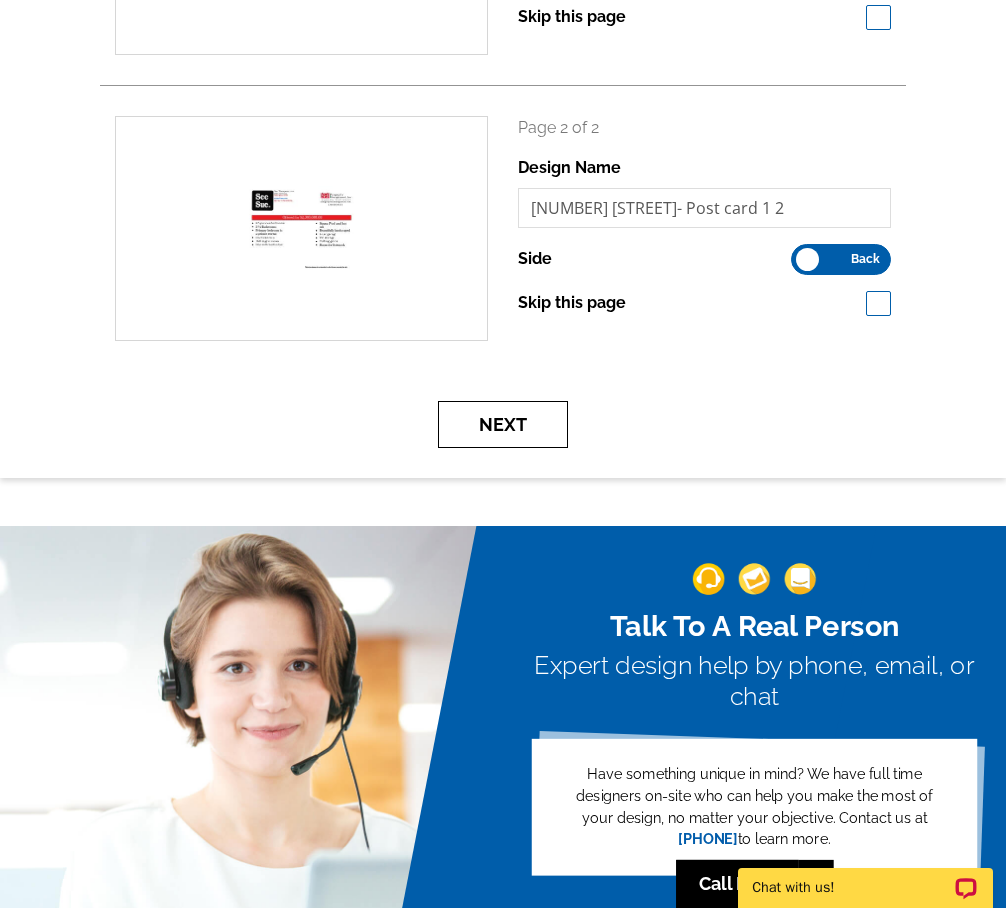 click on "Next" at bounding box center (503, 424) 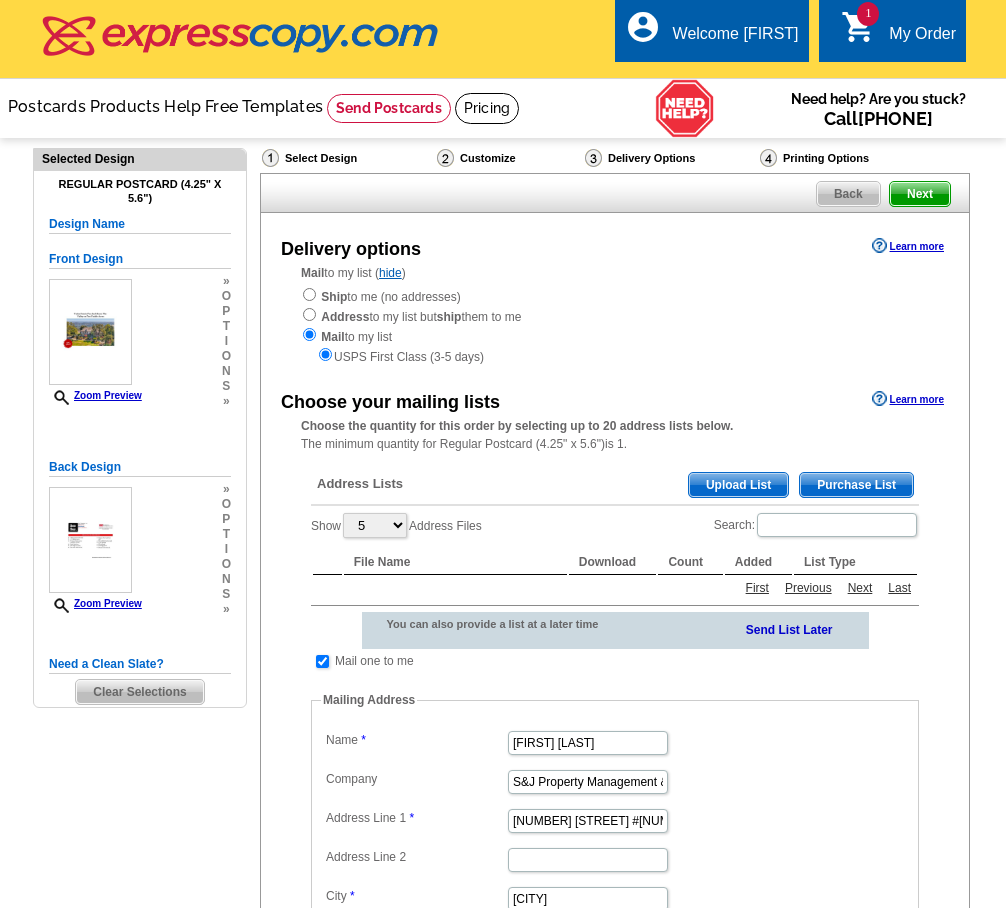 scroll, scrollTop: 0, scrollLeft: 0, axis: both 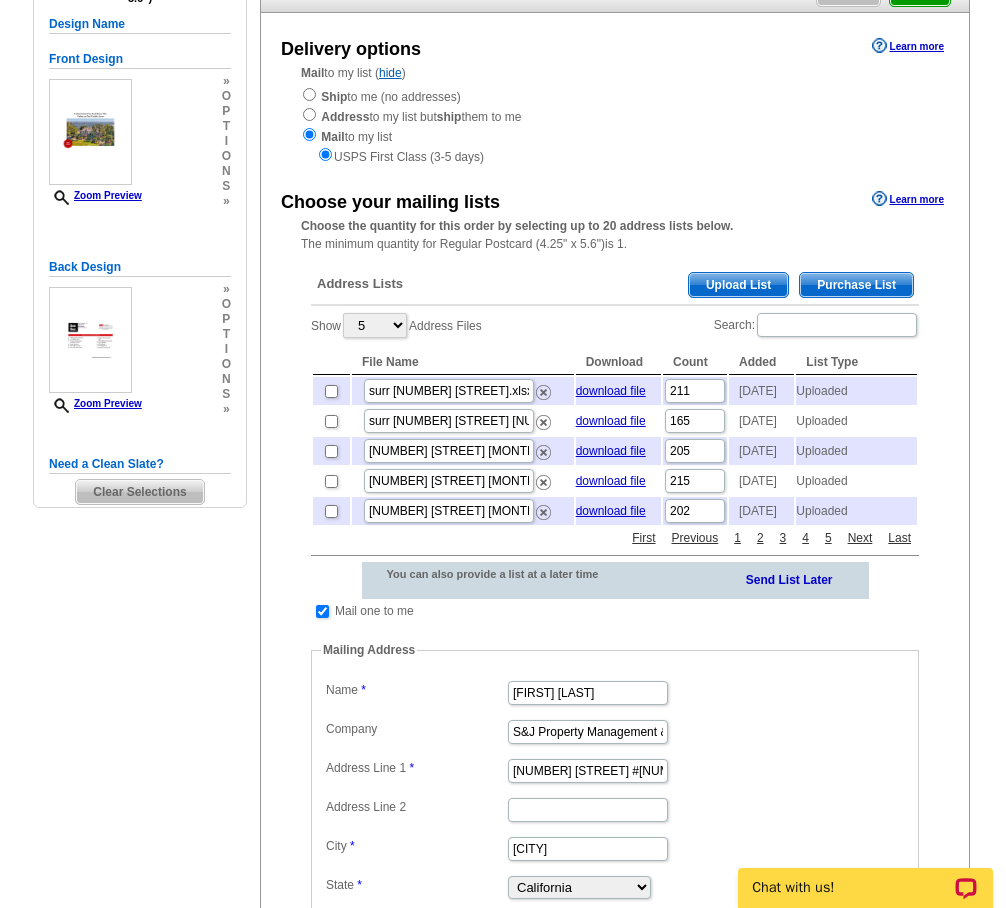 click on "Upload List" at bounding box center [738, 285] 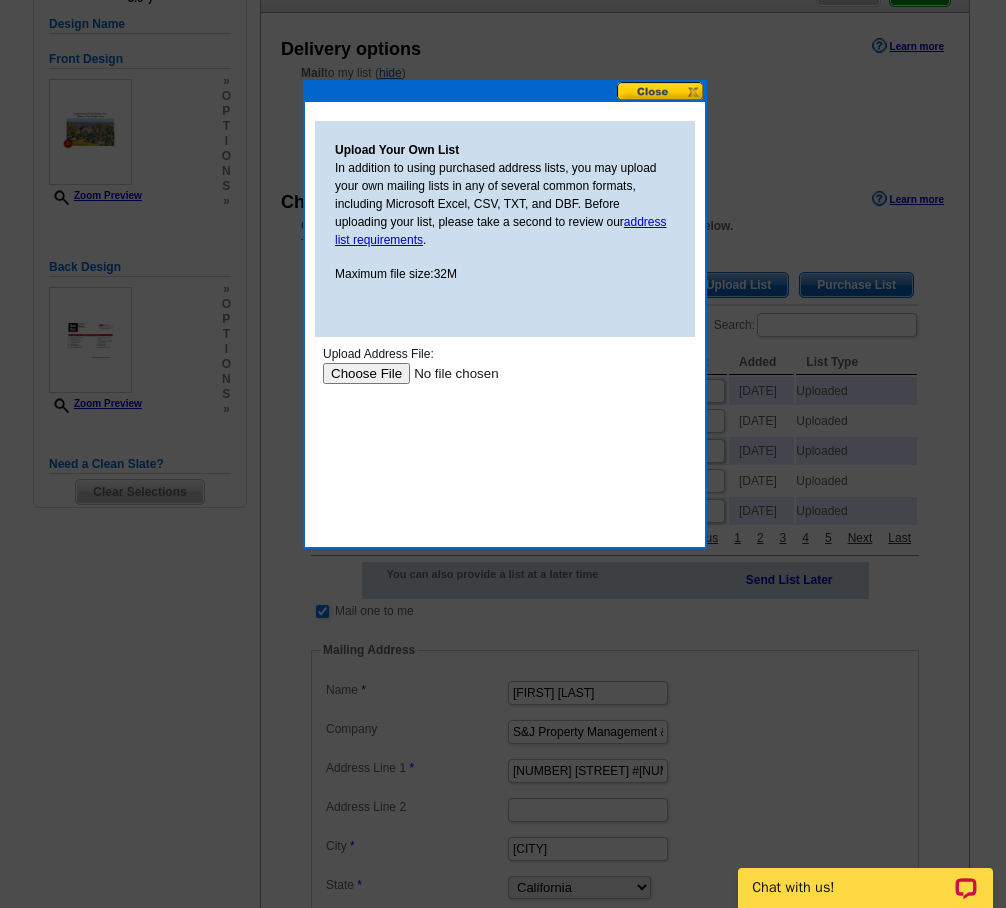scroll, scrollTop: 0, scrollLeft: 0, axis: both 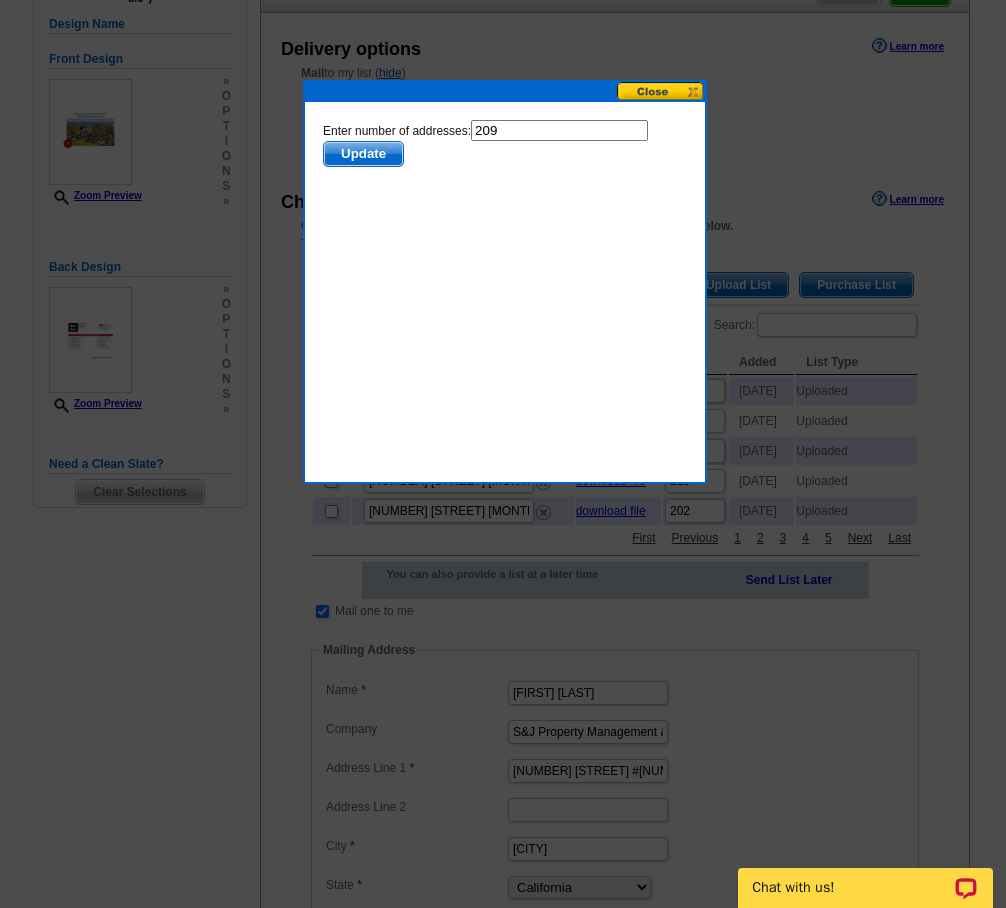click on "Update" at bounding box center [363, 154] 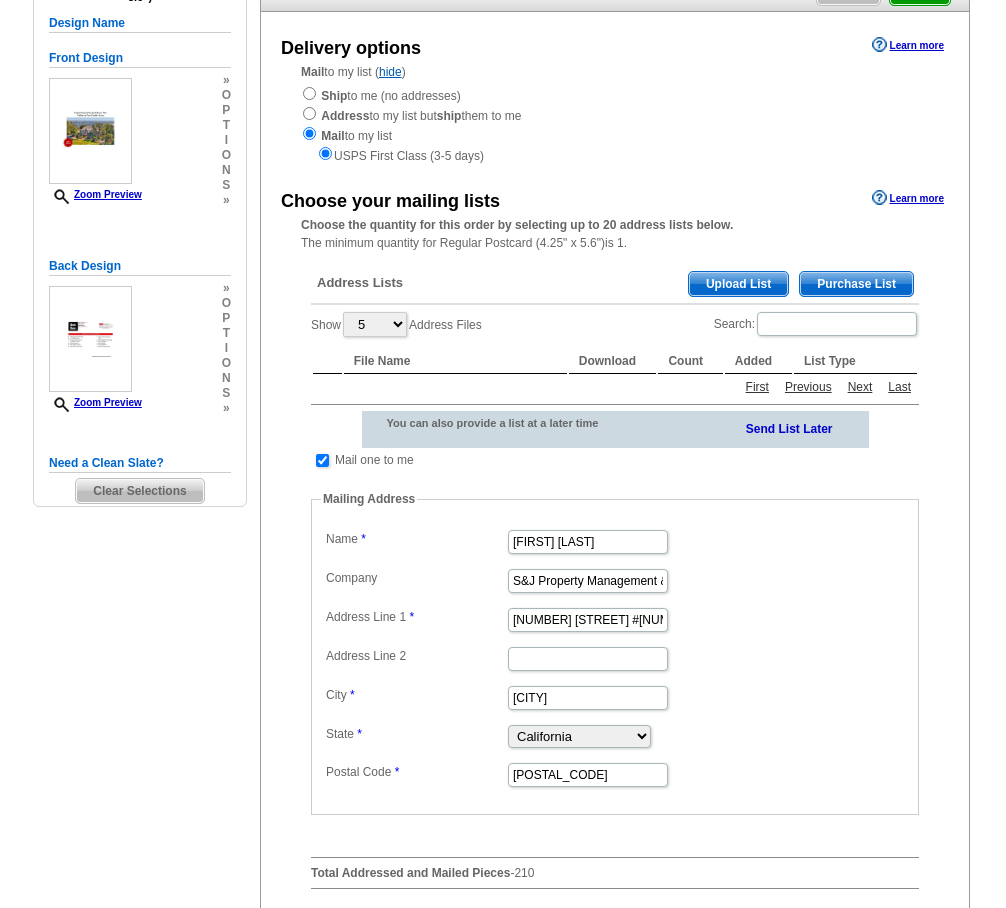 scroll, scrollTop: 200, scrollLeft: 0, axis: vertical 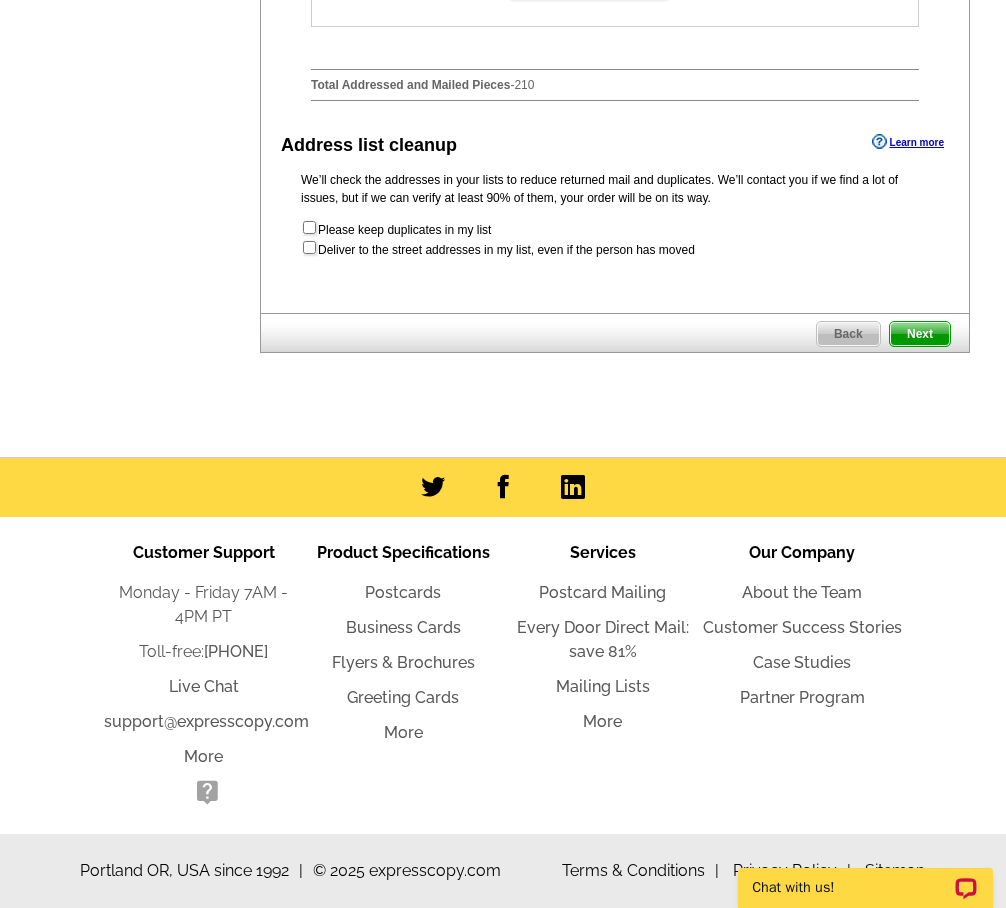 click on "Next" at bounding box center (920, 334) 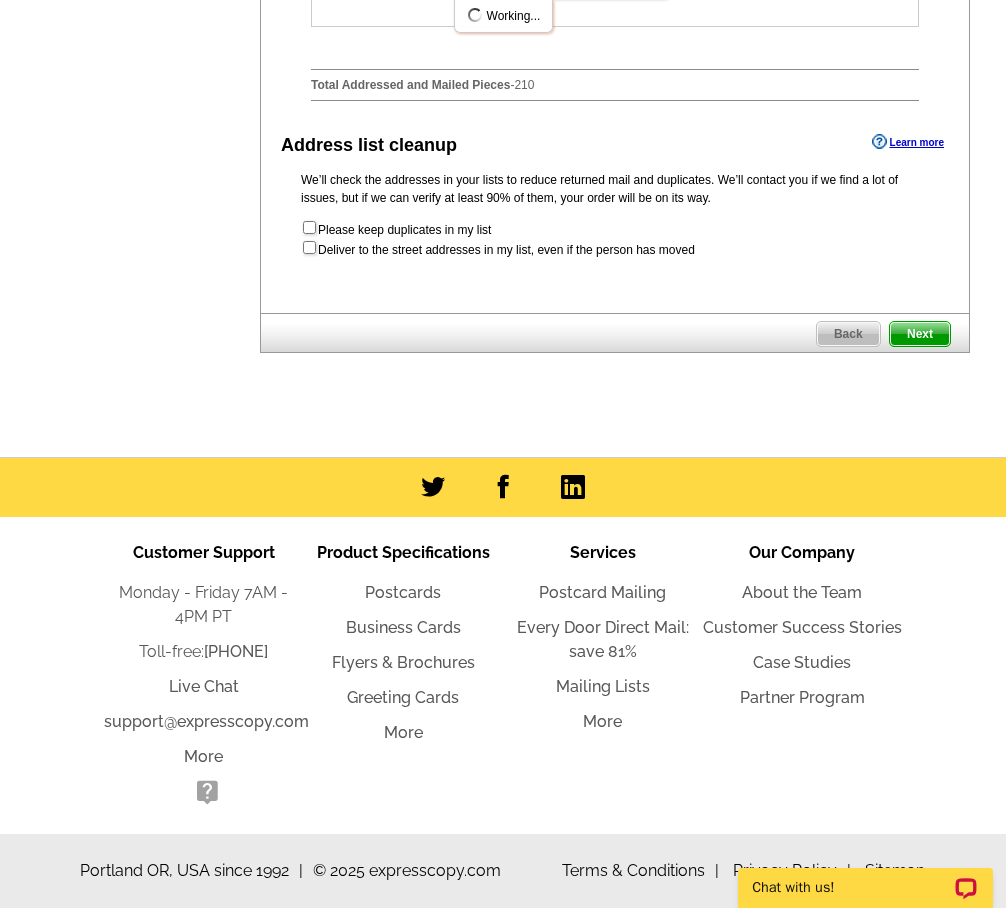 scroll, scrollTop: 0, scrollLeft: 0, axis: both 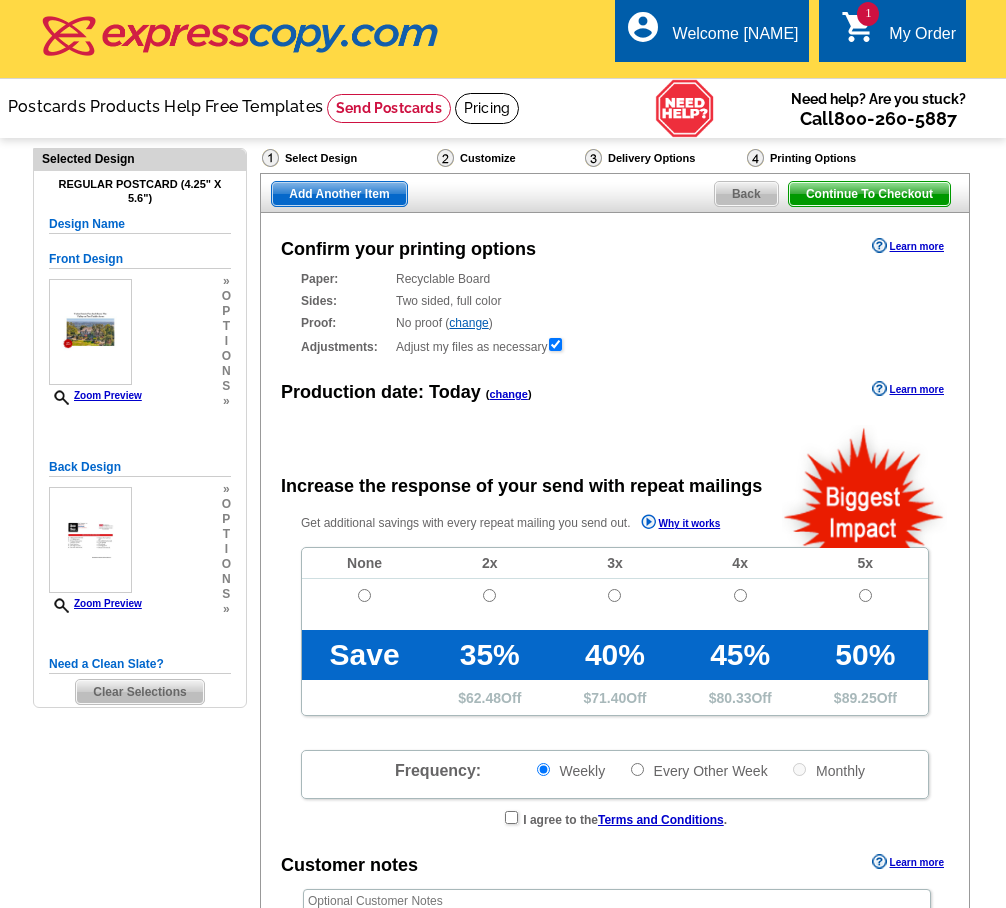 radio on "false" 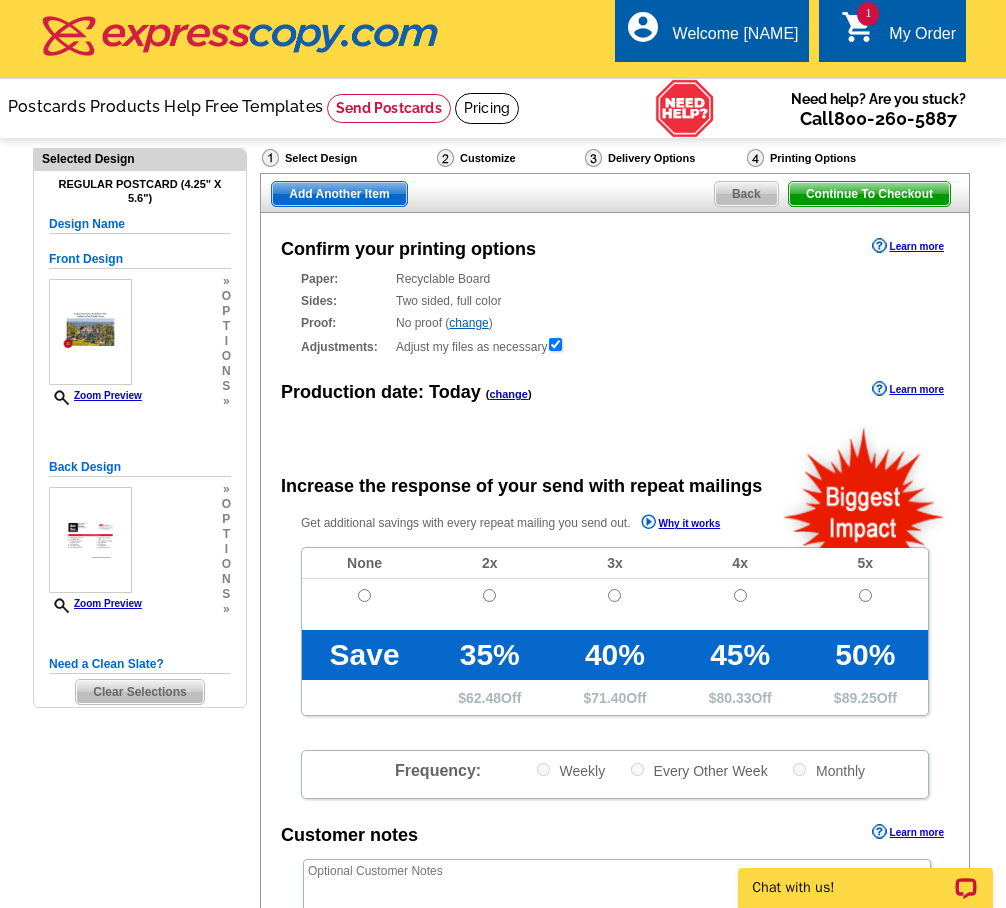 scroll, scrollTop: 0, scrollLeft: 0, axis: both 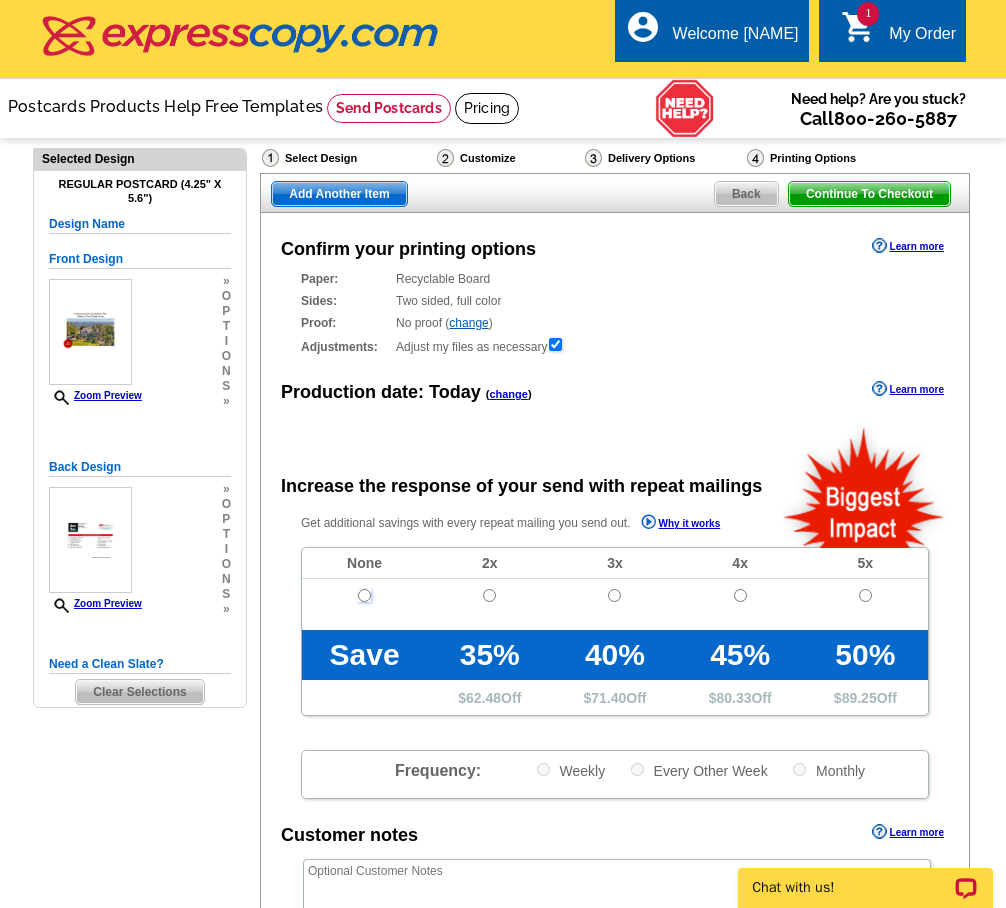 click at bounding box center (364, 595) 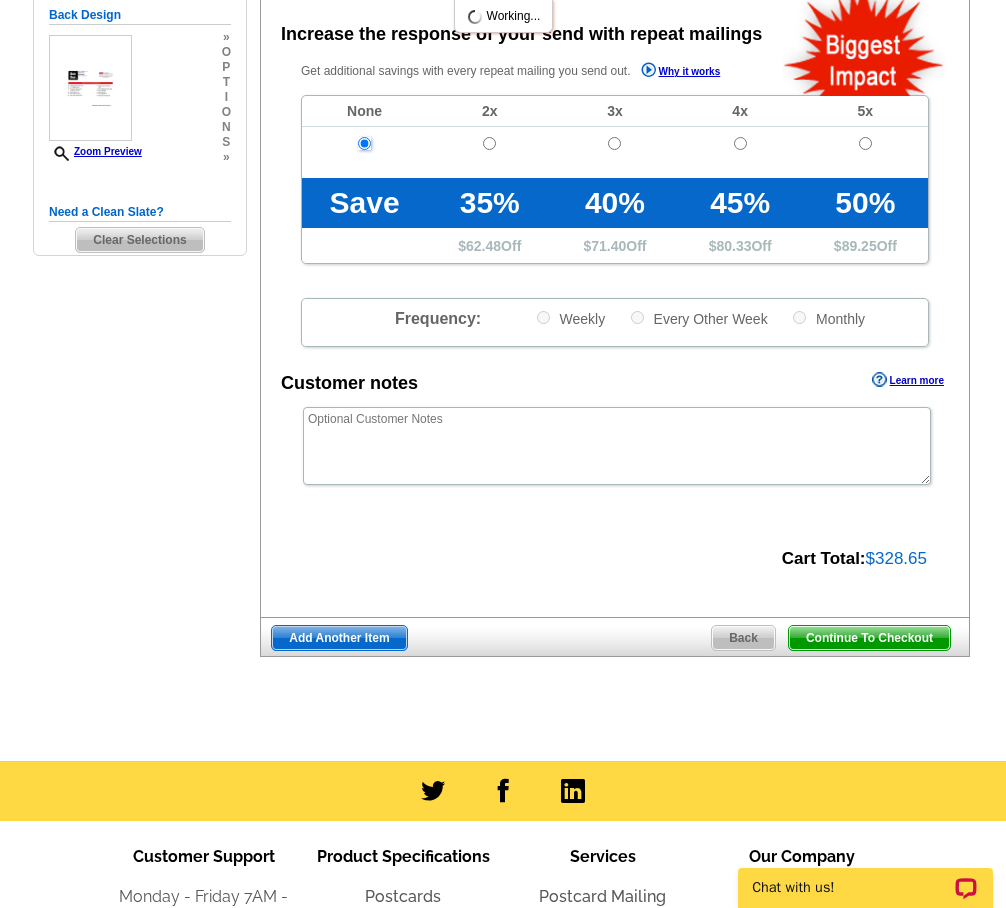 scroll, scrollTop: 500, scrollLeft: 0, axis: vertical 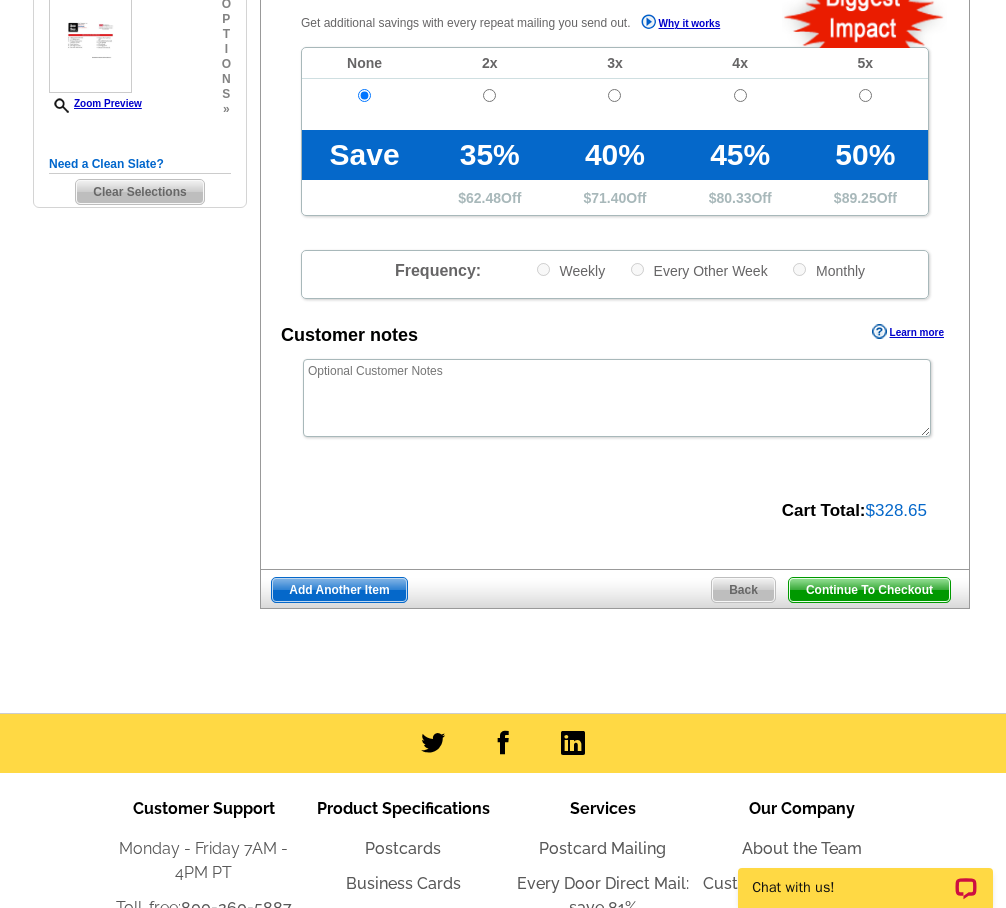 click on "Continue To Checkout" at bounding box center [869, 590] 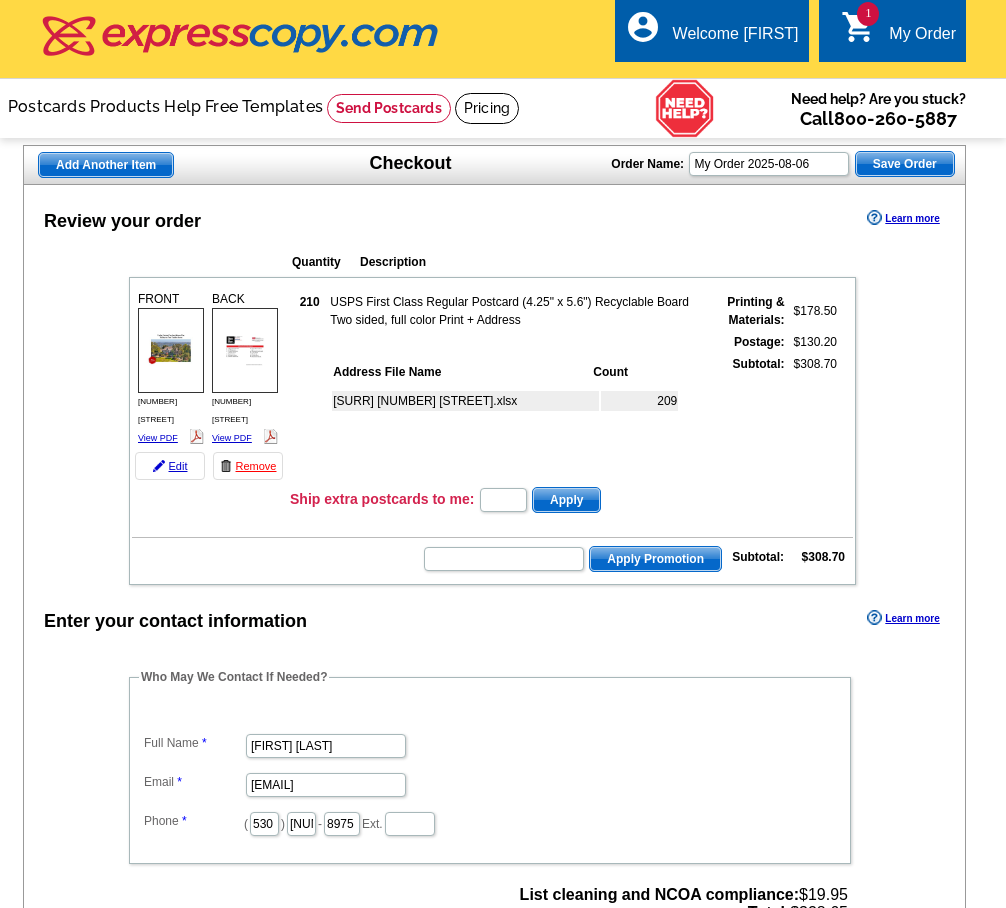 scroll, scrollTop: 400, scrollLeft: 0, axis: vertical 